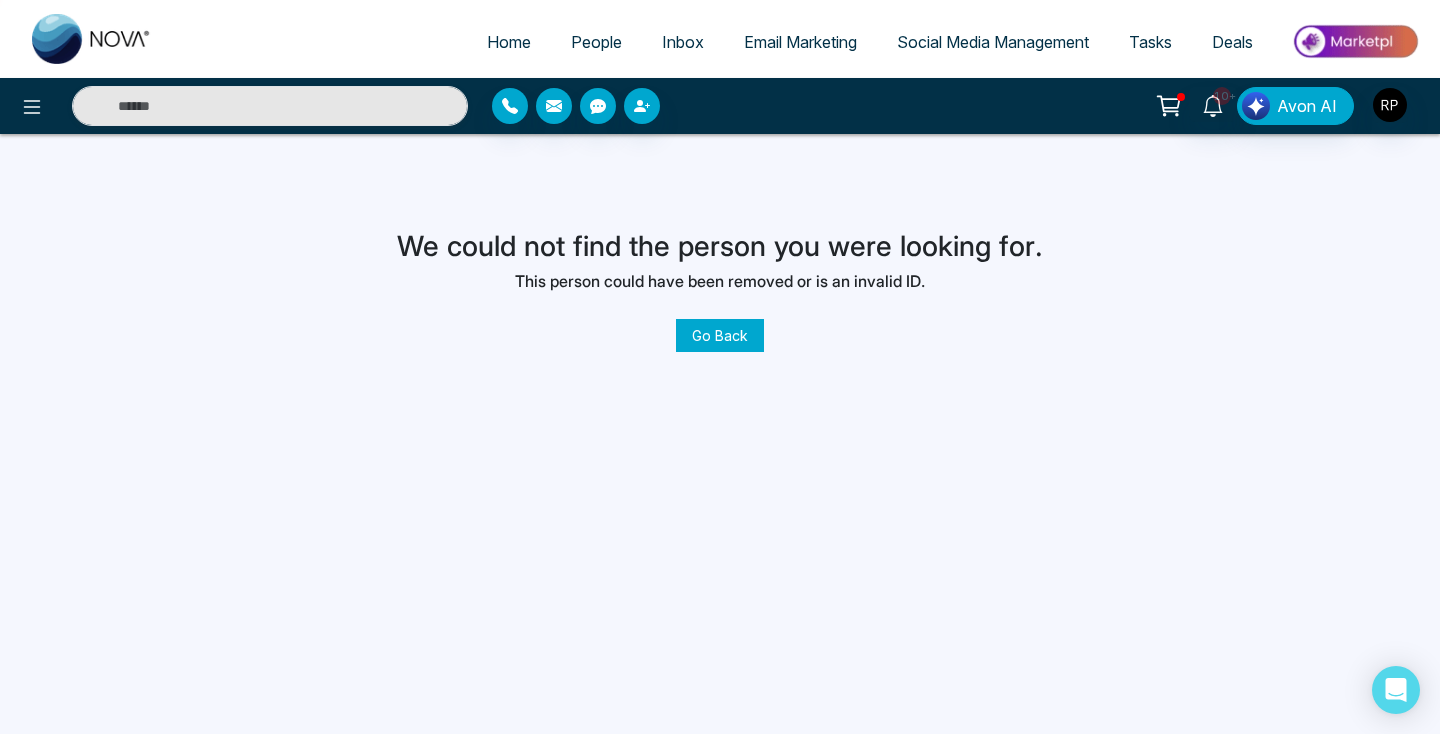 scroll, scrollTop: 0, scrollLeft: 0, axis: both 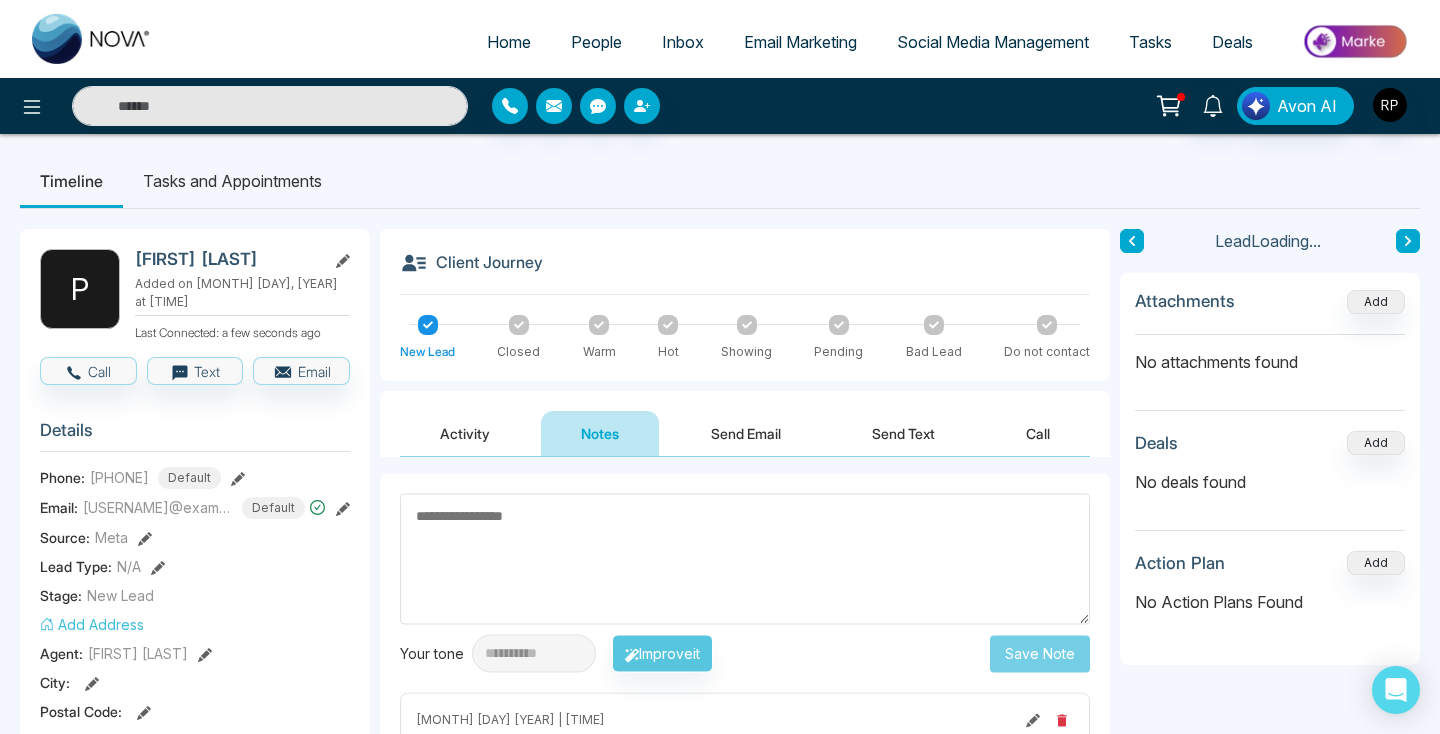 click on "People" at bounding box center (596, 42) 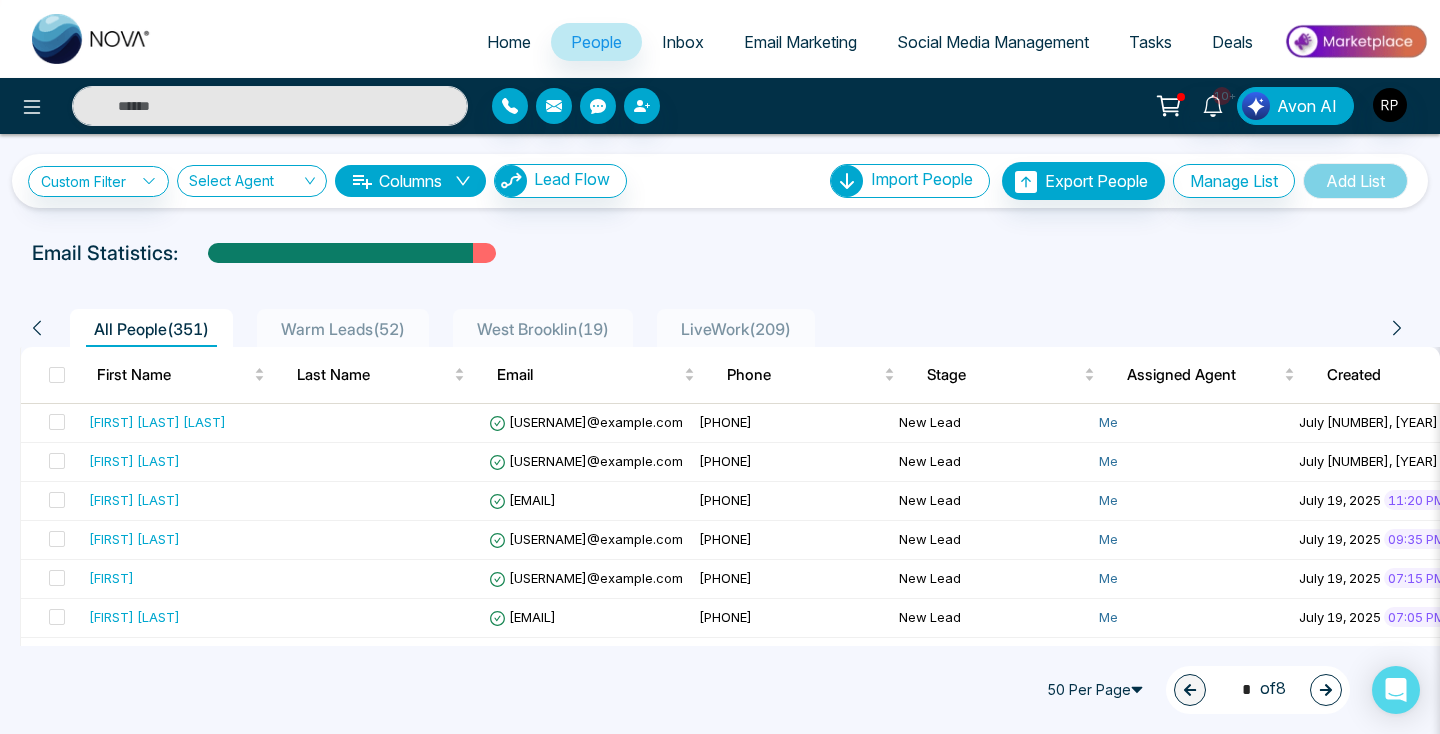 click on "LiveWork  ( 209 )" at bounding box center (736, 329) 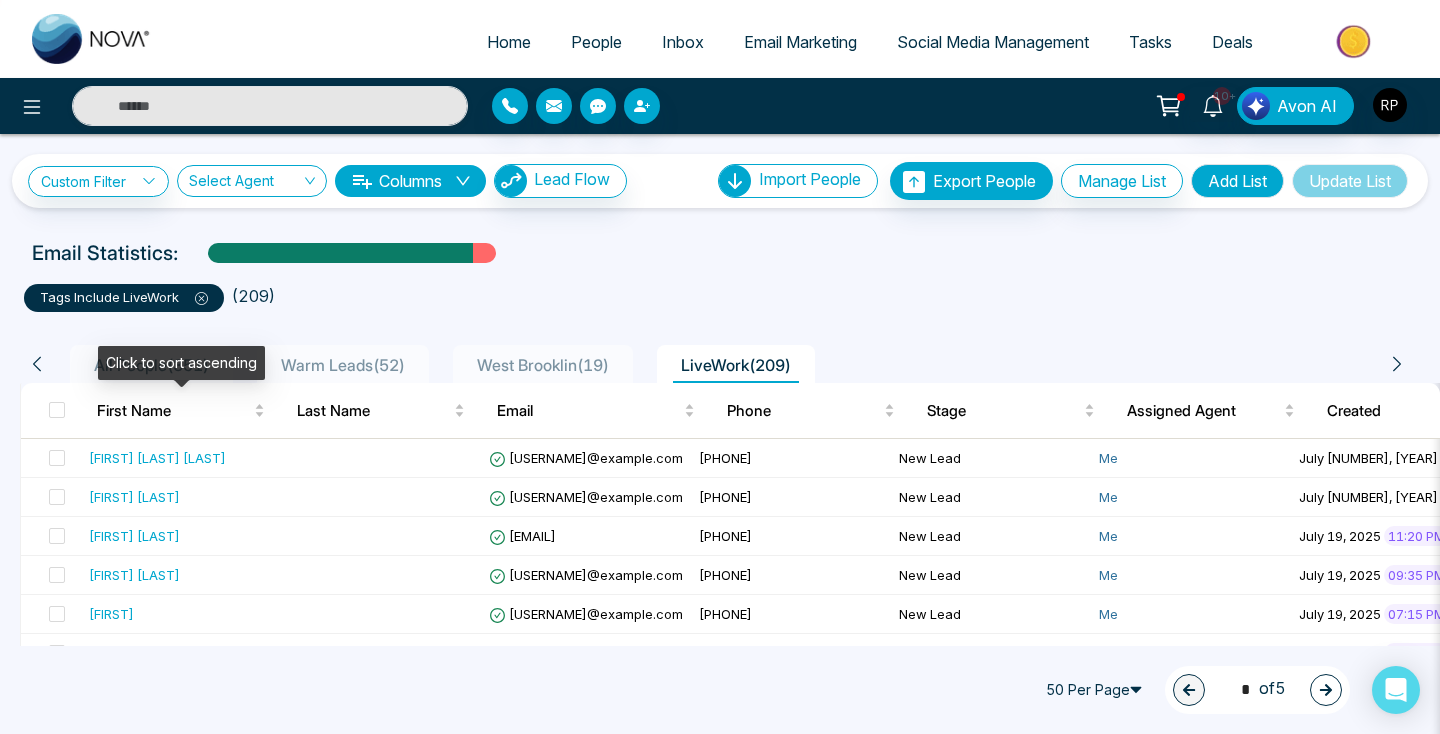 scroll, scrollTop: 107, scrollLeft: 0, axis: vertical 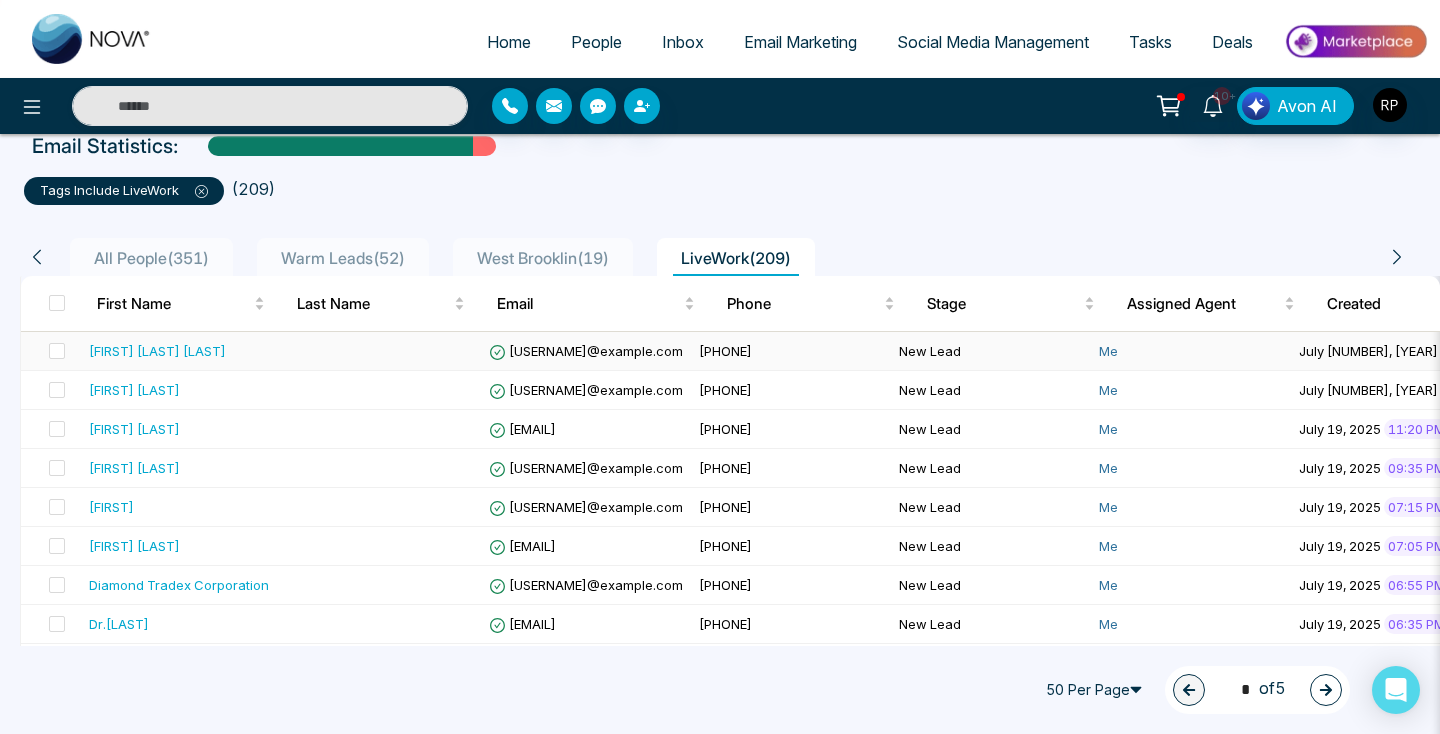 click on "[FIRST] [LAST] [LAST]" at bounding box center (181, 351) 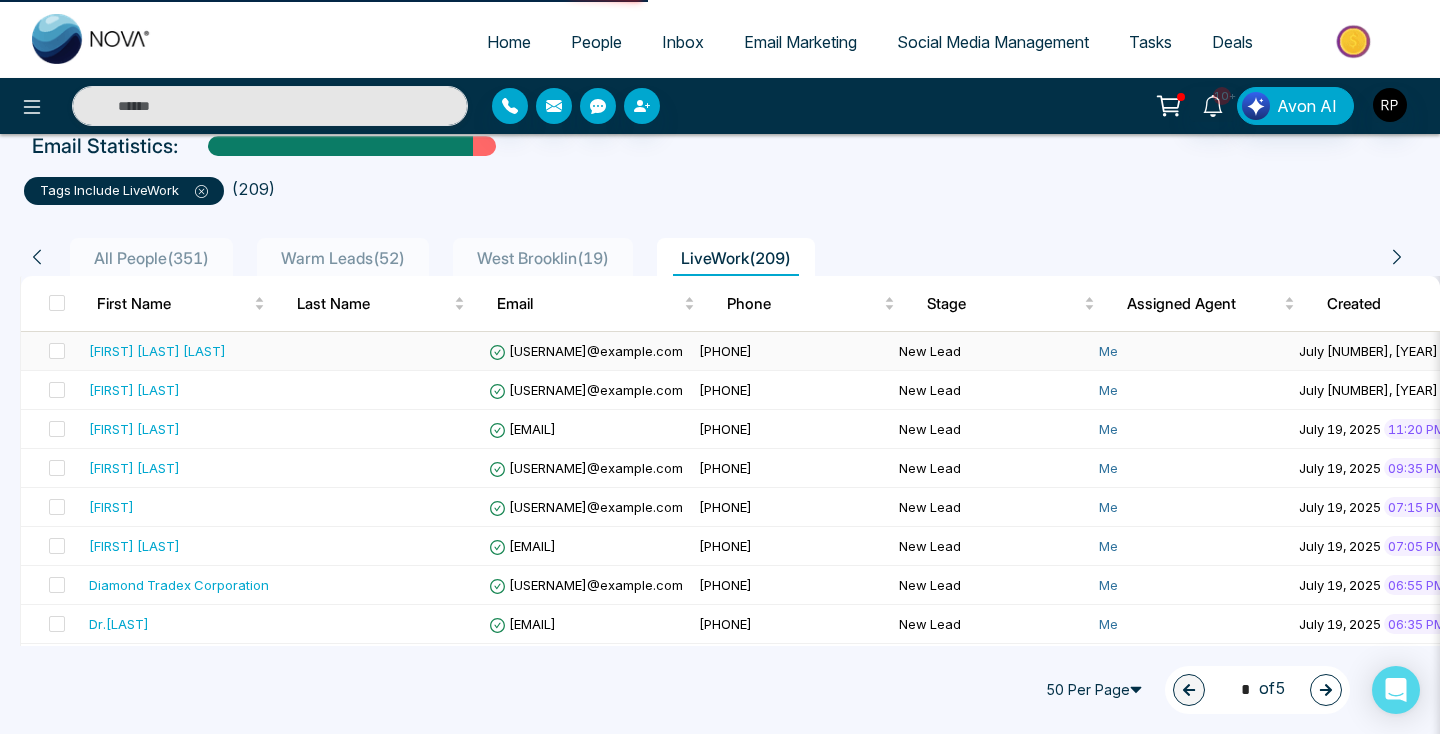 scroll, scrollTop: 0, scrollLeft: 0, axis: both 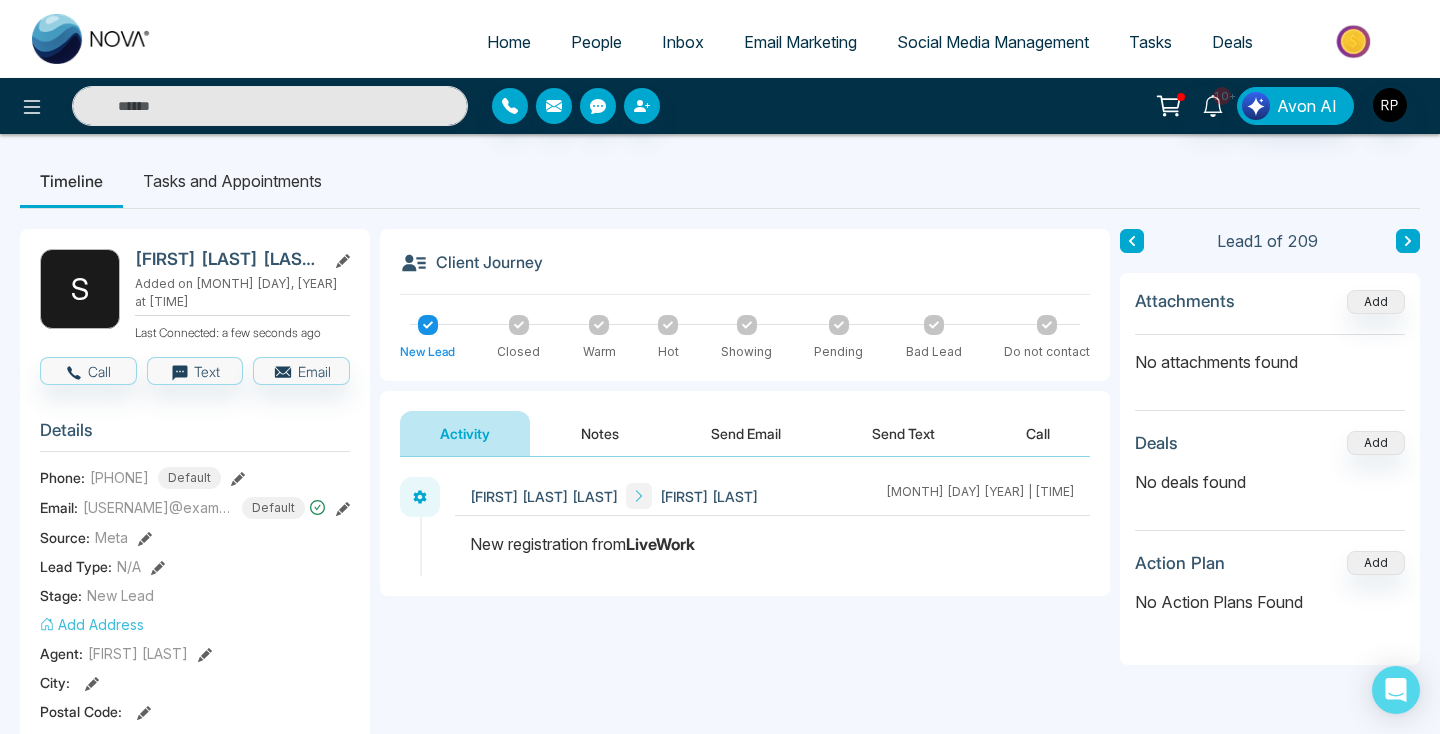 click on "Notes" at bounding box center (600, 433) 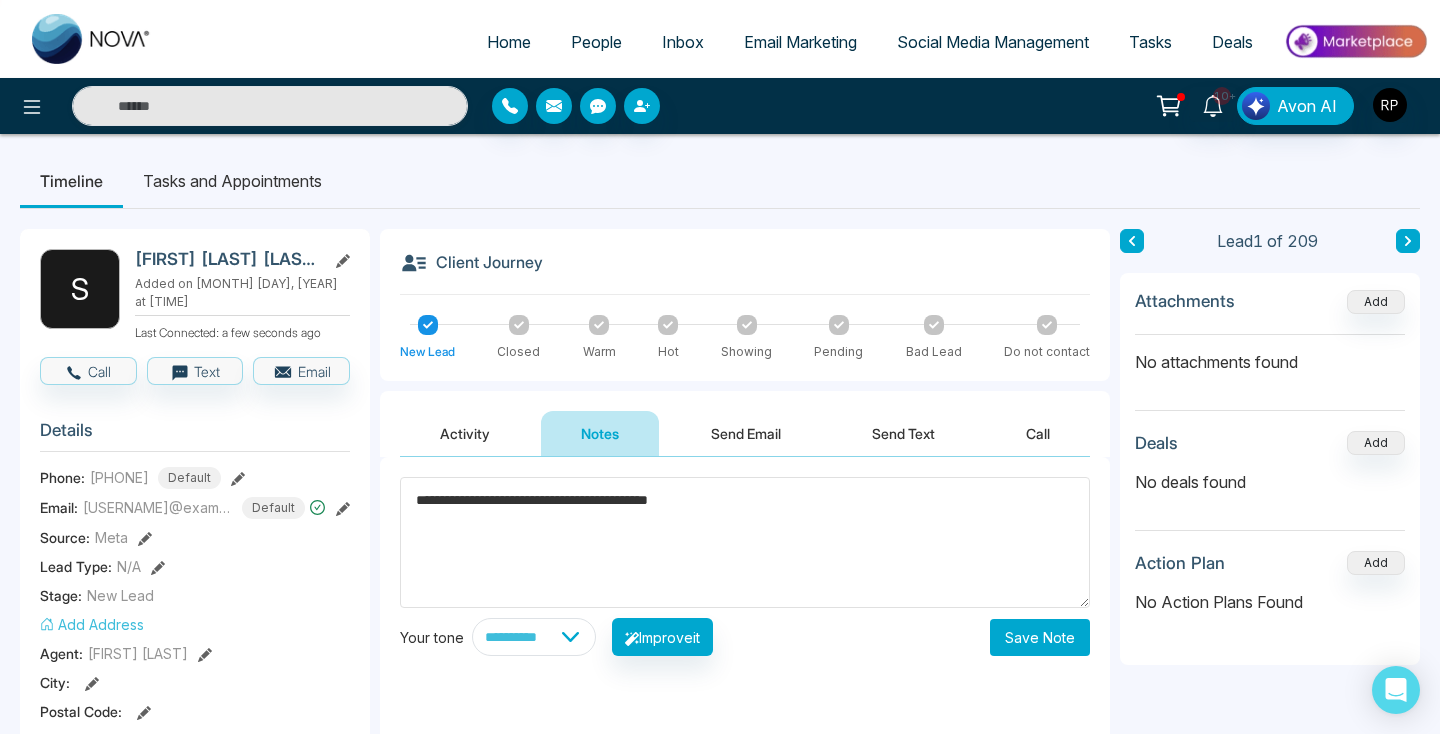 type on "**********" 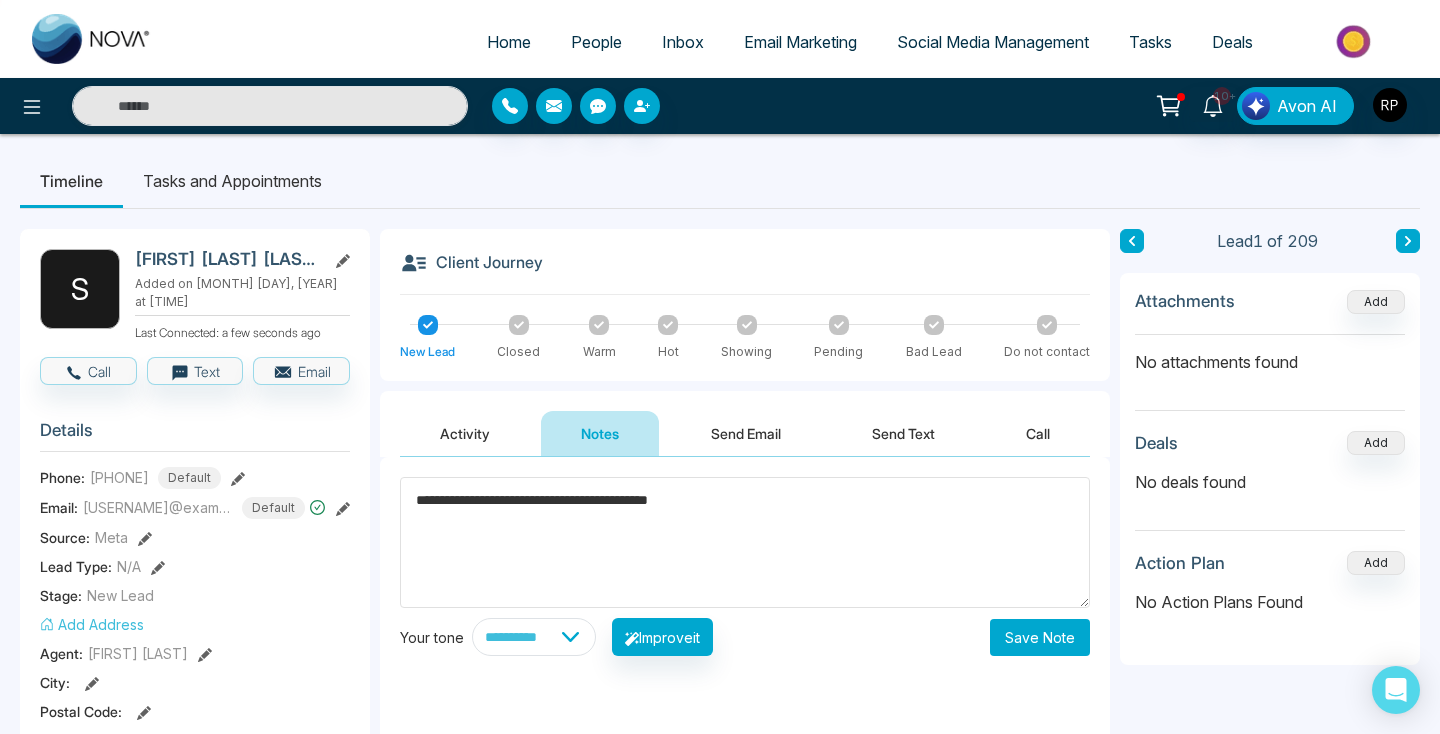 click on "Save Note" at bounding box center (1040, 637) 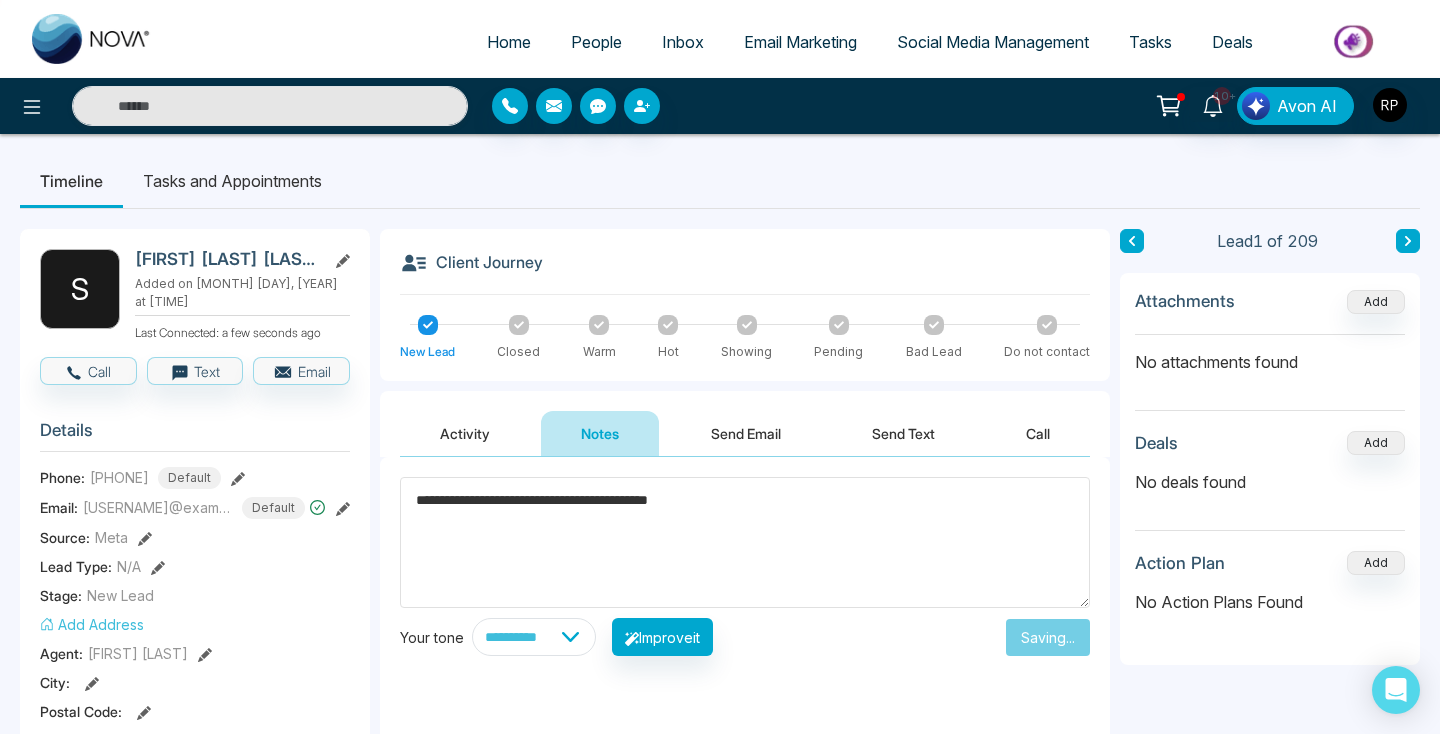 type 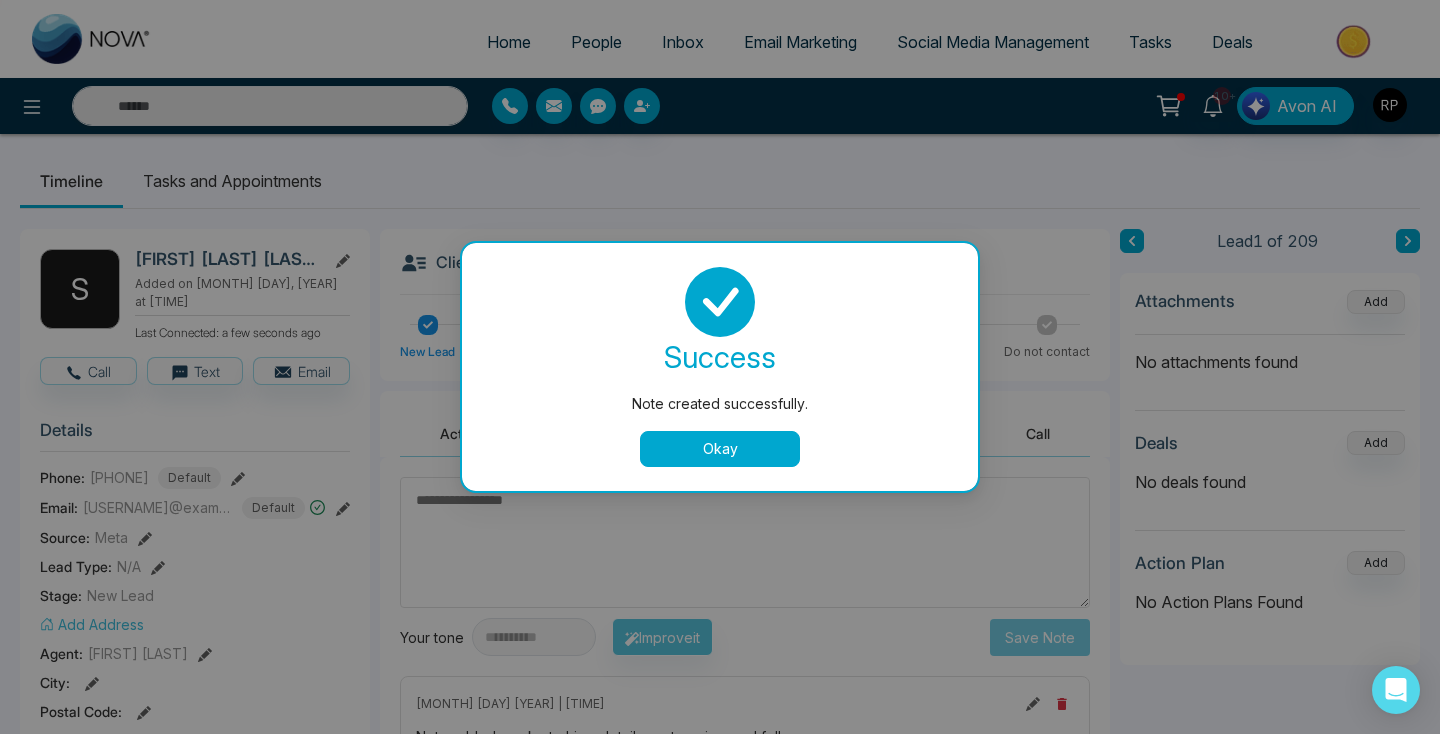 click on "Okay" at bounding box center [720, 449] 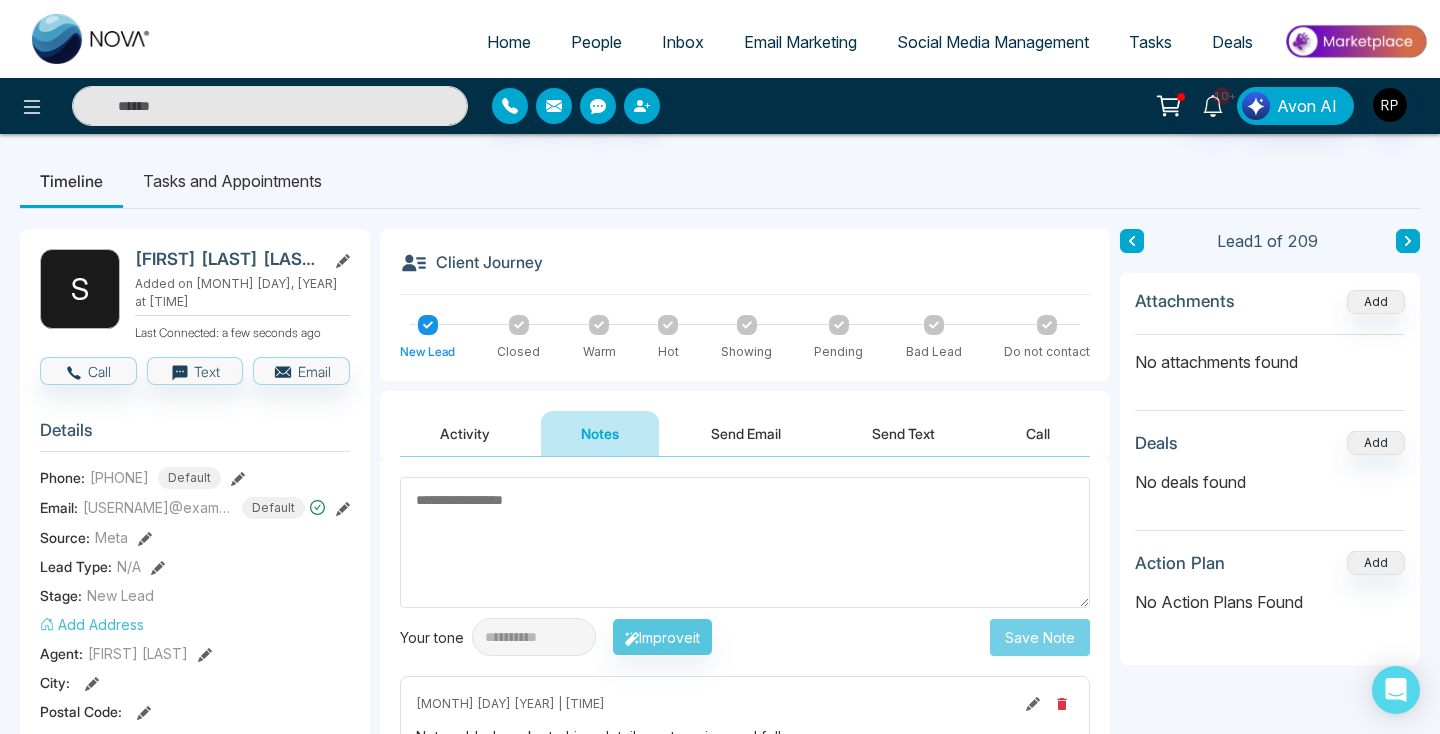 click on "**********" at bounding box center [720, 955] 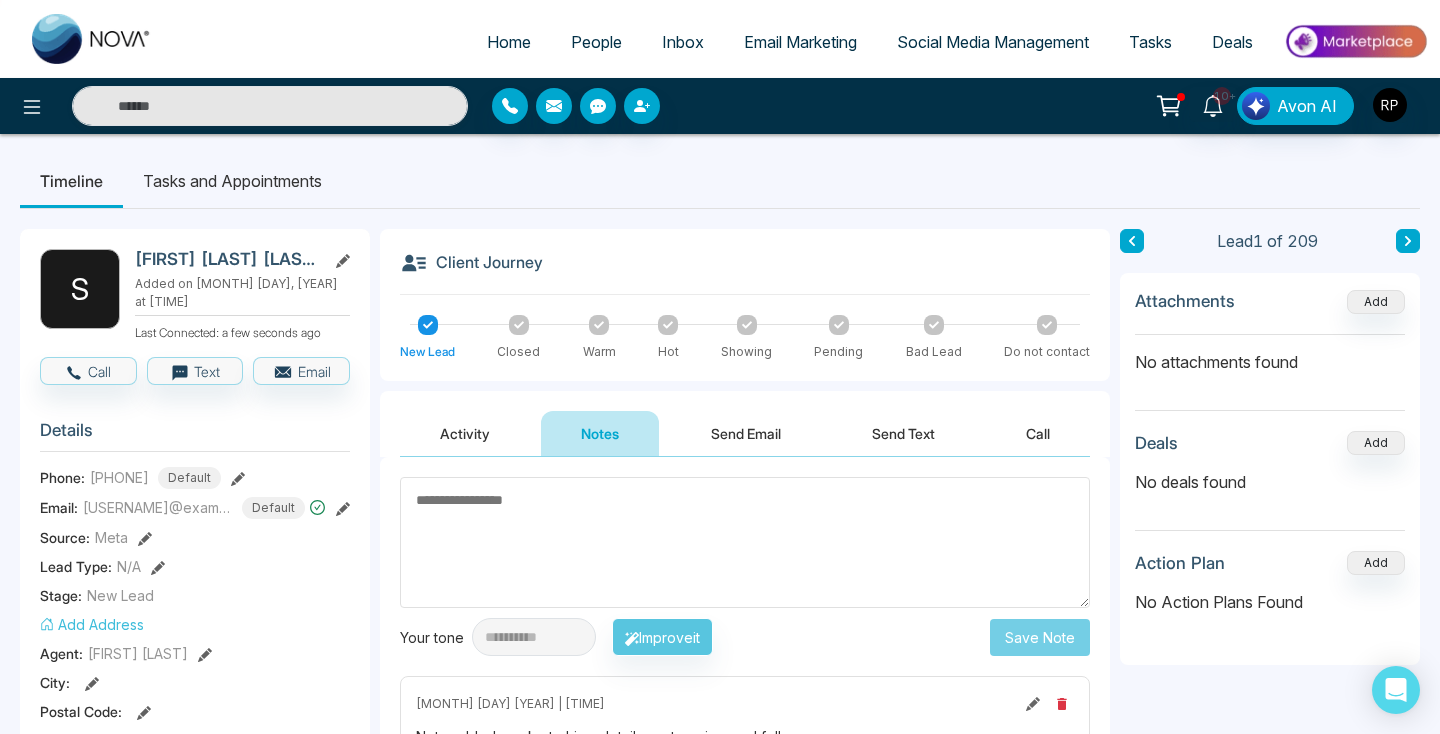 click at bounding box center [1408, 241] 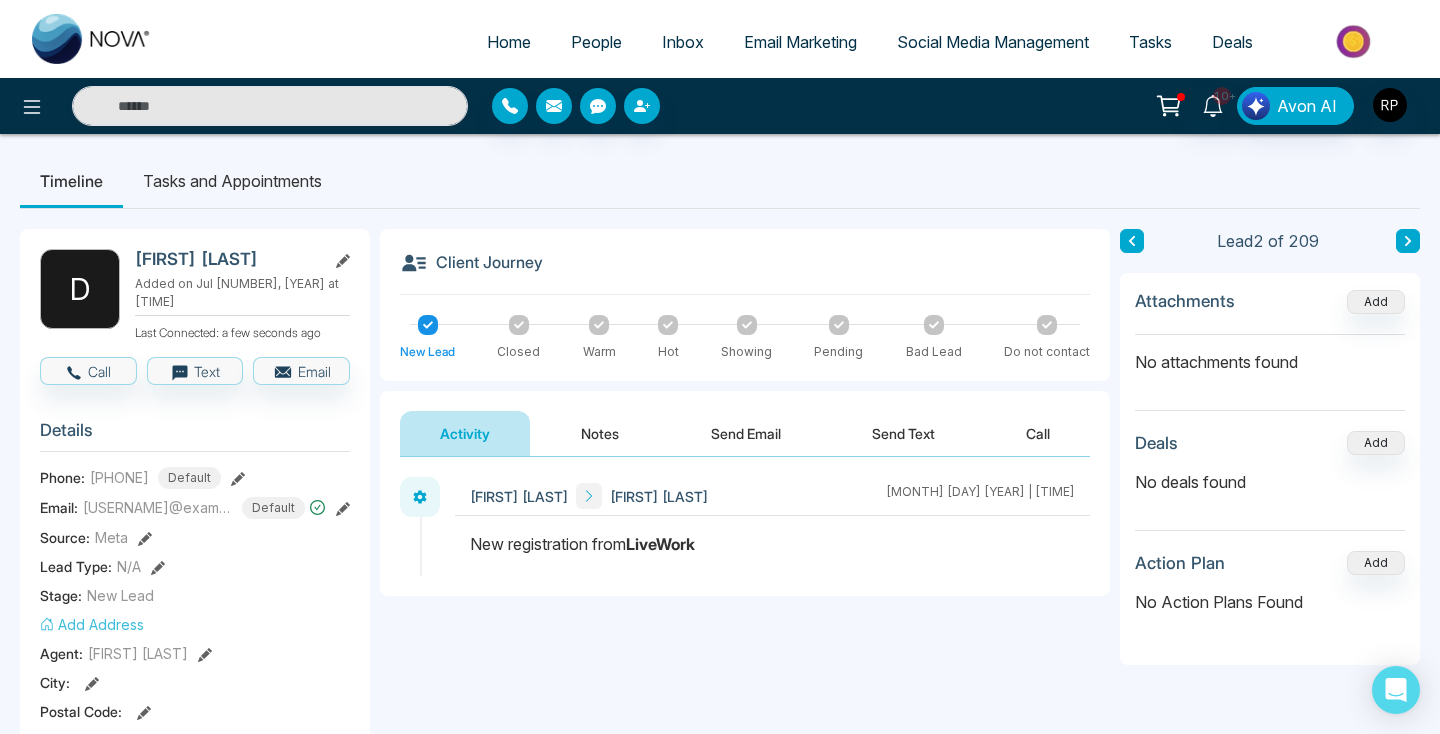 click 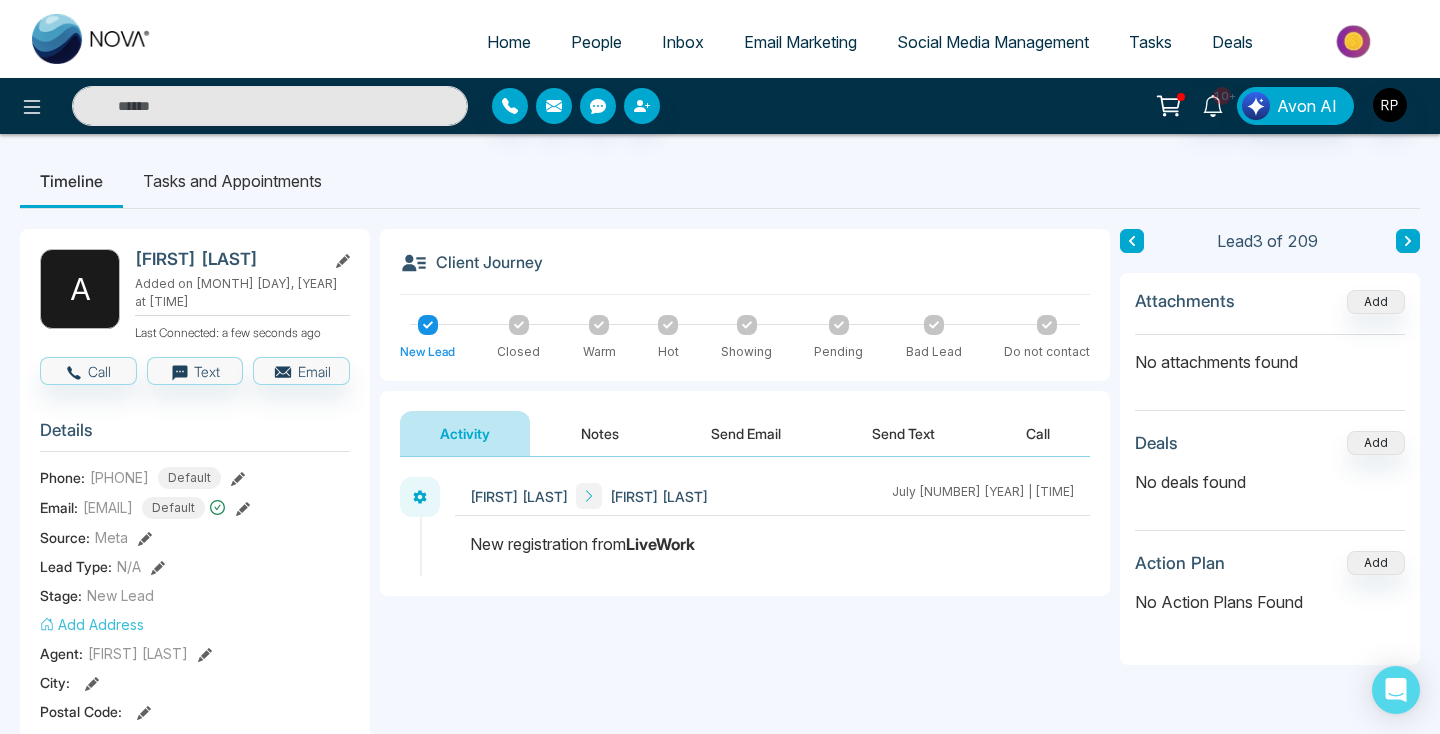 click 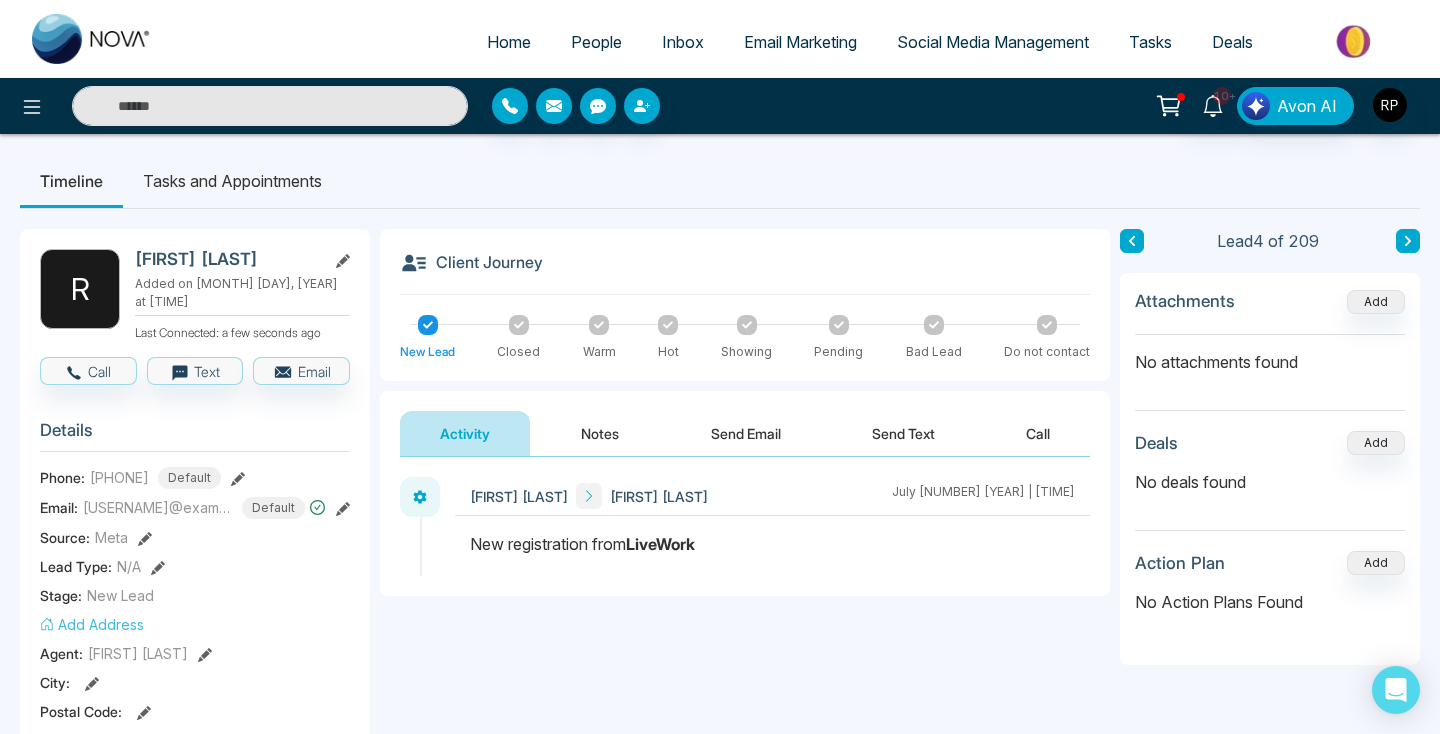click 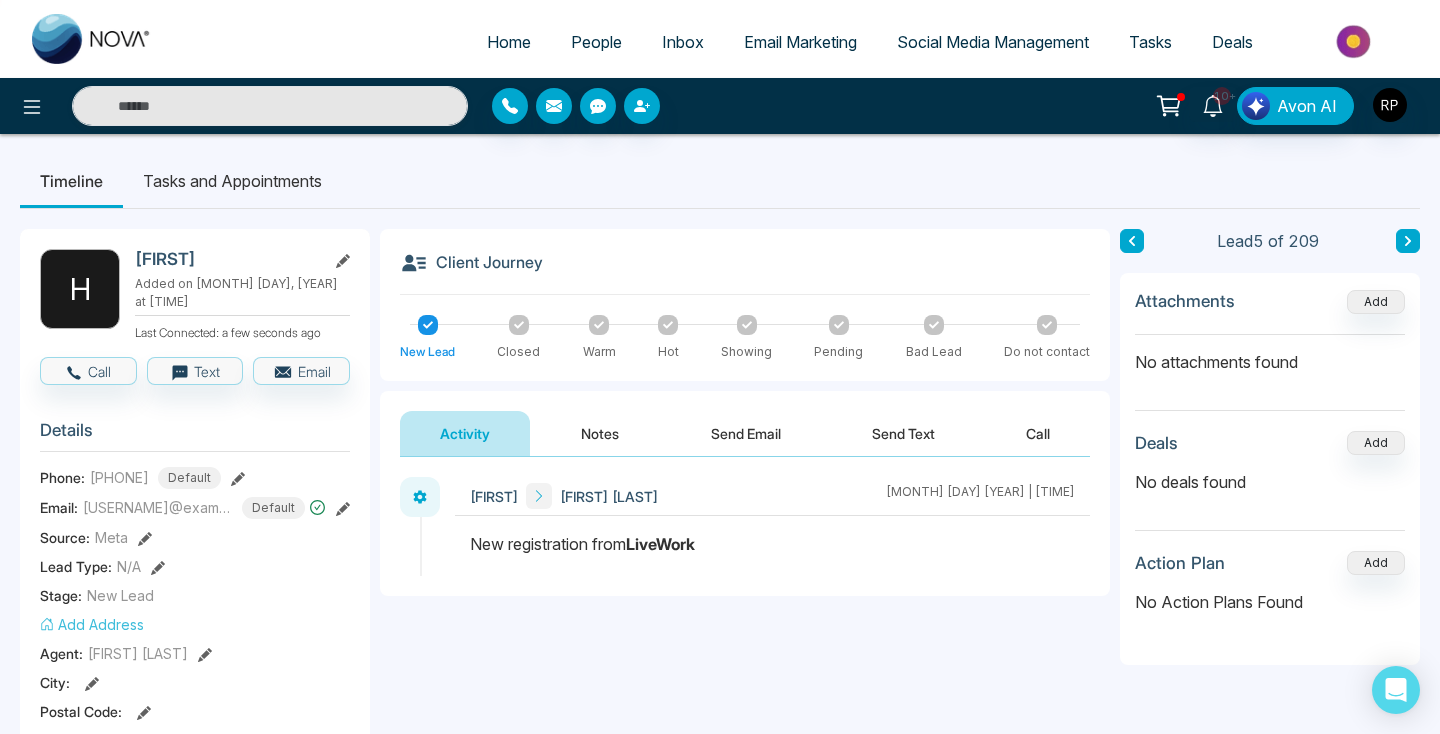 click on "Notes" at bounding box center [600, 433] 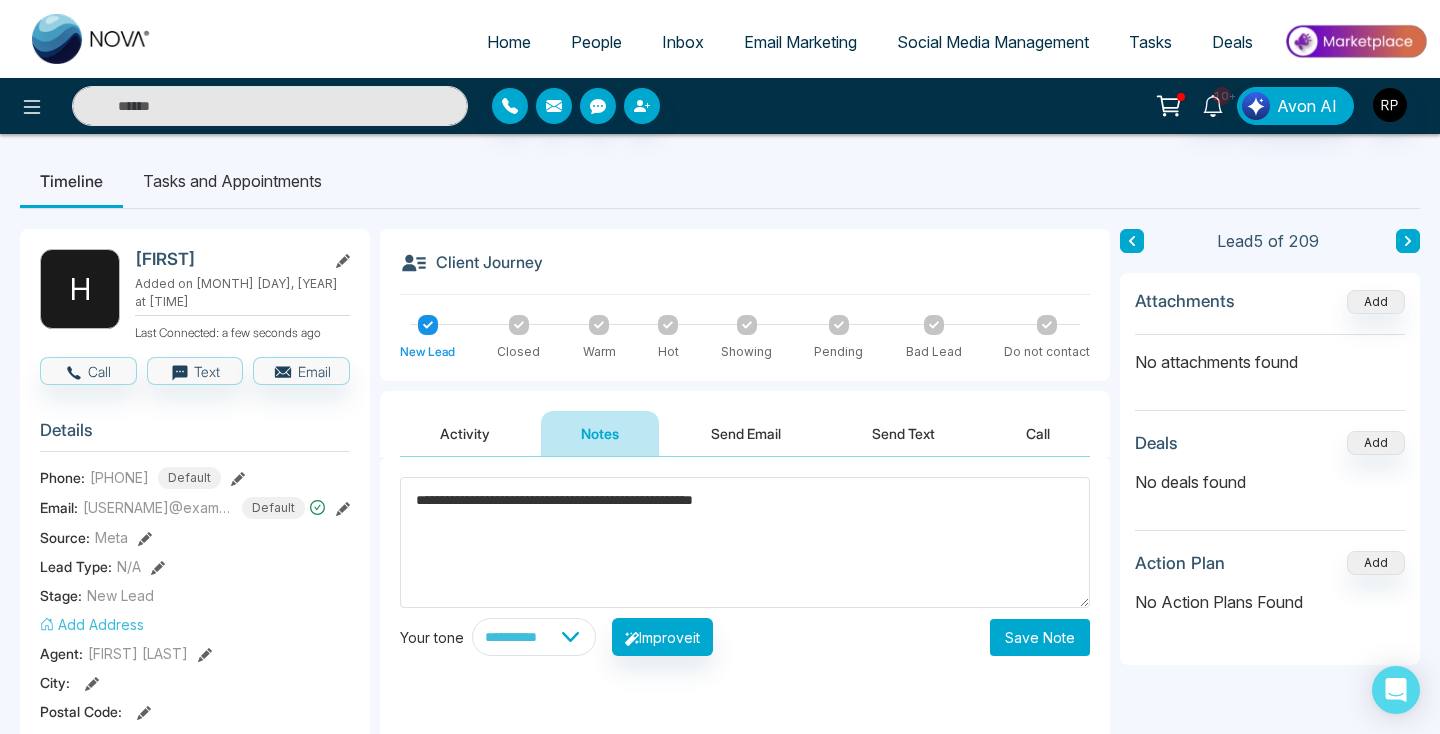 type on "**********" 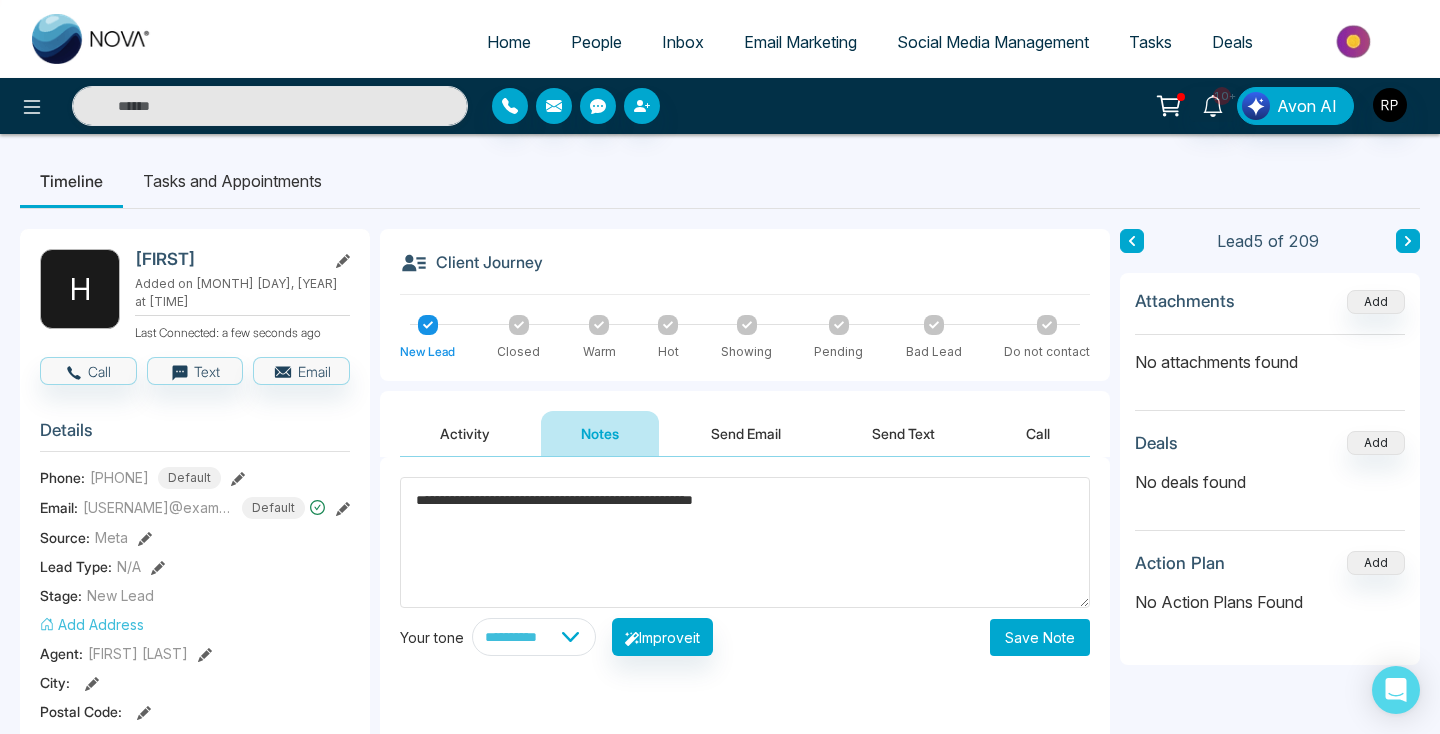 click on "Save Note" at bounding box center [1040, 637] 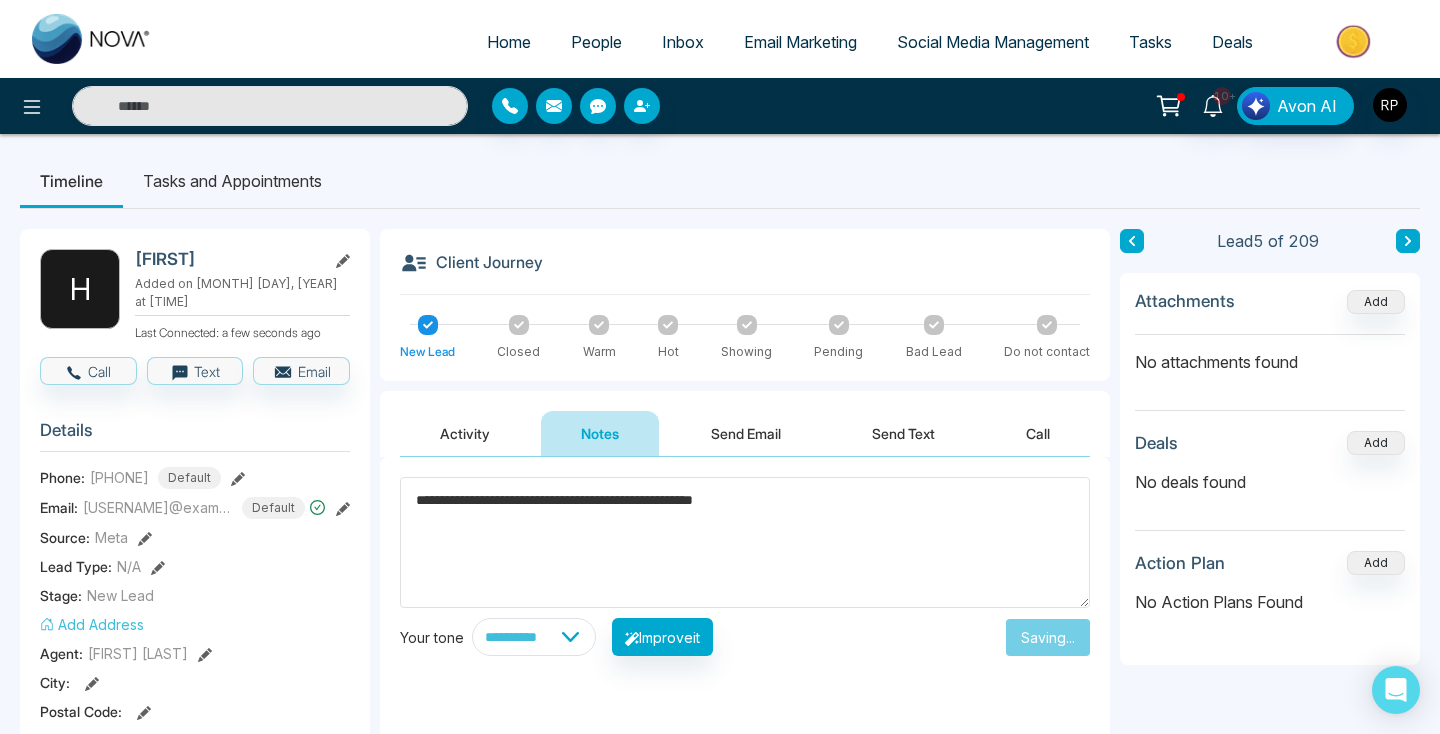 type 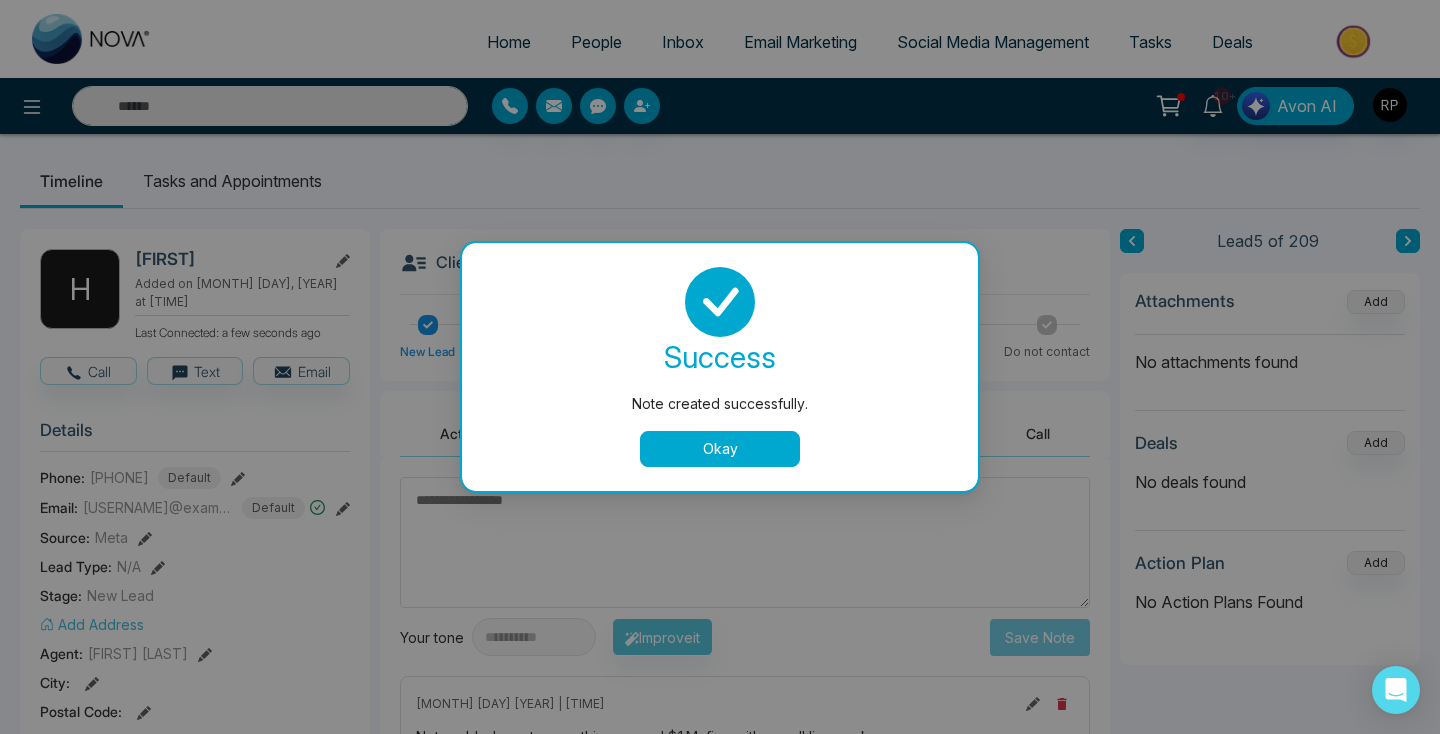 click on "Okay" at bounding box center (720, 449) 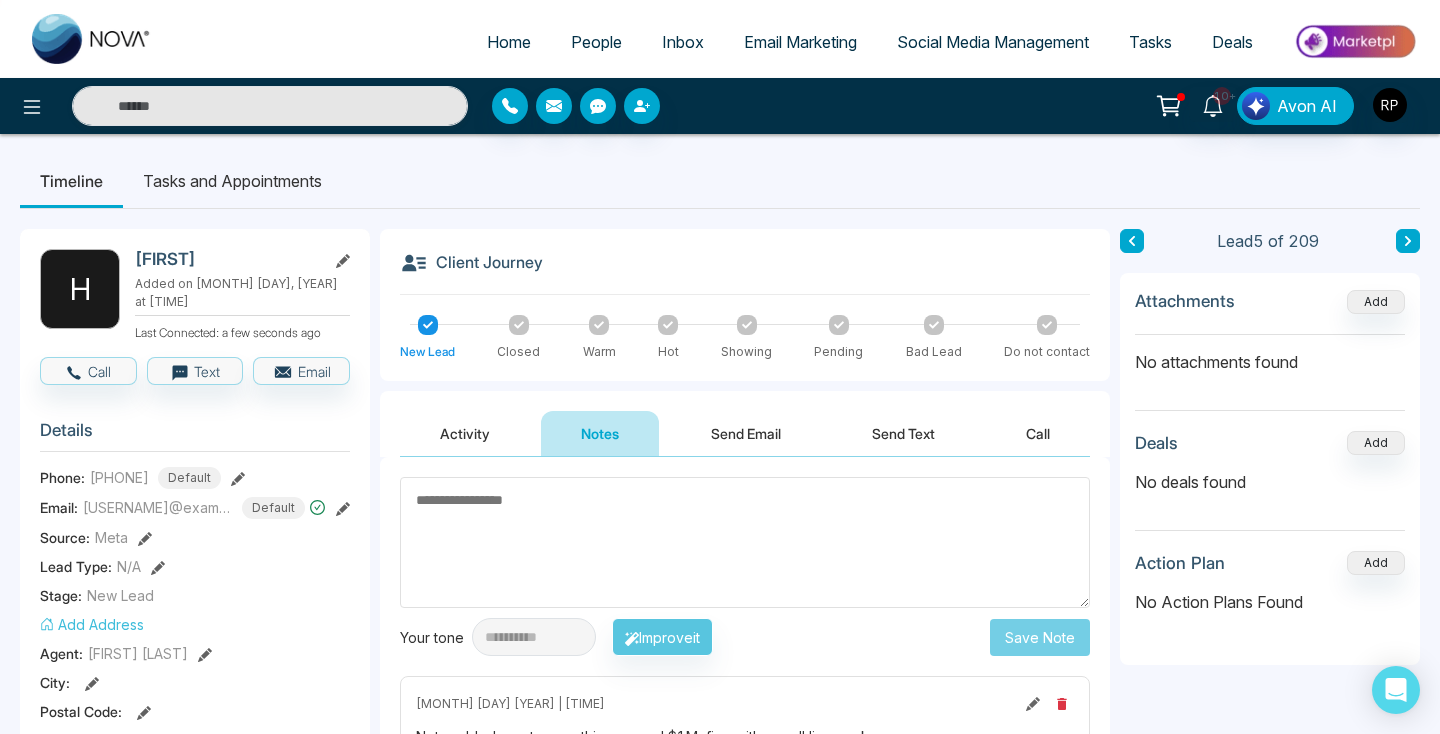 click on "People" at bounding box center (596, 42) 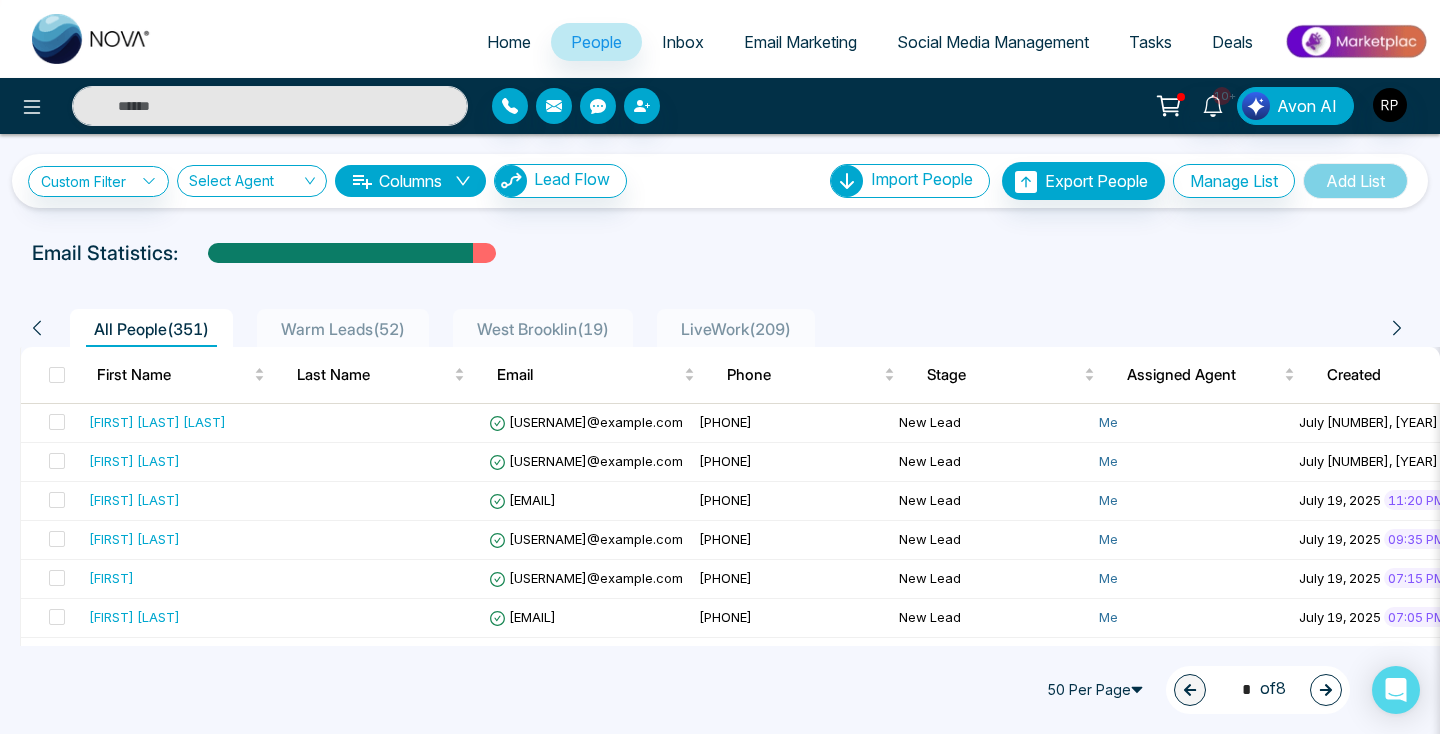 click on "Tasks" at bounding box center (1150, 42) 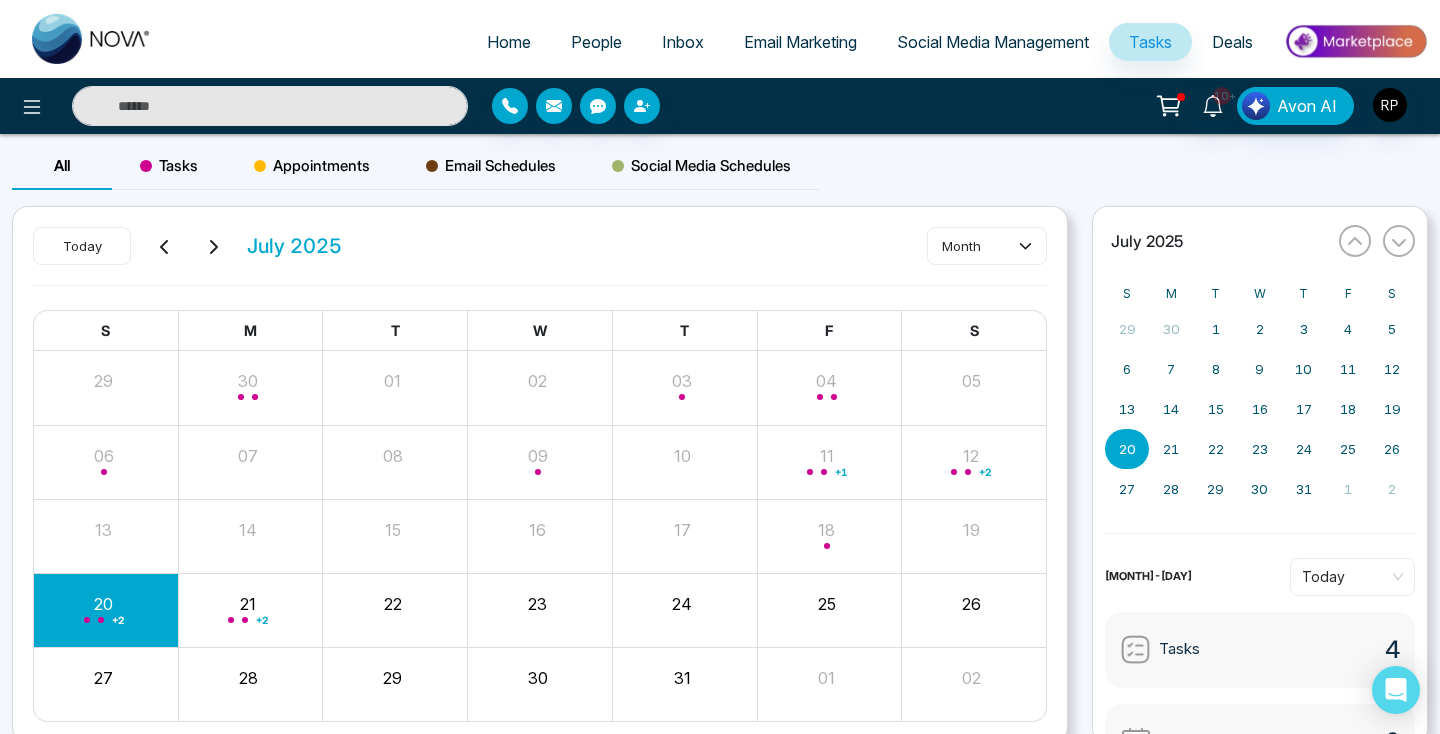 scroll, scrollTop: 81, scrollLeft: 0, axis: vertical 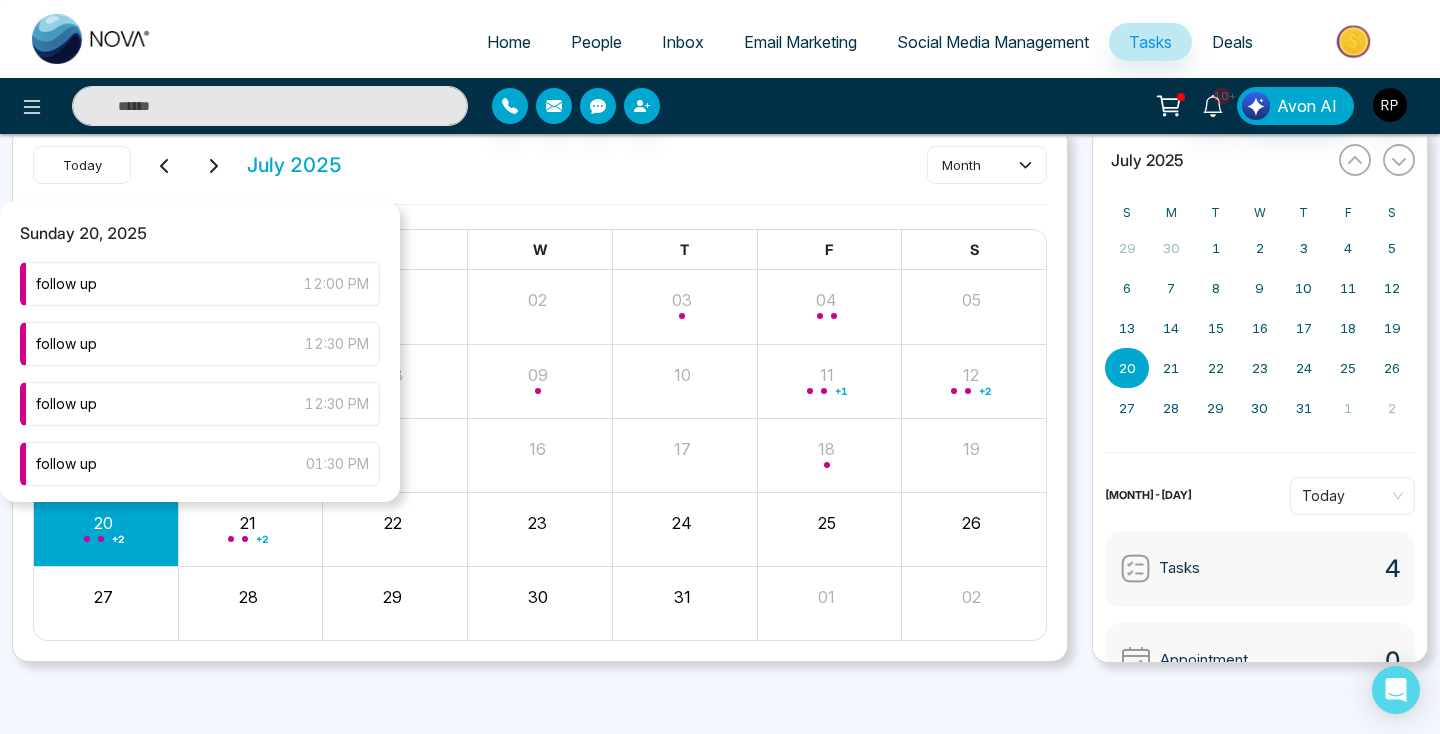 click on "+ 2" at bounding box center (106, 529) 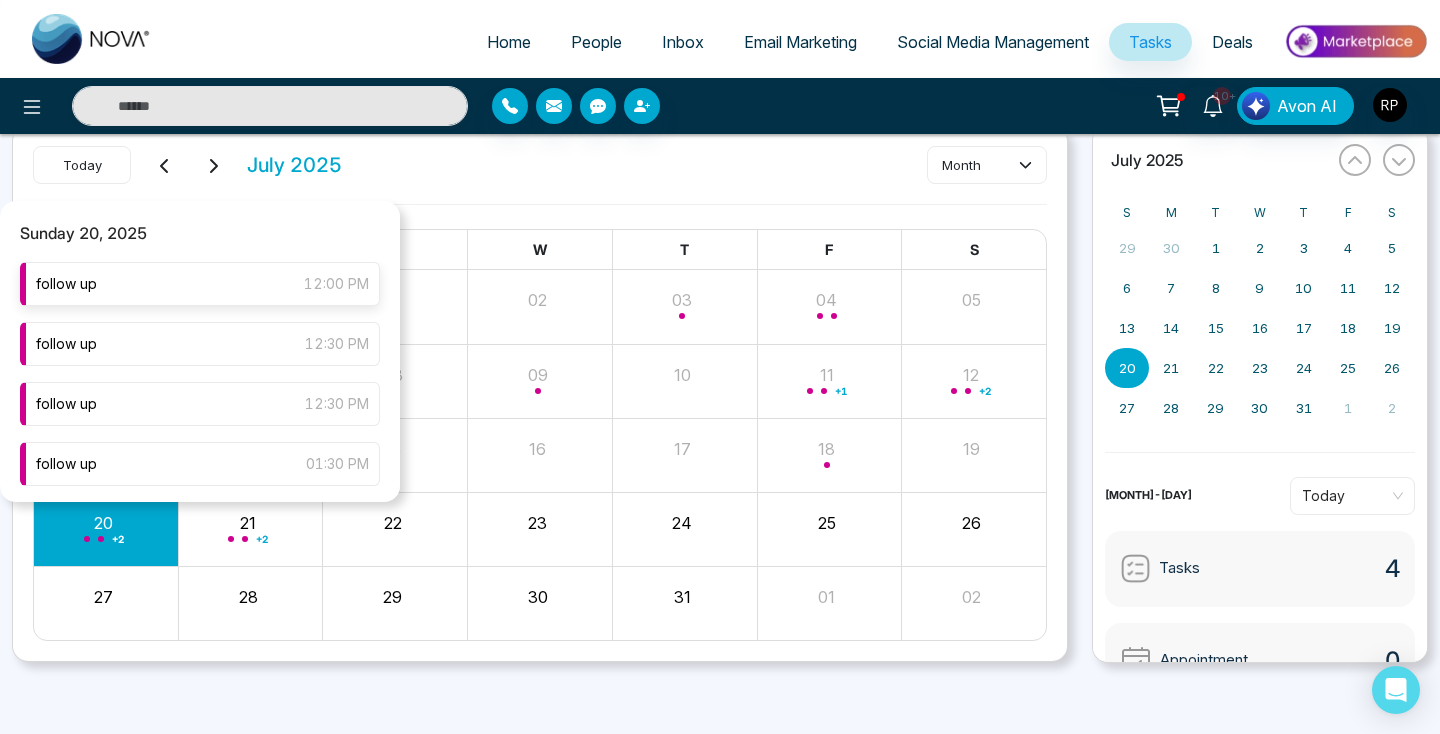 click on "follow up [TIME]" at bounding box center [200, 284] 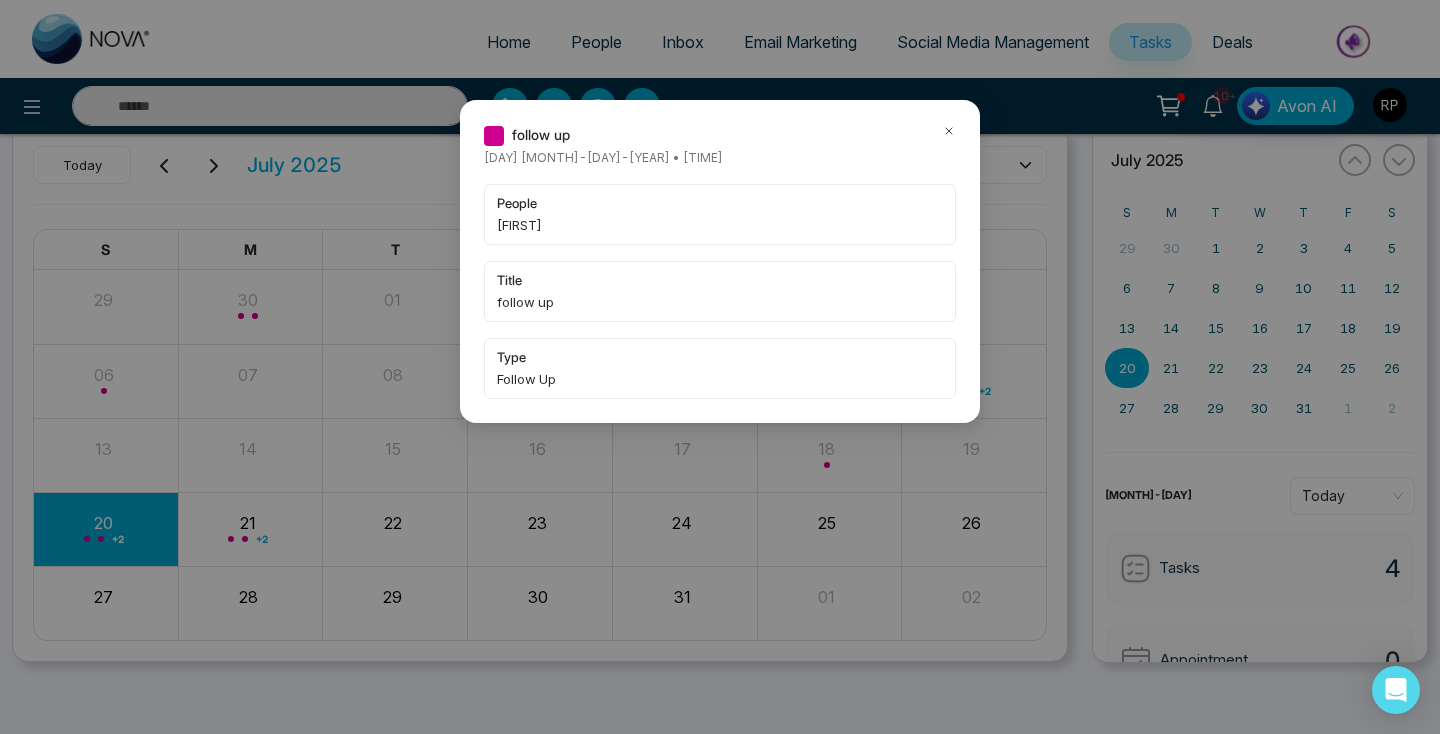 click on "follow up [DAY] [MONTH]-[DAY]-[YEAR] • [TIME] people [FIRST] title follow up type Follow Up" at bounding box center [720, 367] 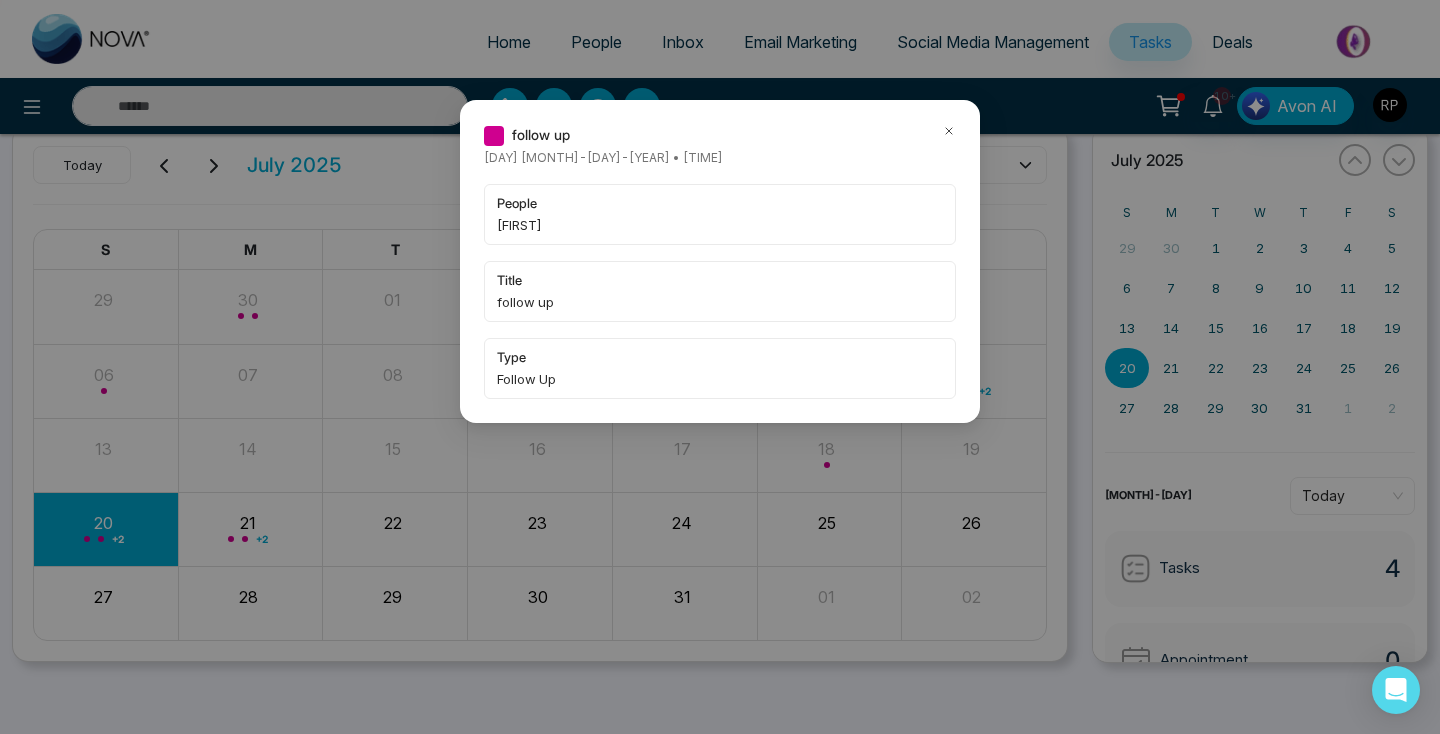 click 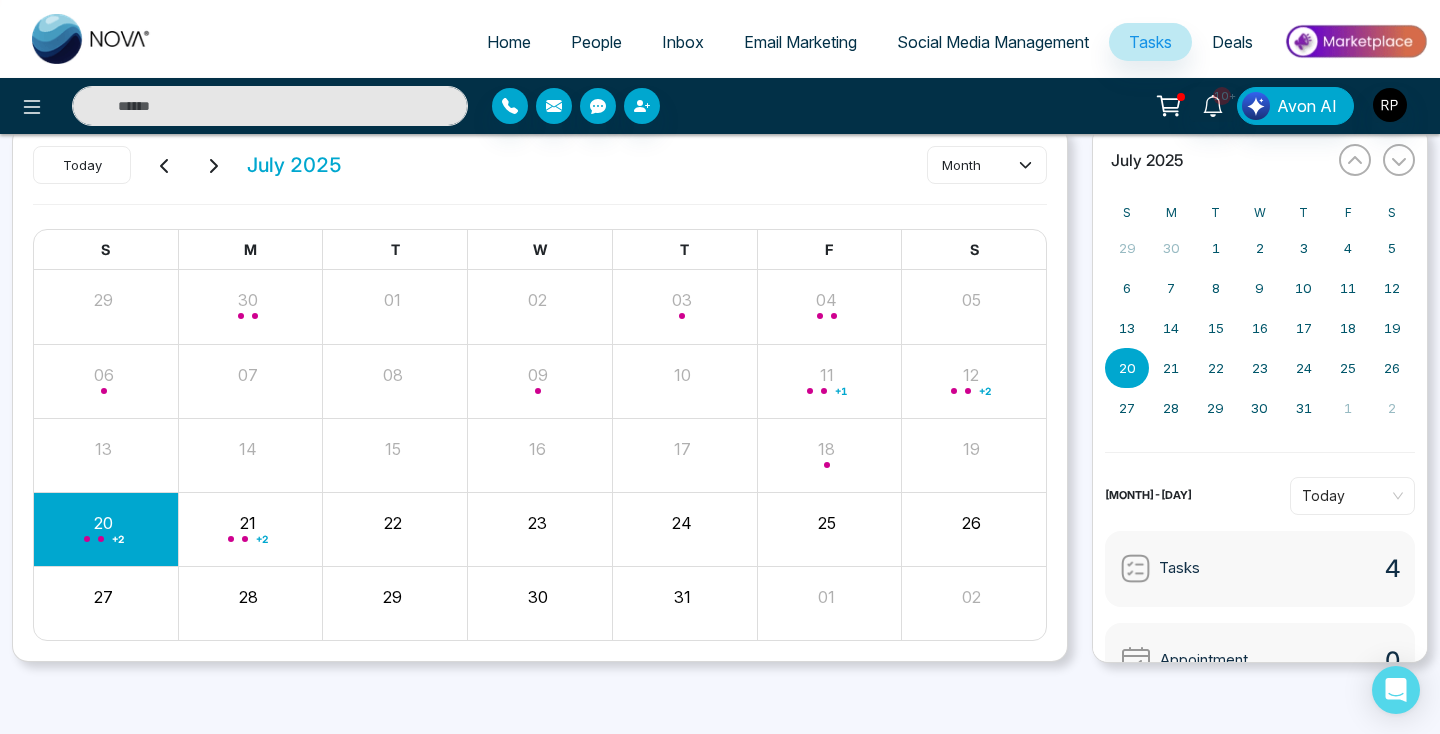 click at bounding box center [270, 106] 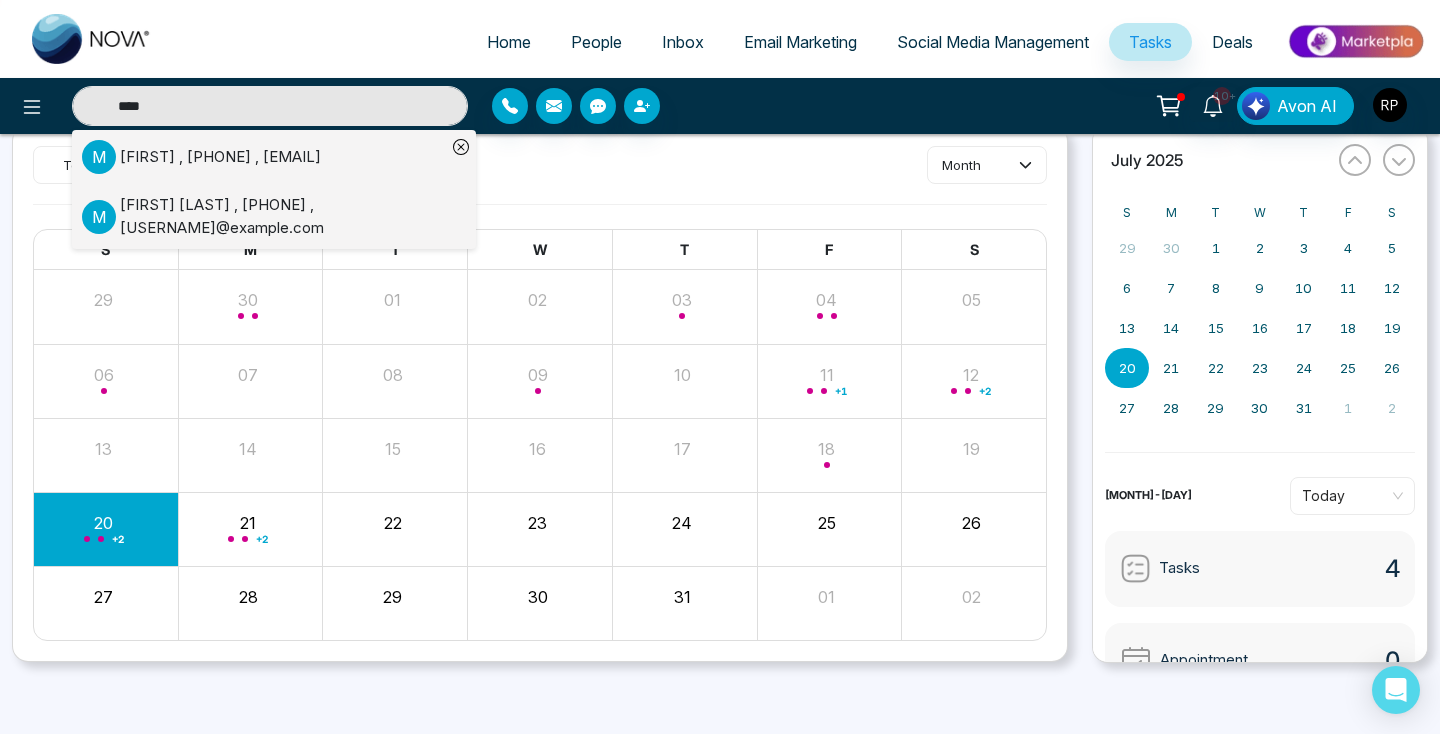 type on "****" 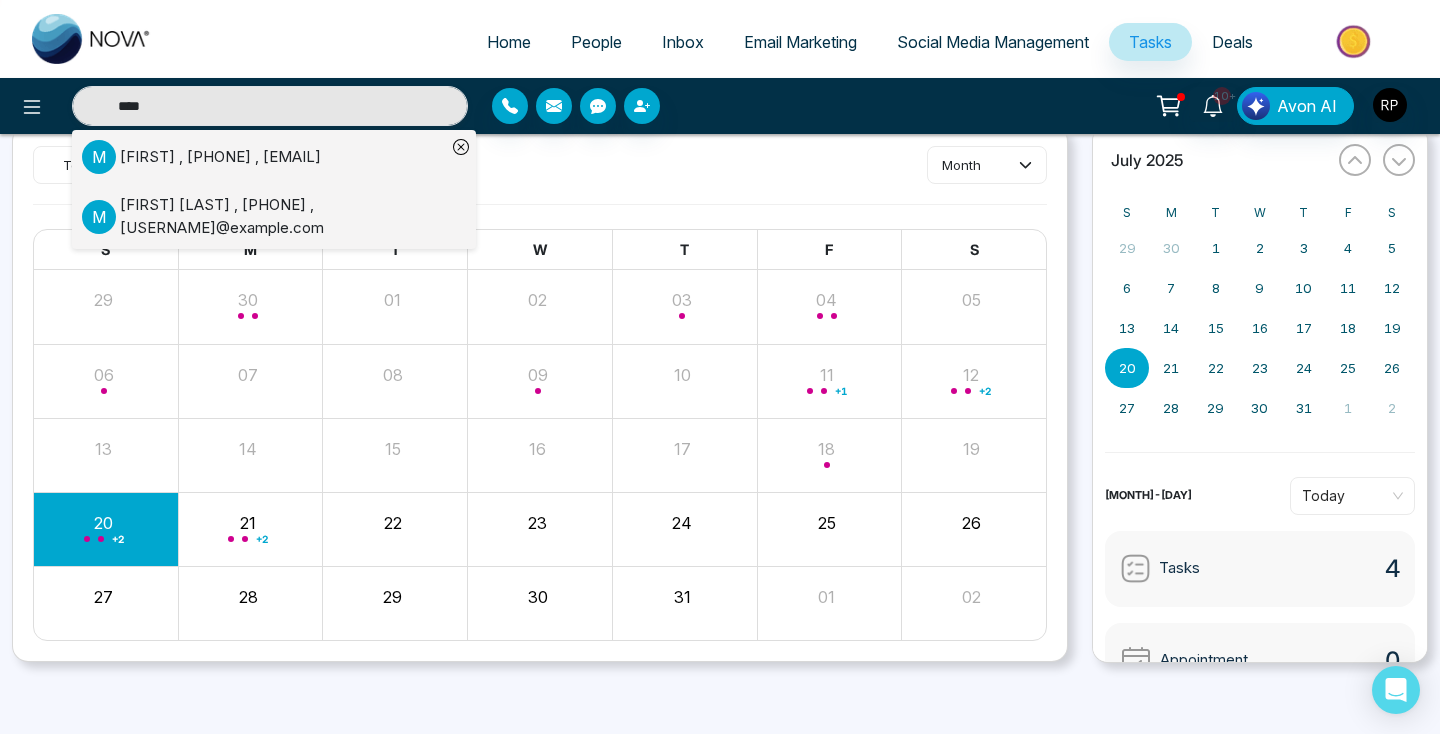 click on "[FIRST]     , [PHONE]   , [EMAIL]" at bounding box center (220, 157) 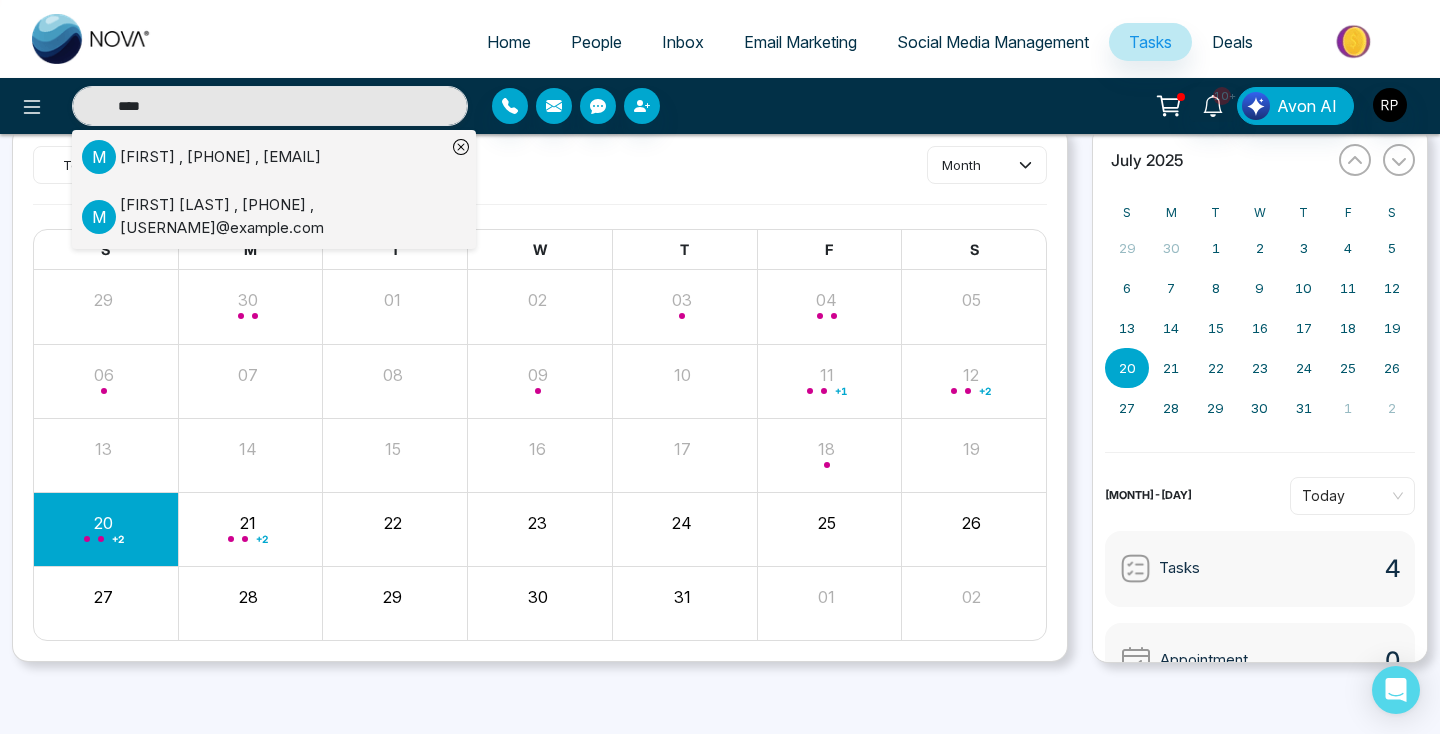 type 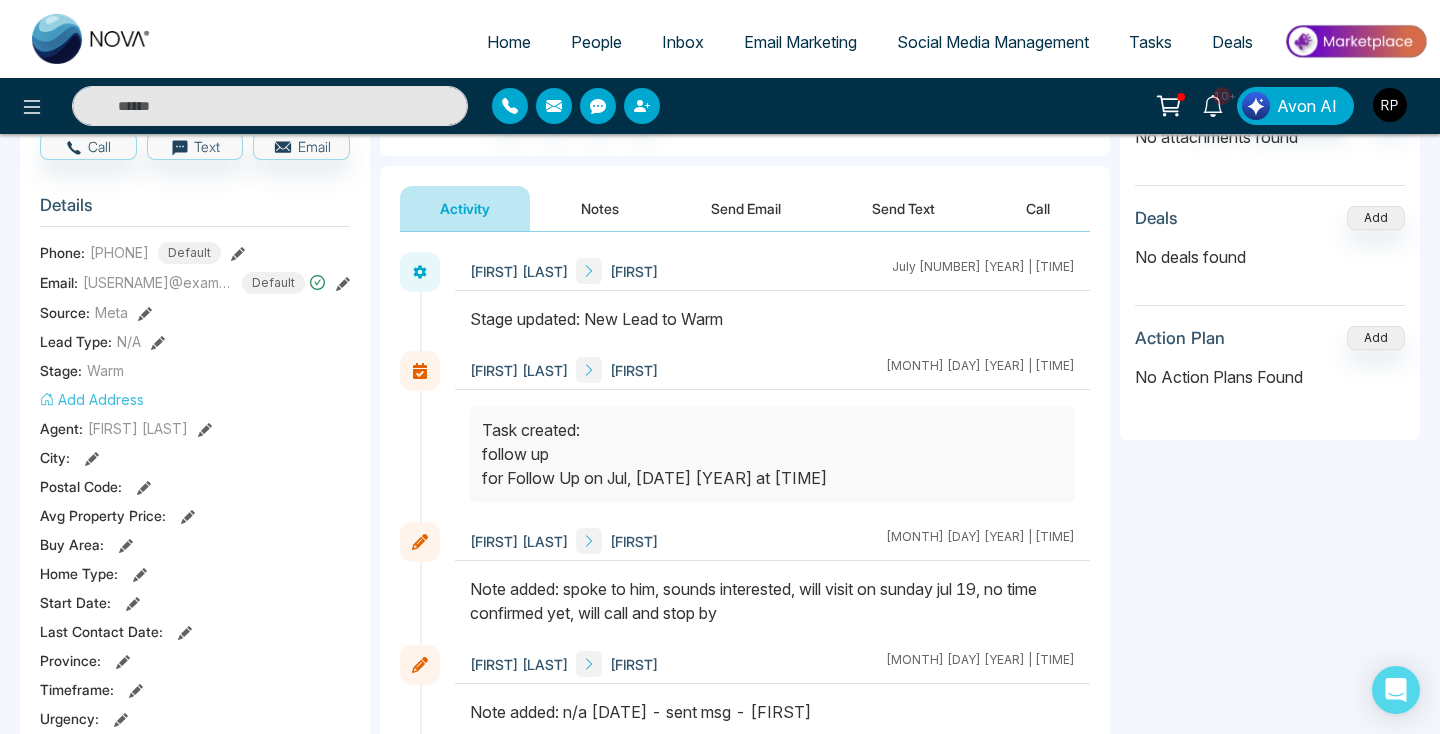 scroll, scrollTop: 169, scrollLeft: 0, axis: vertical 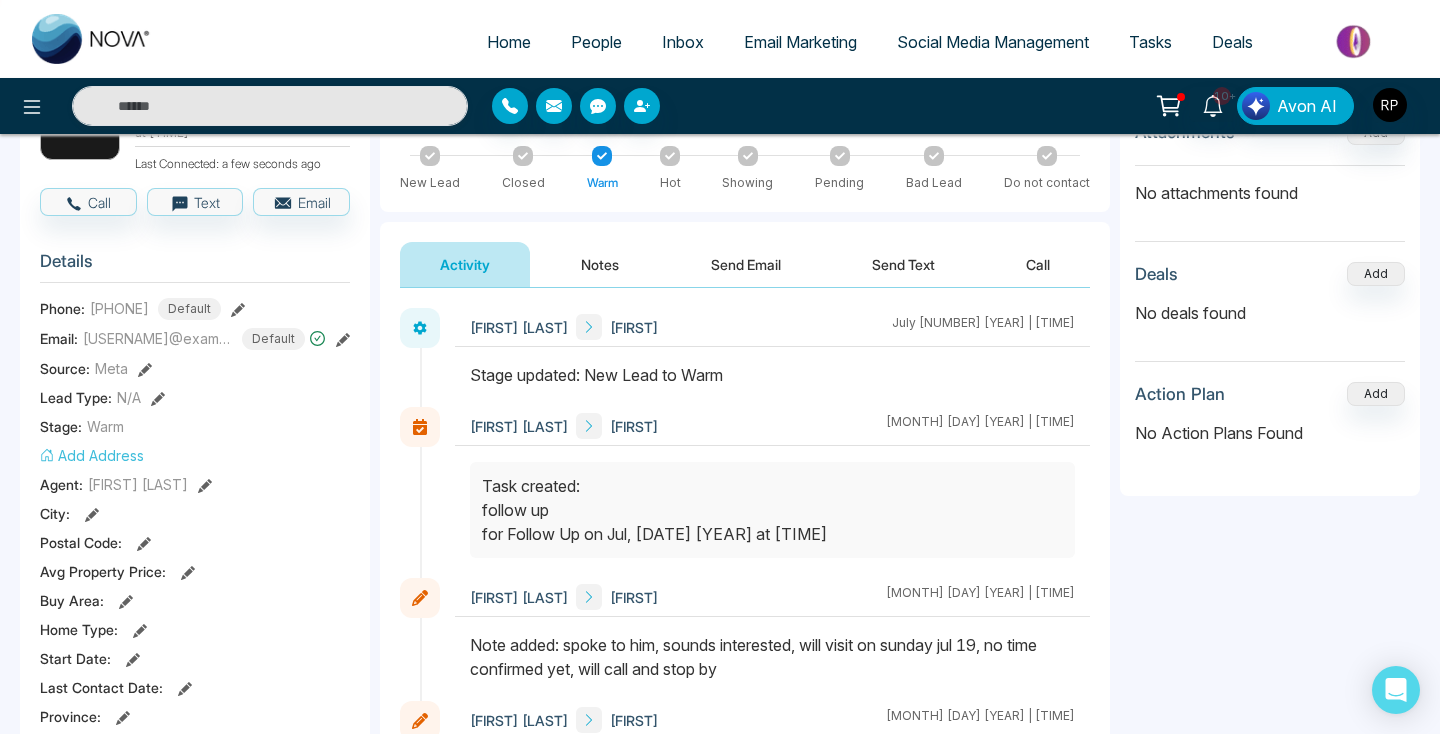 click on "Notes" at bounding box center [600, 264] 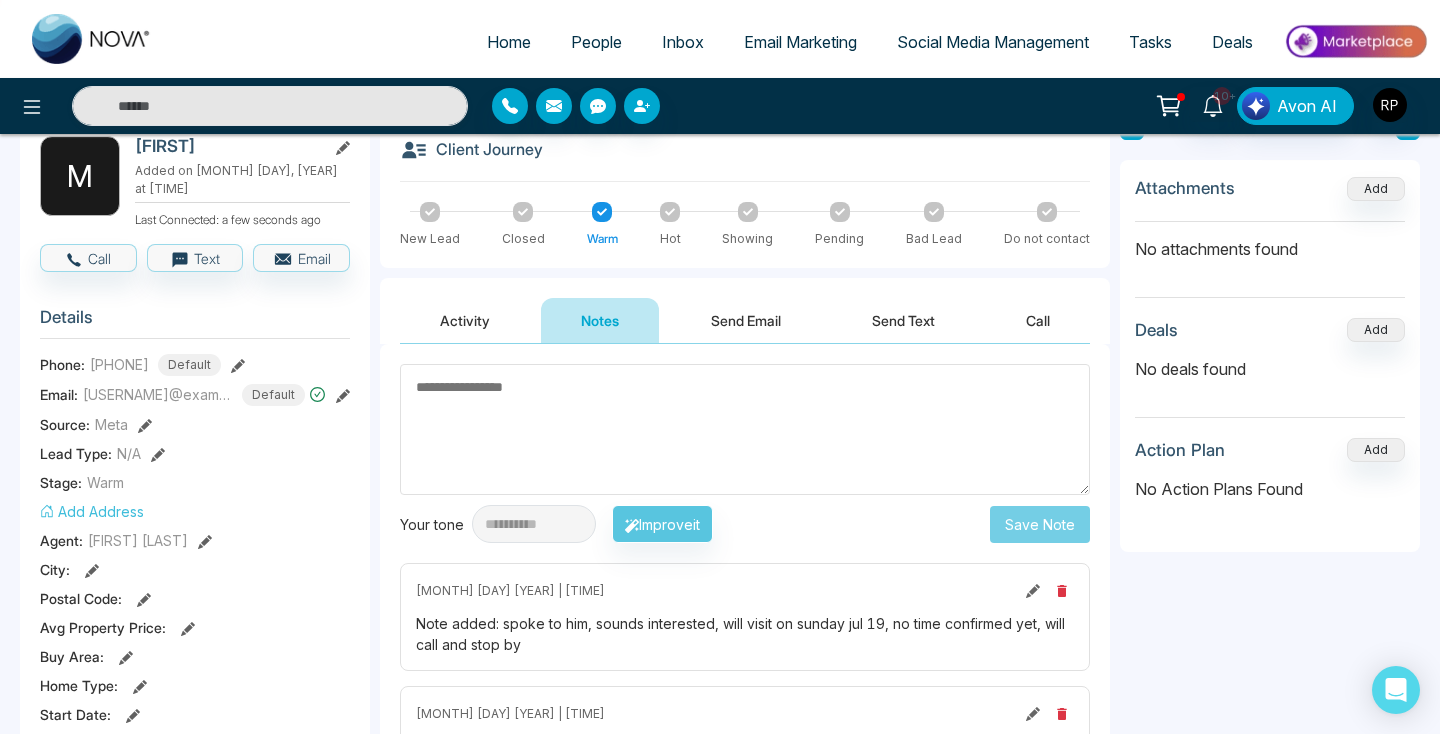 scroll, scrollTop: 102, scrollLeft: 0, axis: vertical 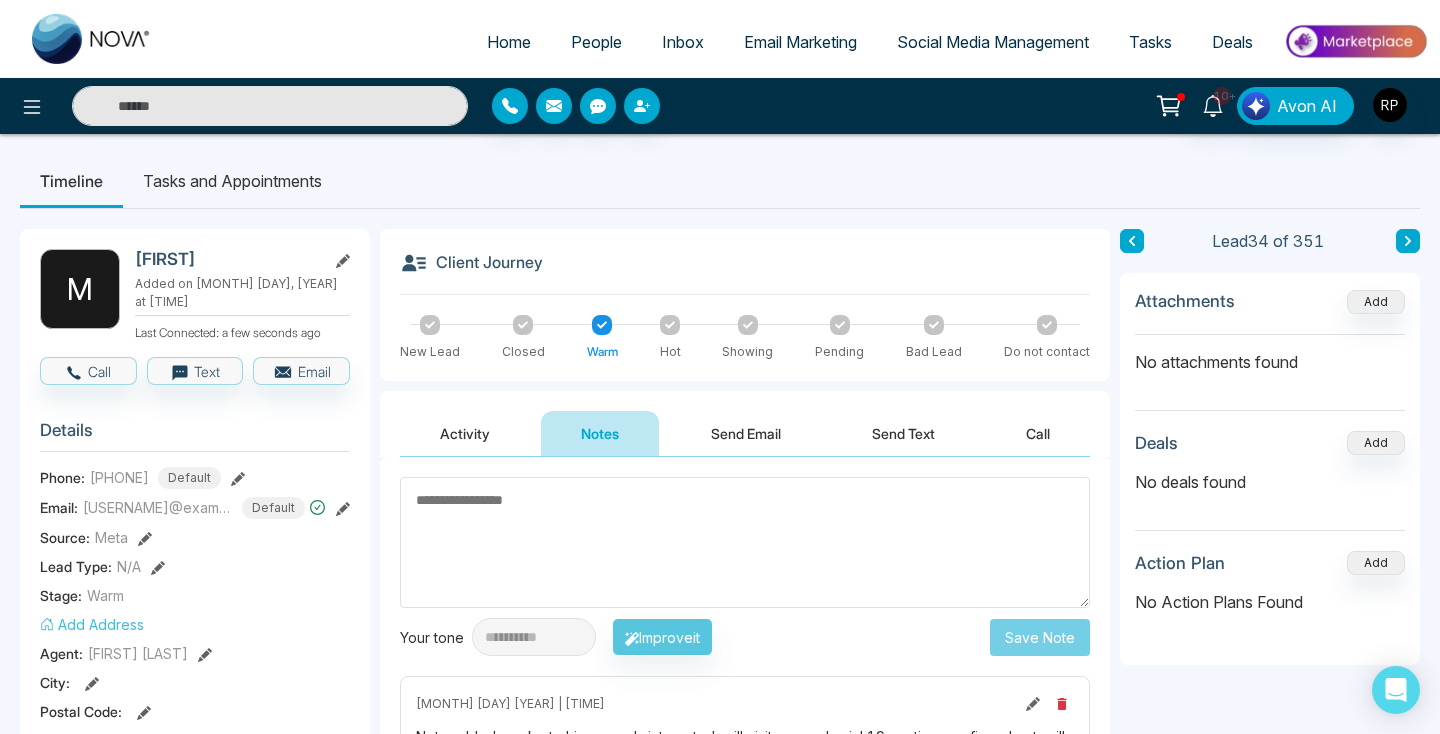 click on "Tasks" at bounding box center (1150, 42) 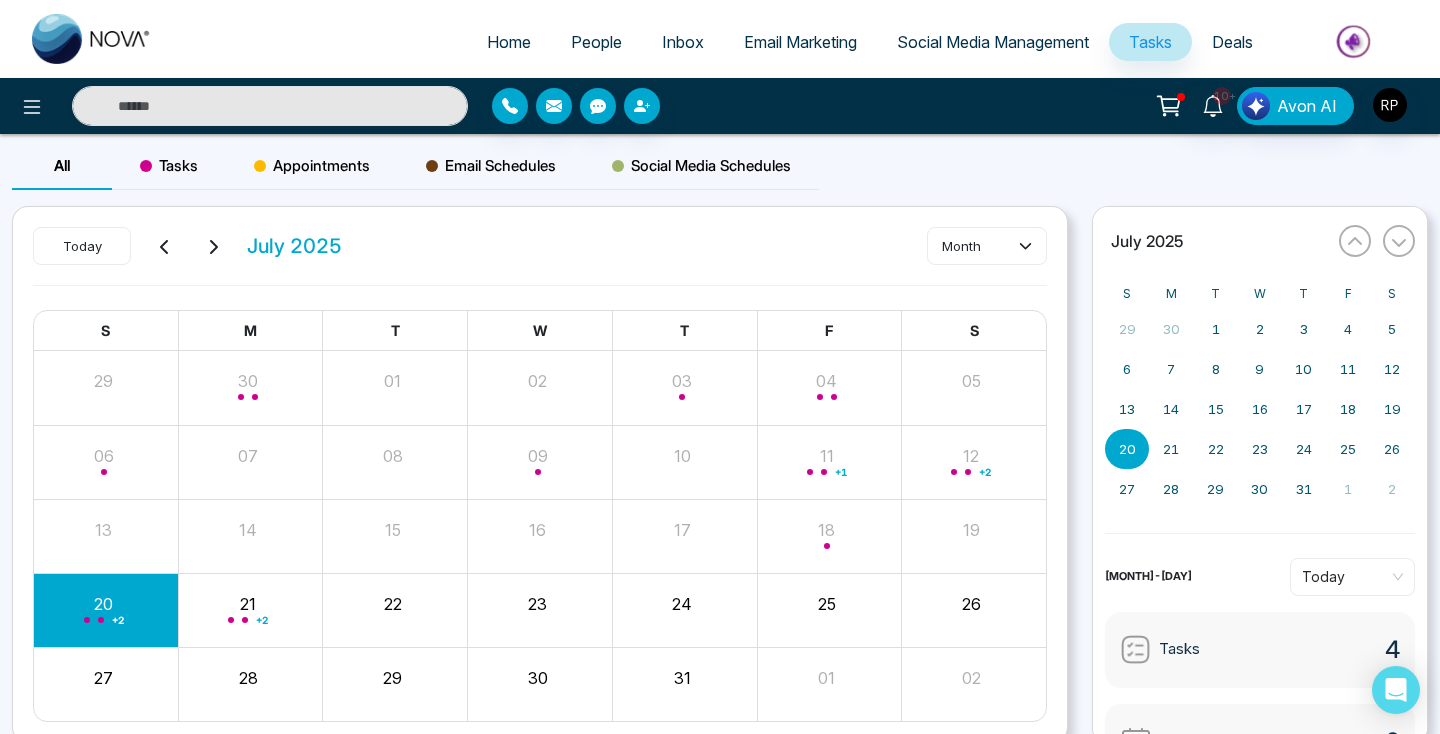 click on "+ 2" at bounding box center [106, 610] 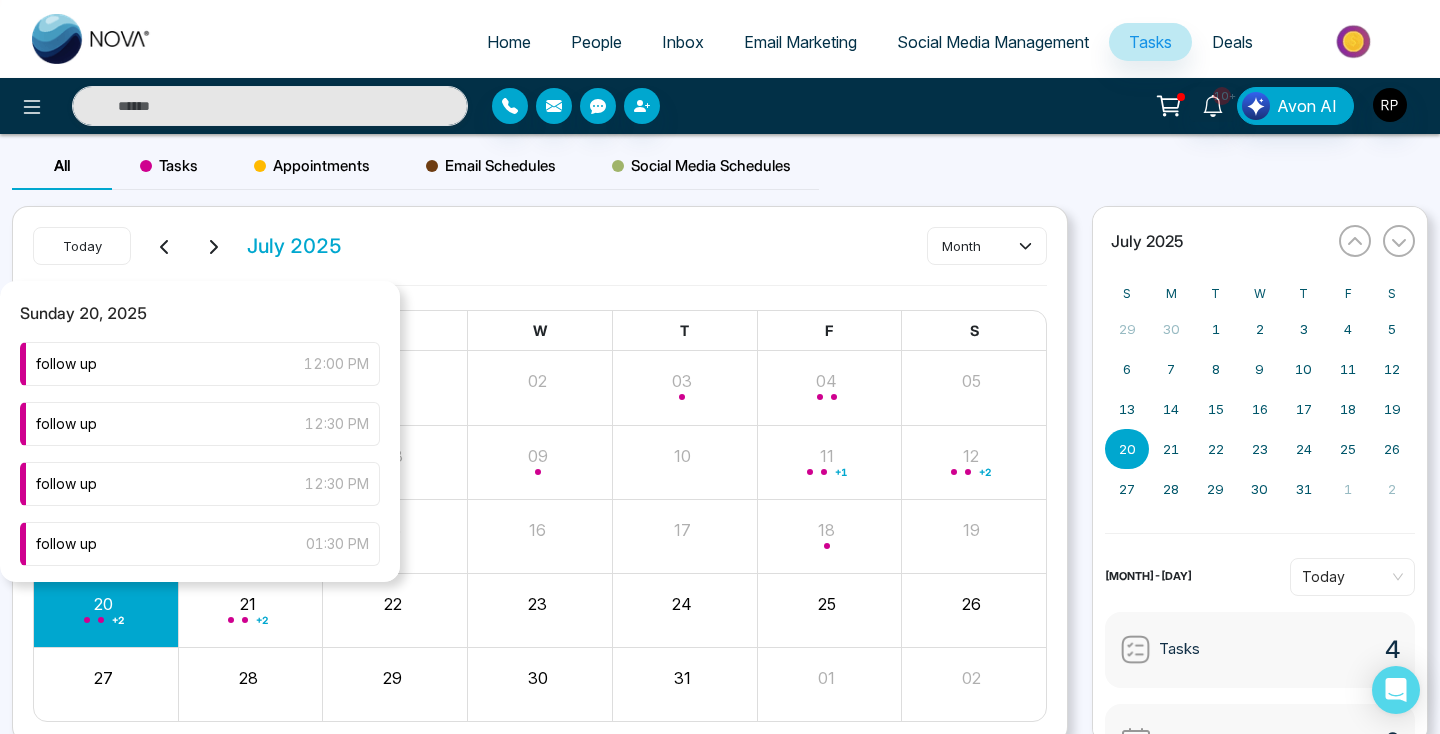 click on "+ 2" at bounding box center (106, 610) 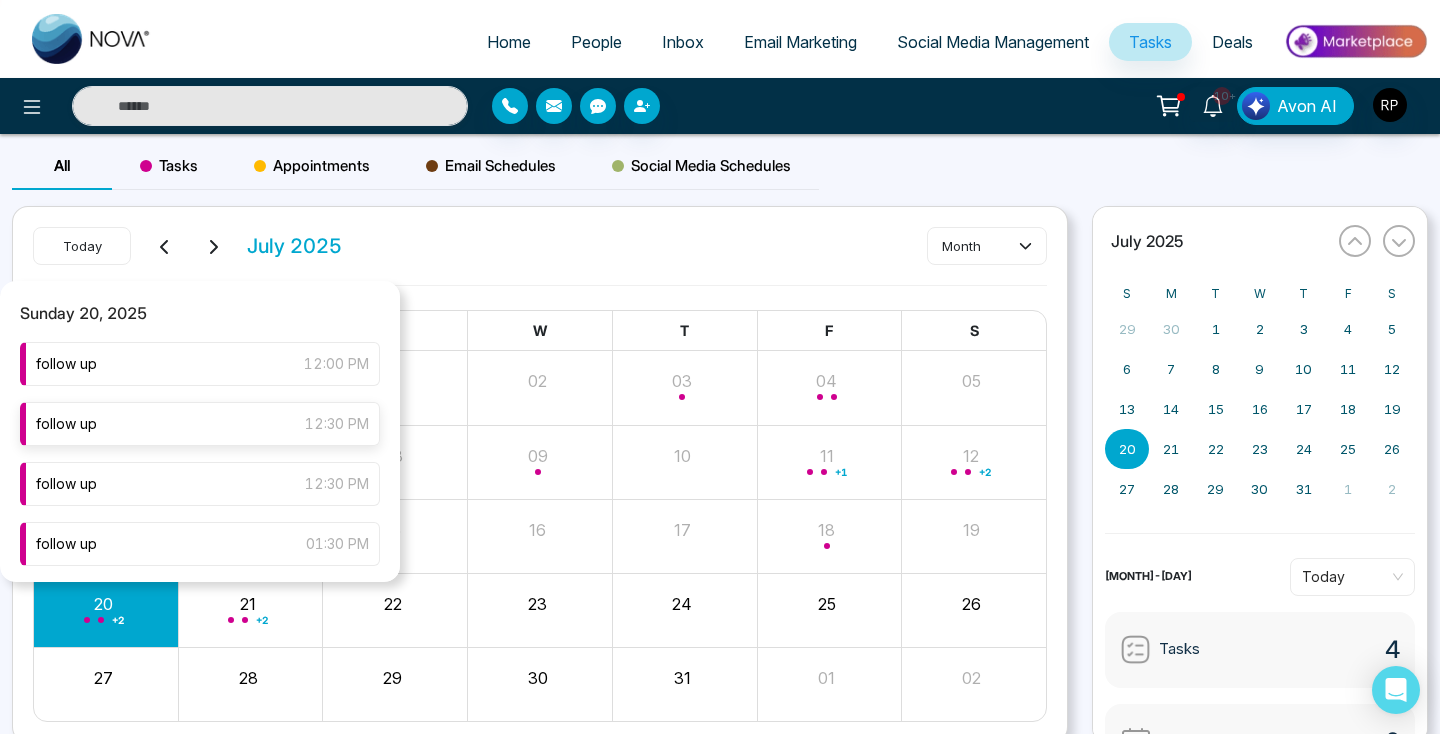 click on "follow up [TIME]" at bounding box center [200, 424] 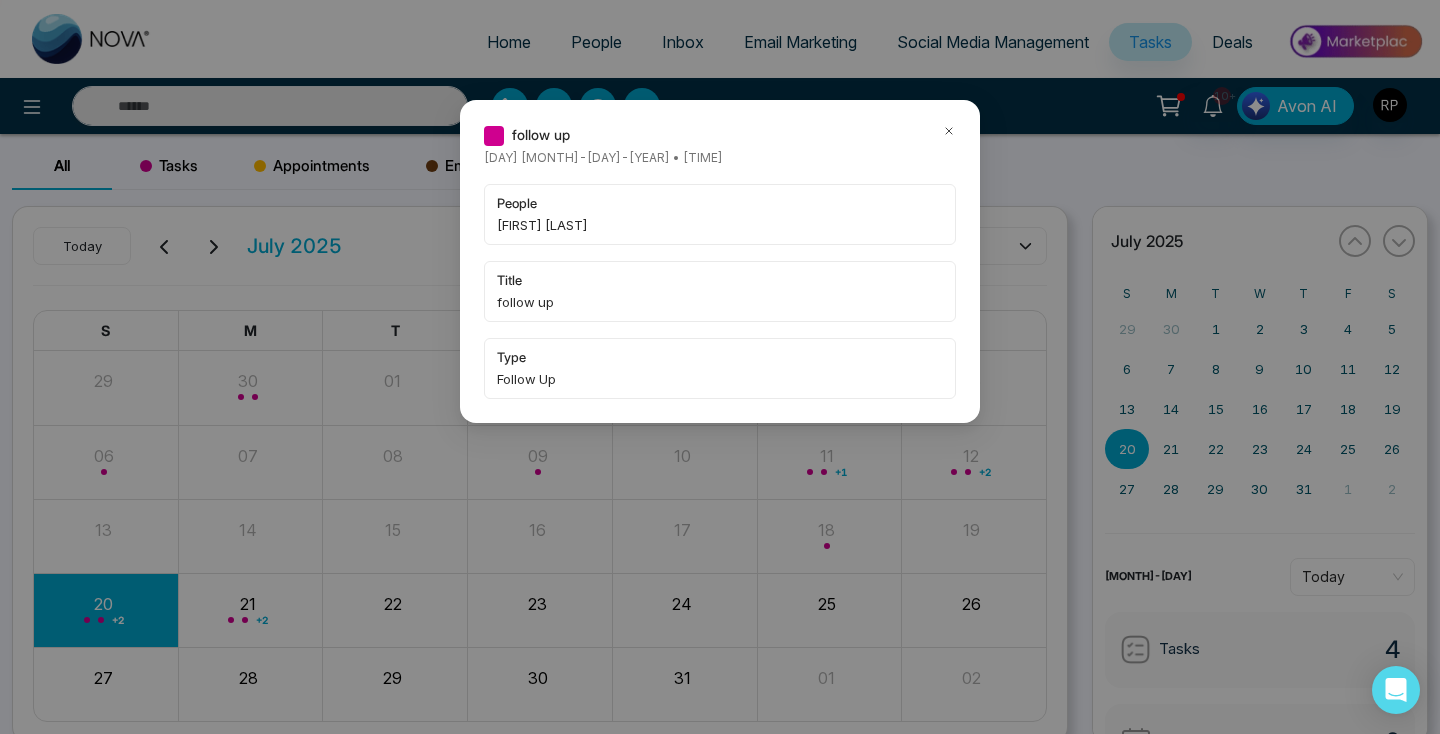 click on "follow up [DAY] [MONTH]-[DAY]-[YEAR] • [TIME] people [FIRST] [FIRST] title follow up type Follow Up" at bounding box center (720, 367) 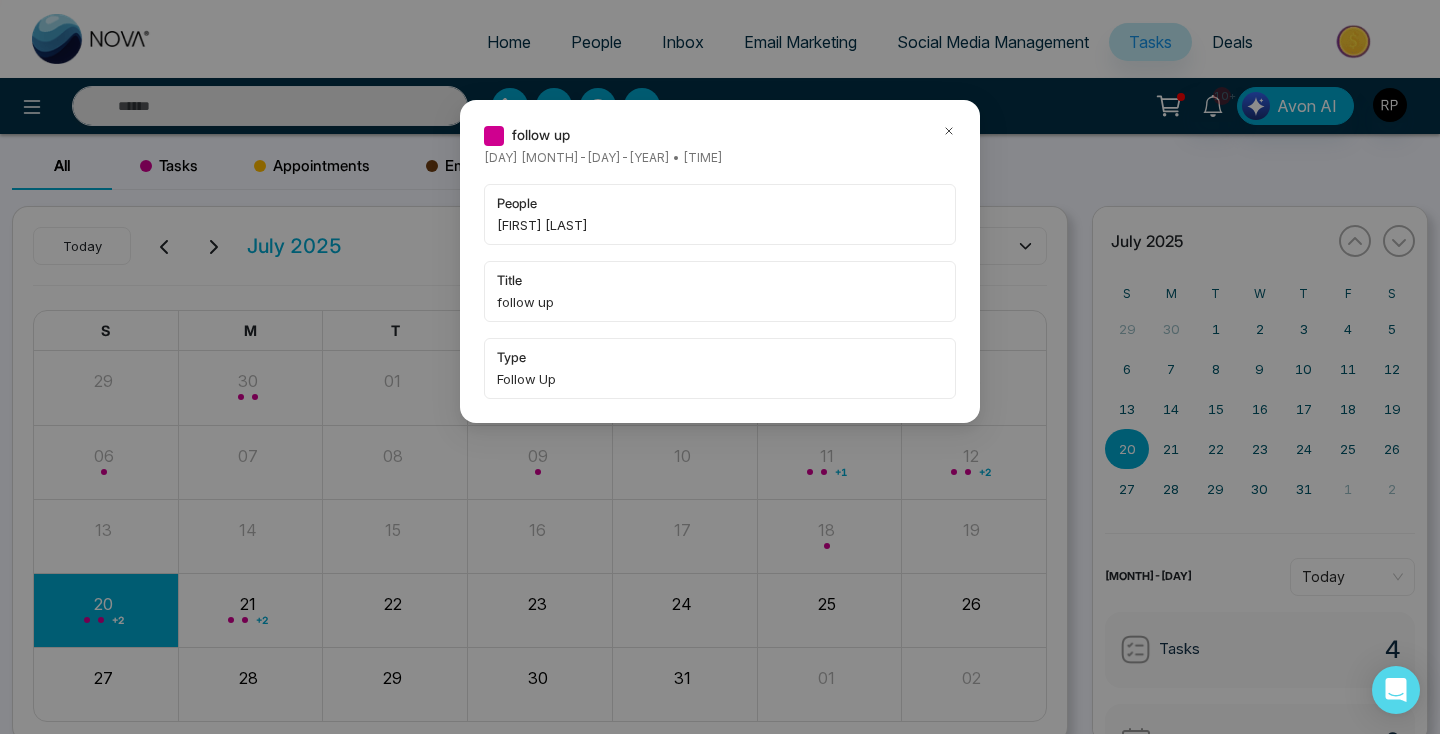 click 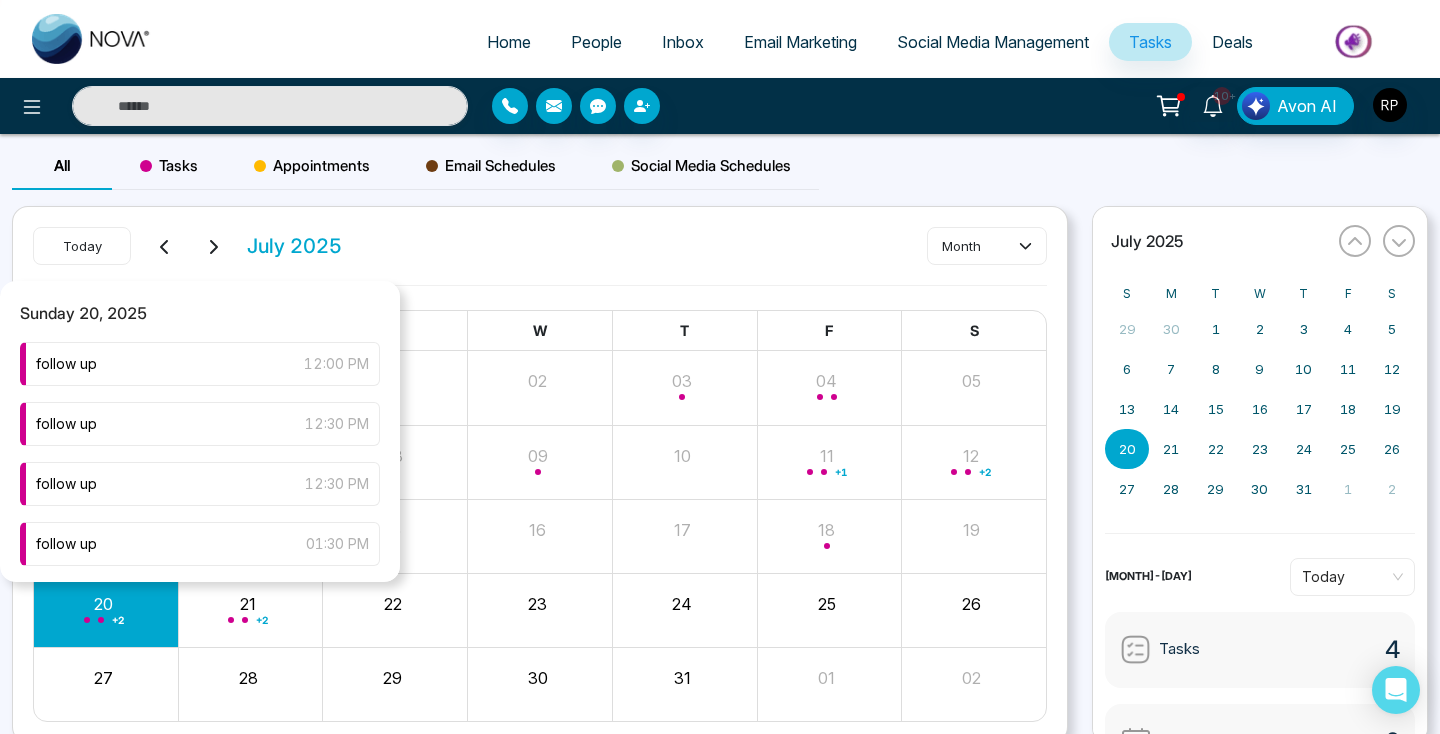 click on "+ 2" at bounding box center [106, 610] 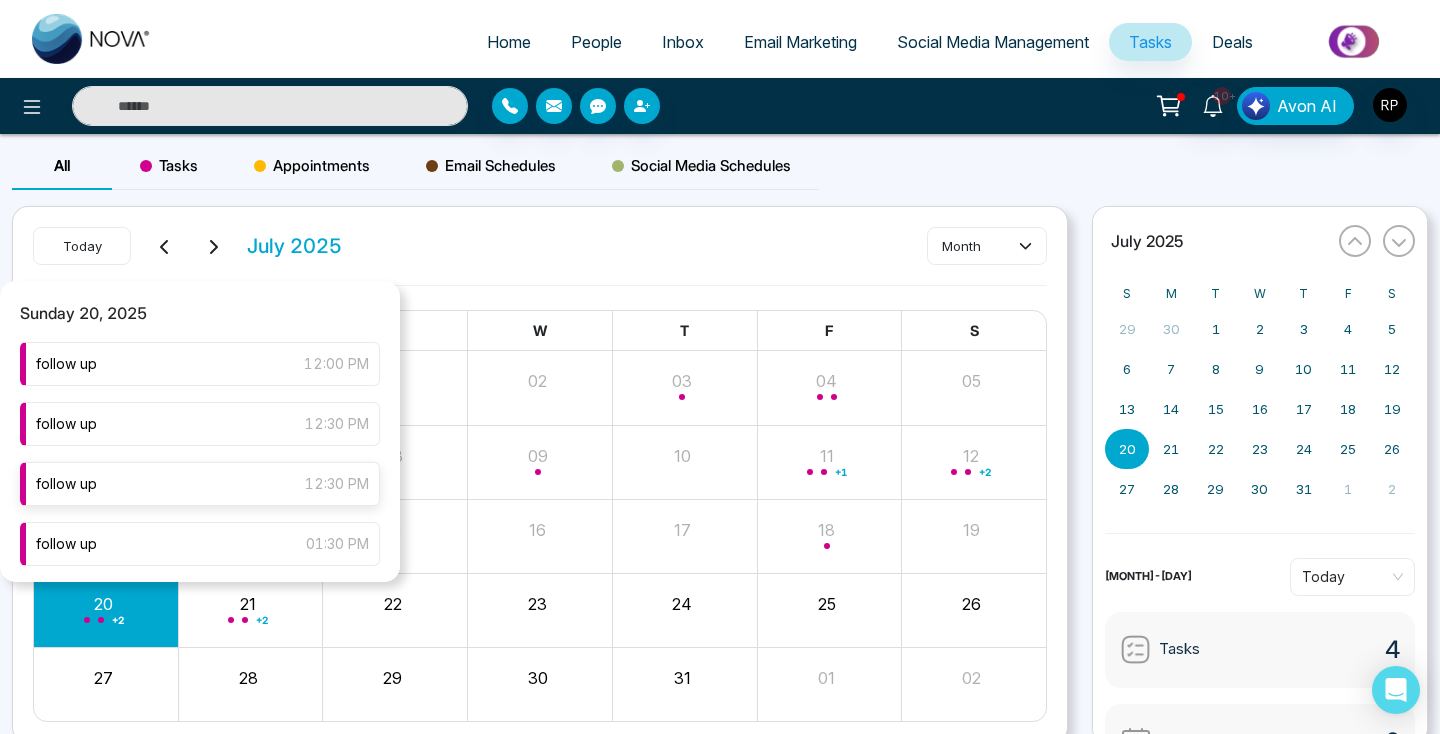 click on "follow up [TIME]" at bounding box center [200, 484] 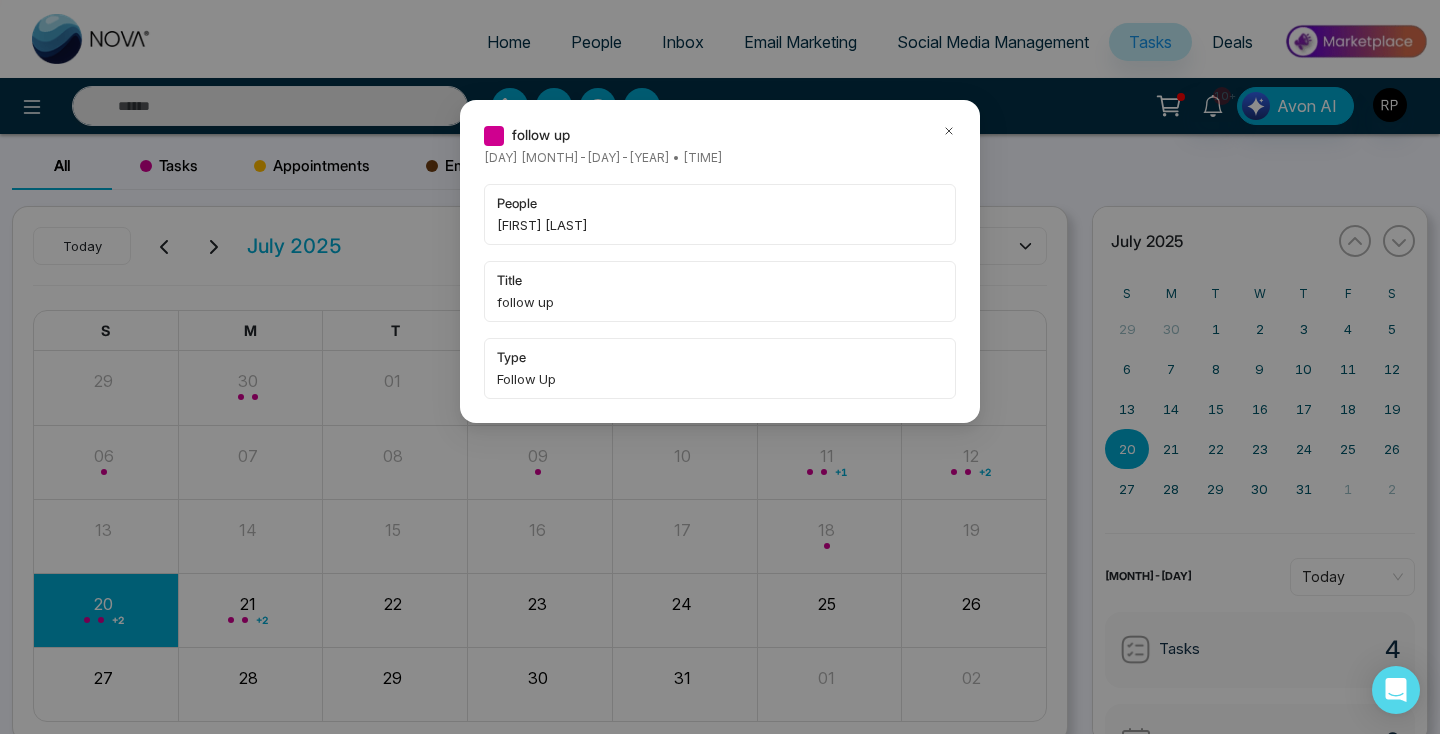 click 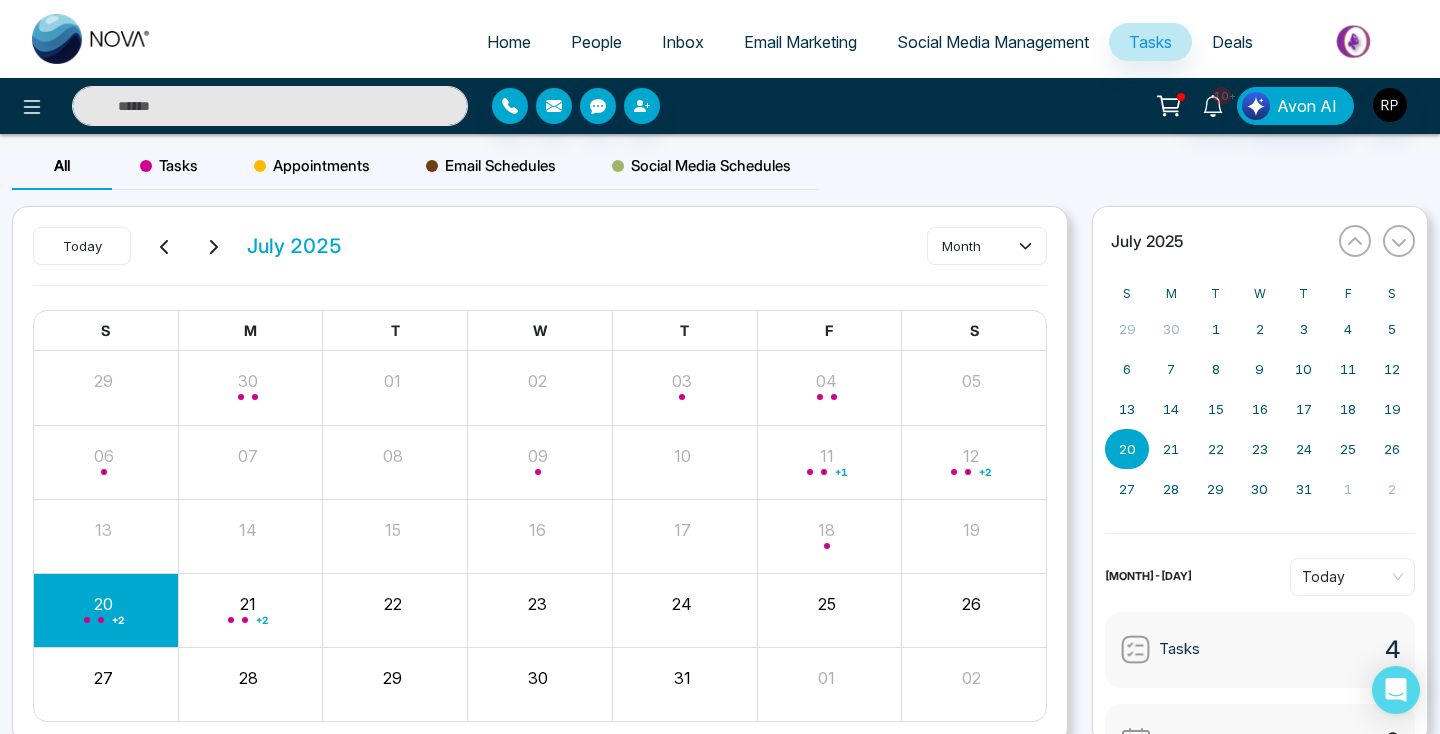 click at bounding box center [270, 106] 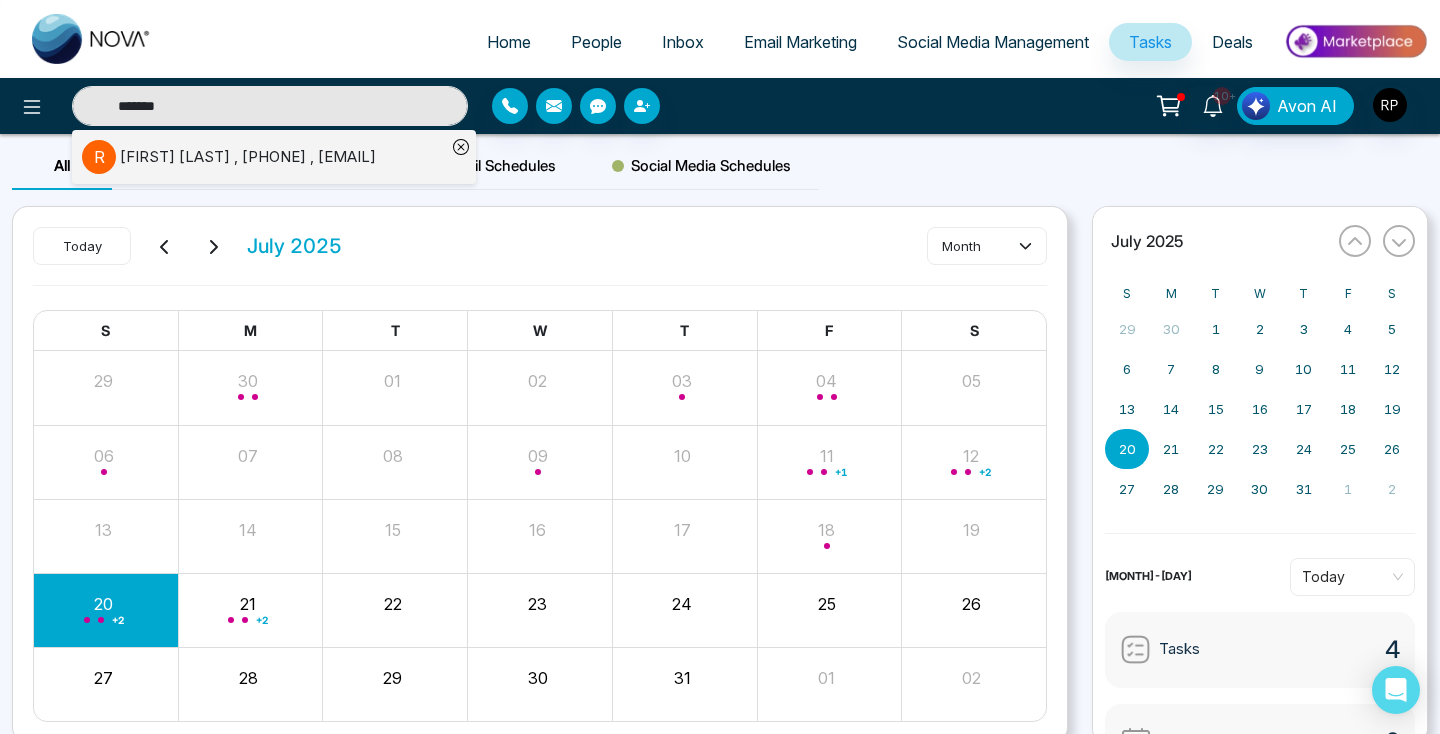 type on "*******" 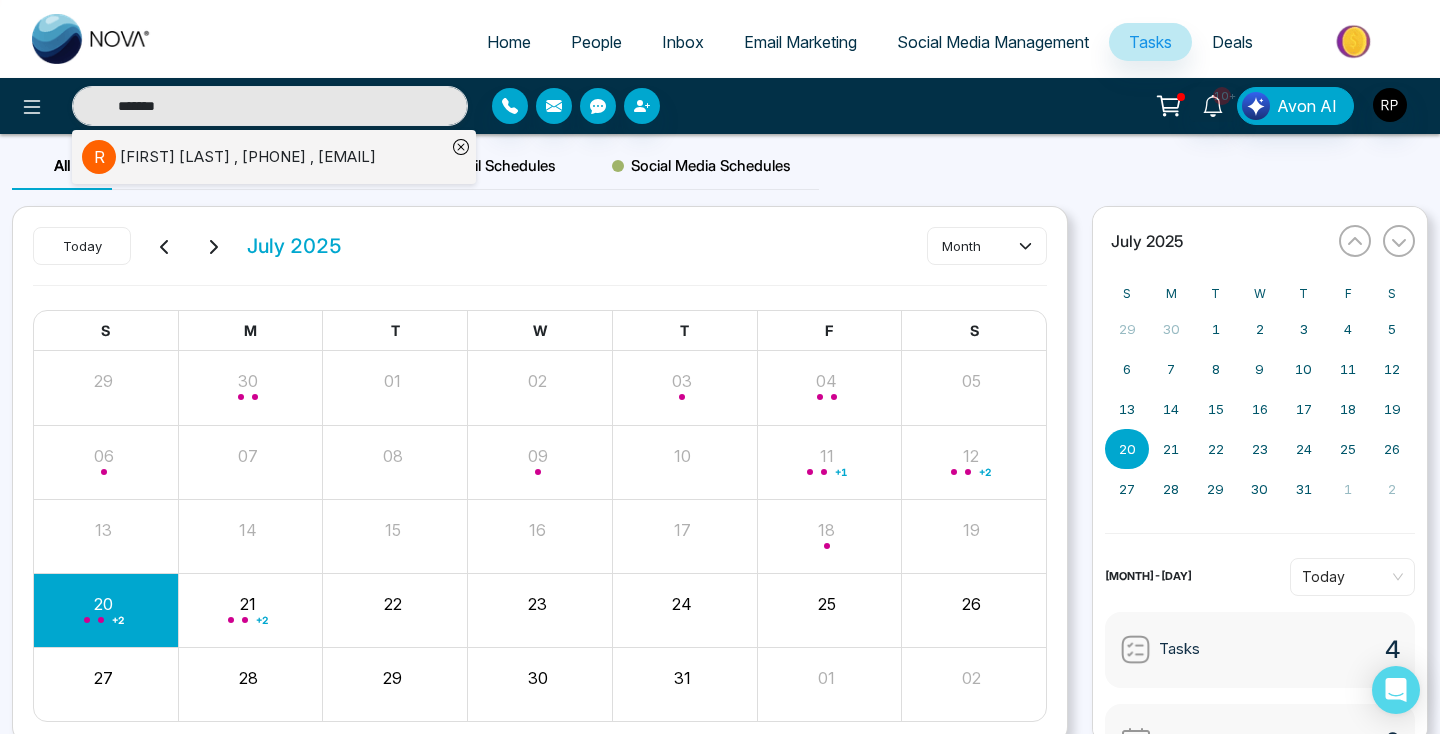 click on "[FIRST] [LAST] , [PHONE] , [USERNAME]@example.com" at bounding box center [248, 157] 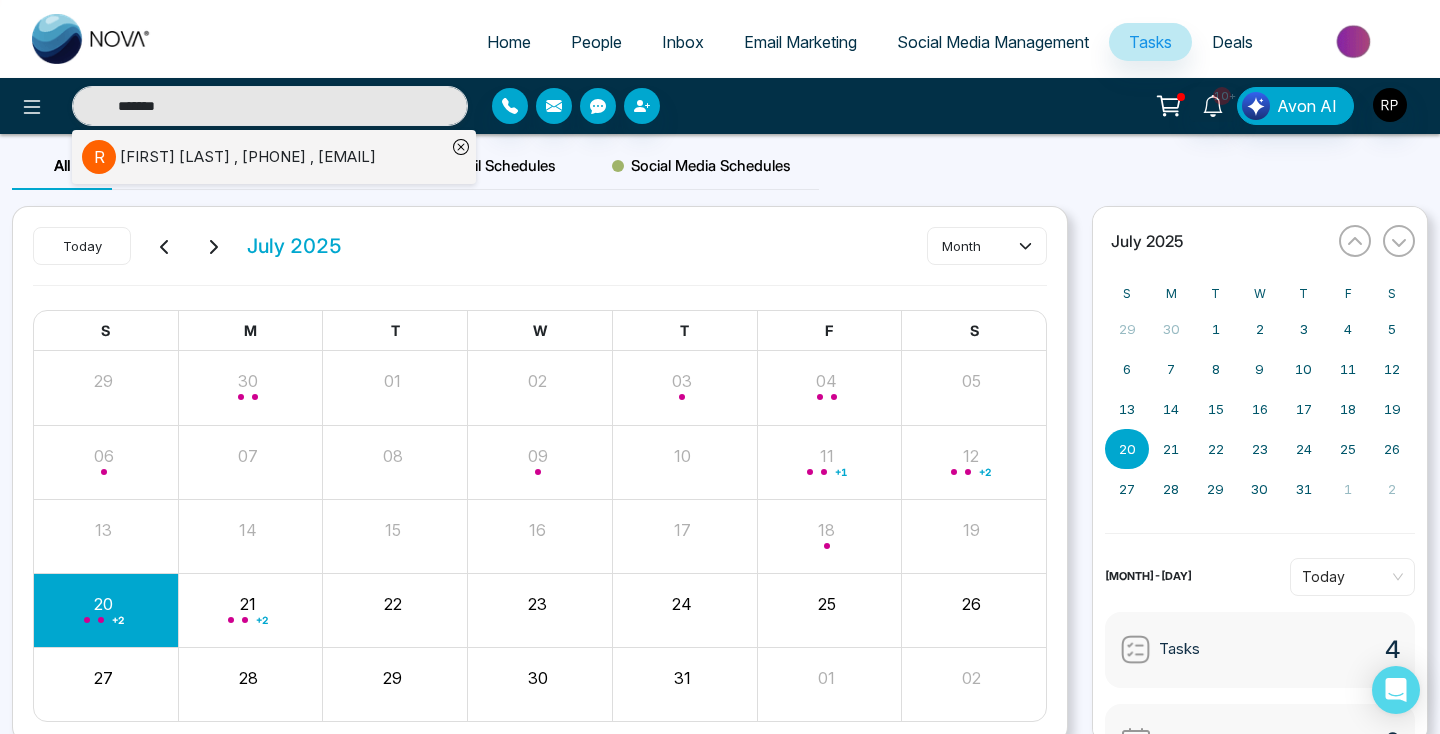 type 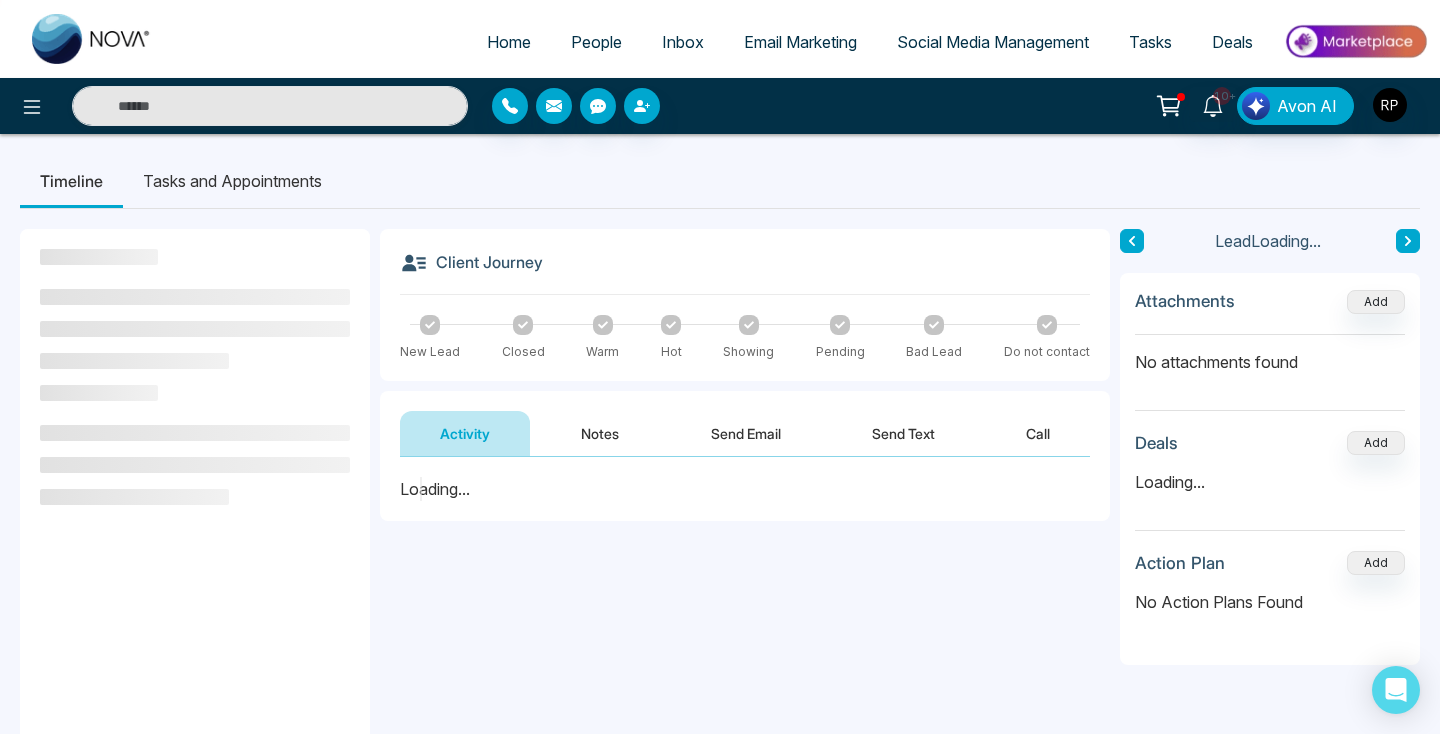 click on "Notes" at bounding box center (600, 433) 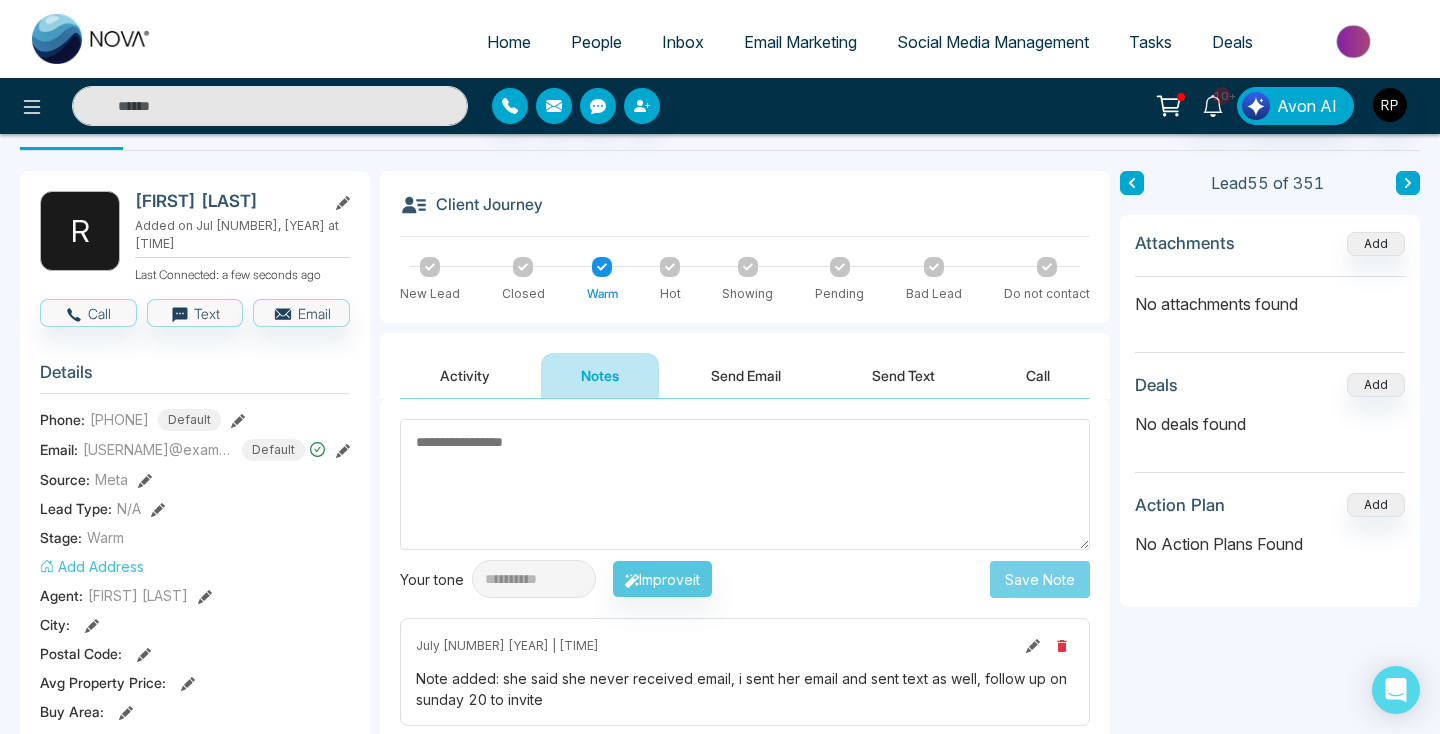 scroll, scrollTop: 38, scrollLeft: 0, axis: vertical 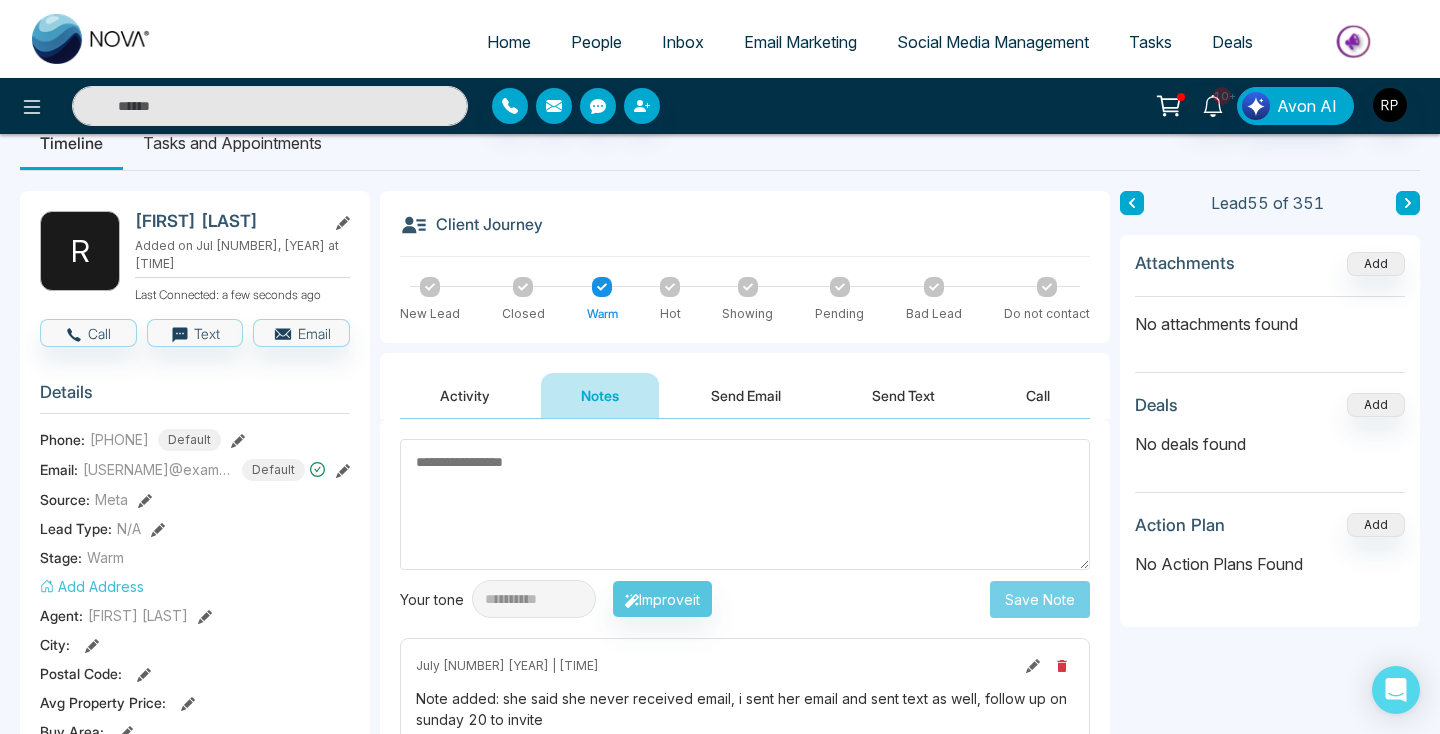click at bounding box center (745, 504) 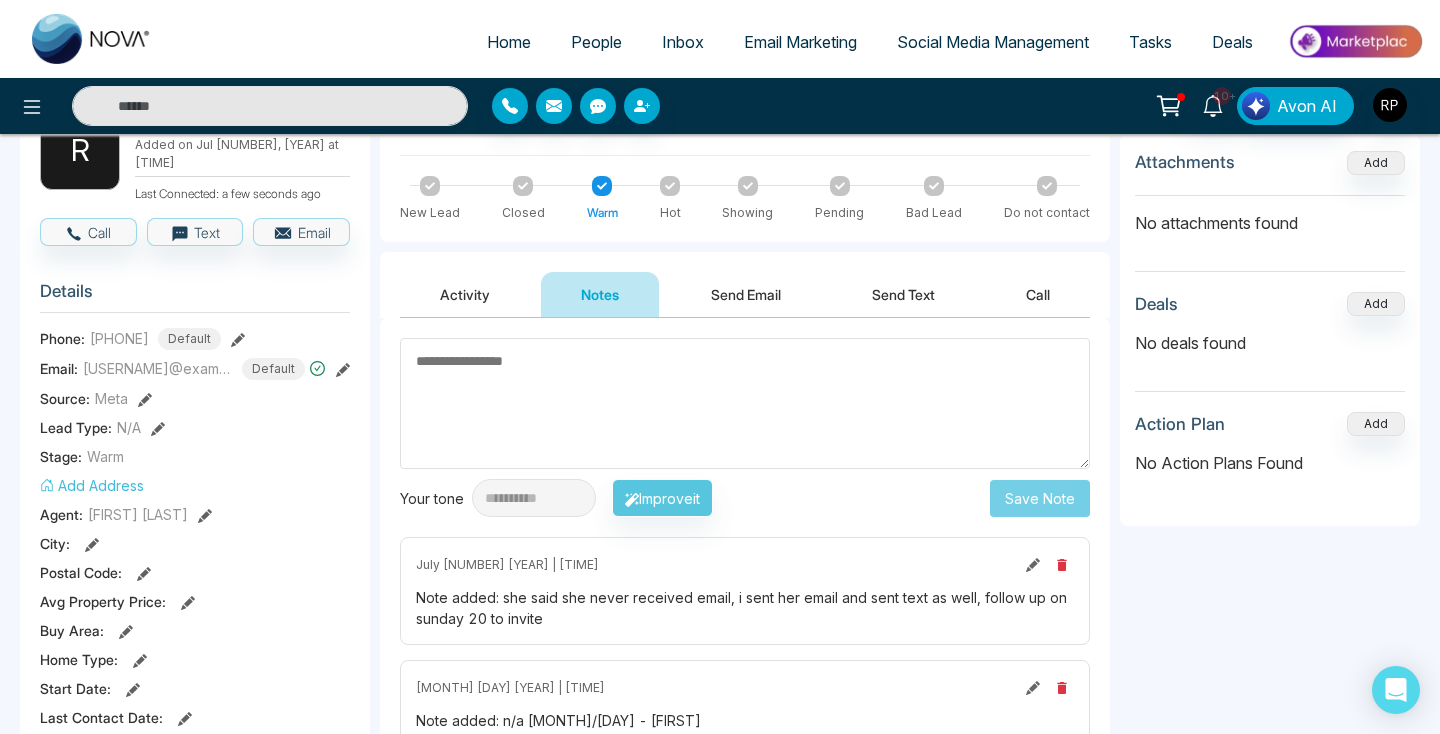 scroll, scrollTop: 146, scrollLeft: 0, axis: vertical 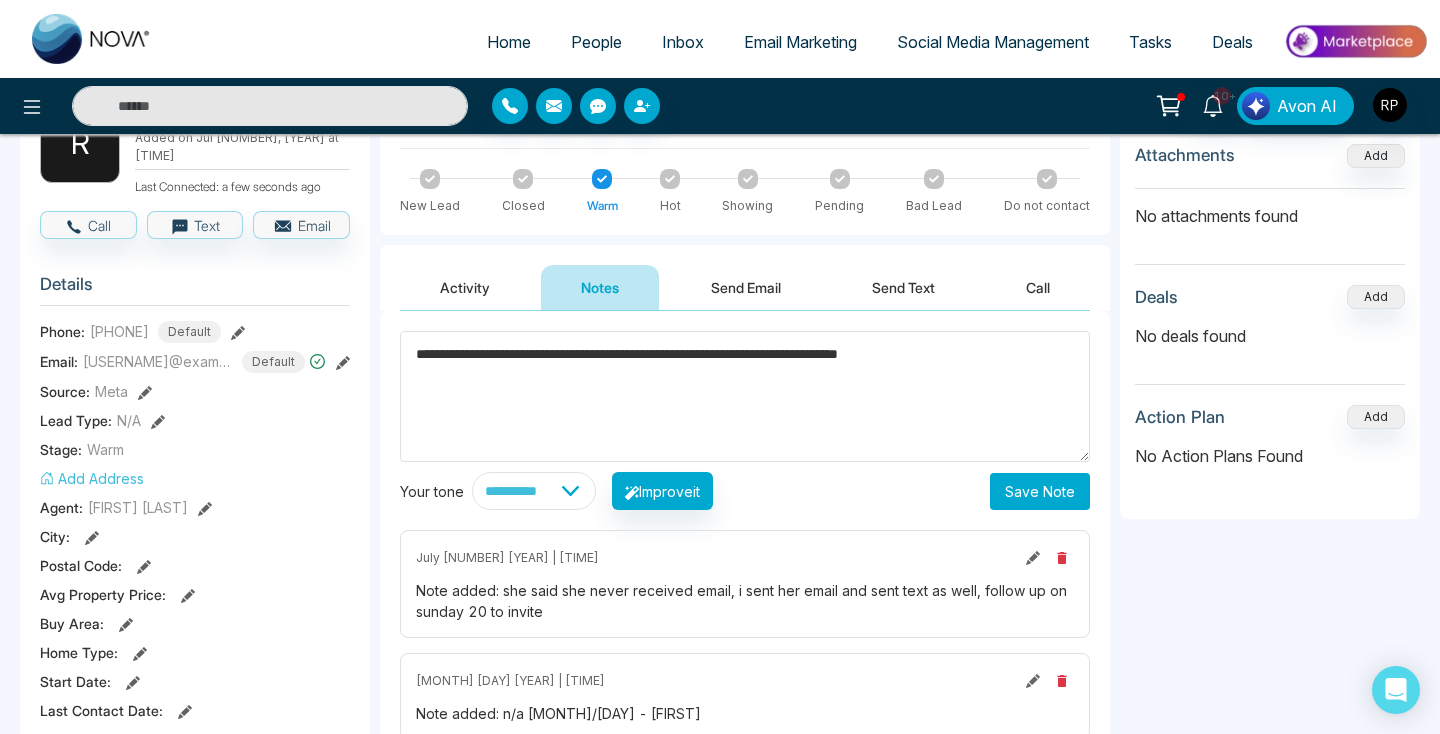 type on "**********" 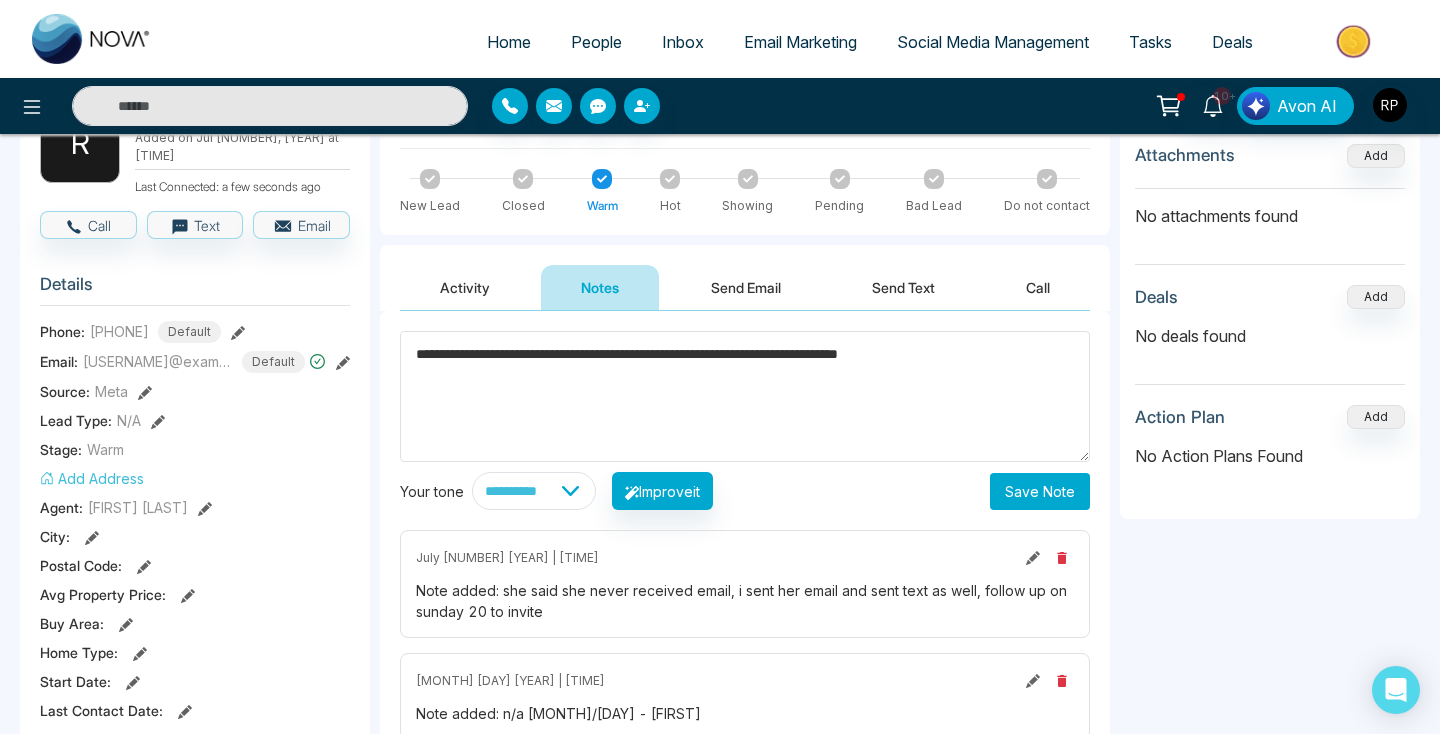 click on "Save Note" at bounding box center [1040, 491] 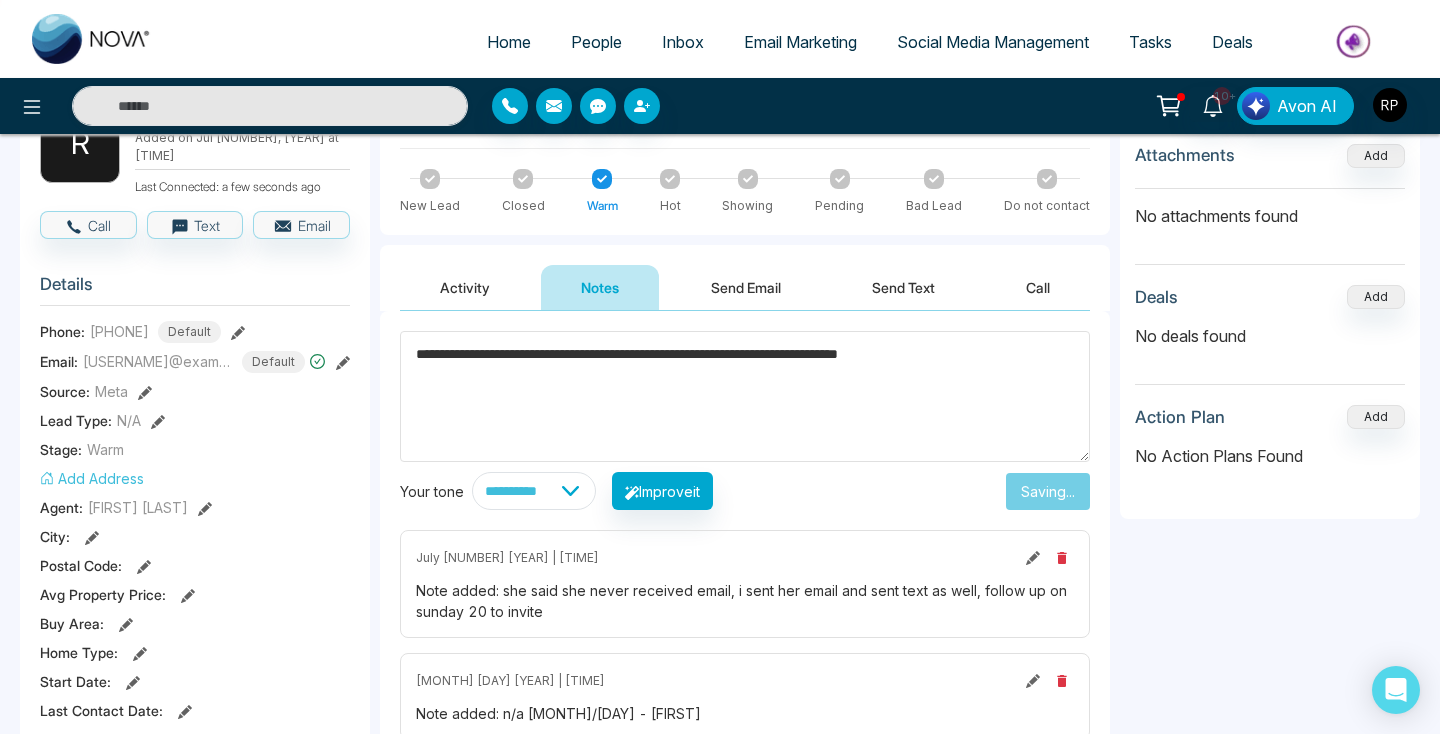 type 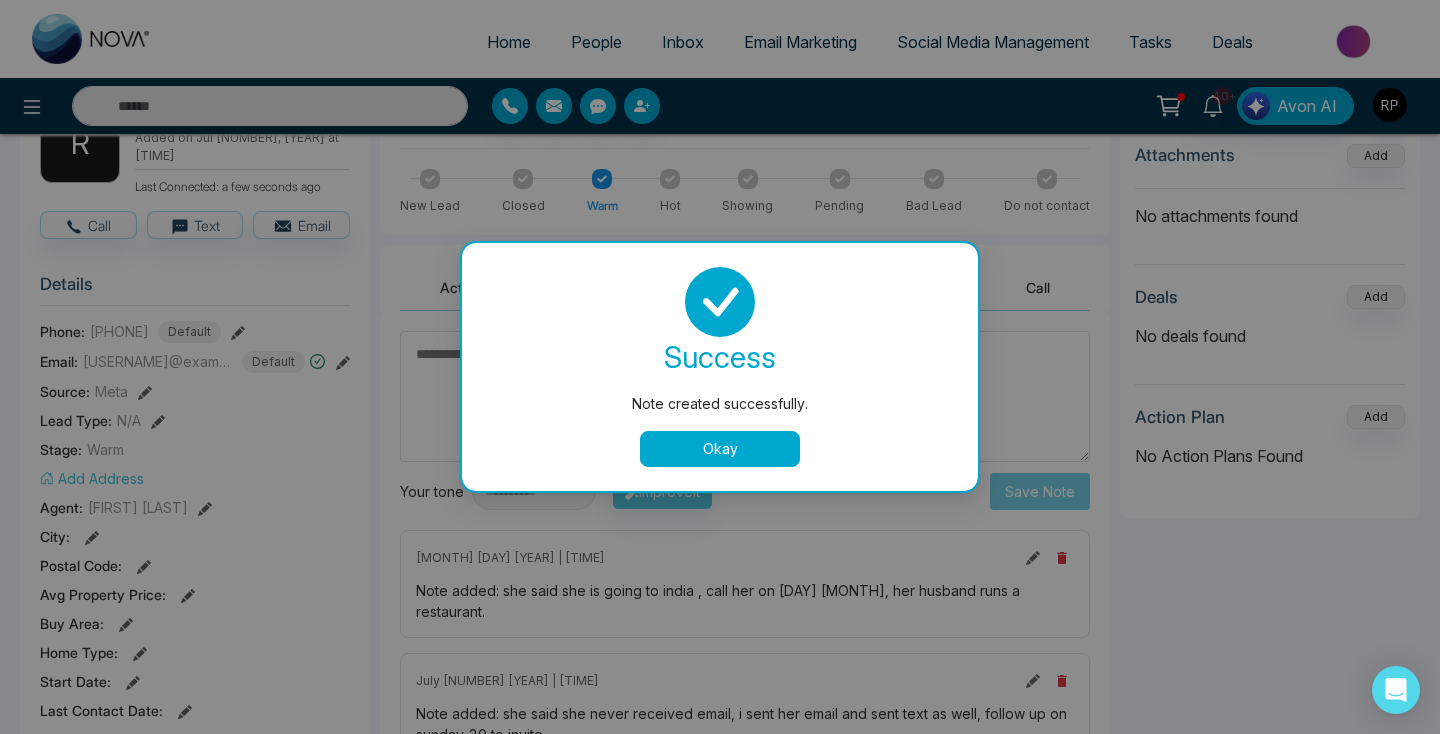 click on "Okay" at bounding box center (720, 449) 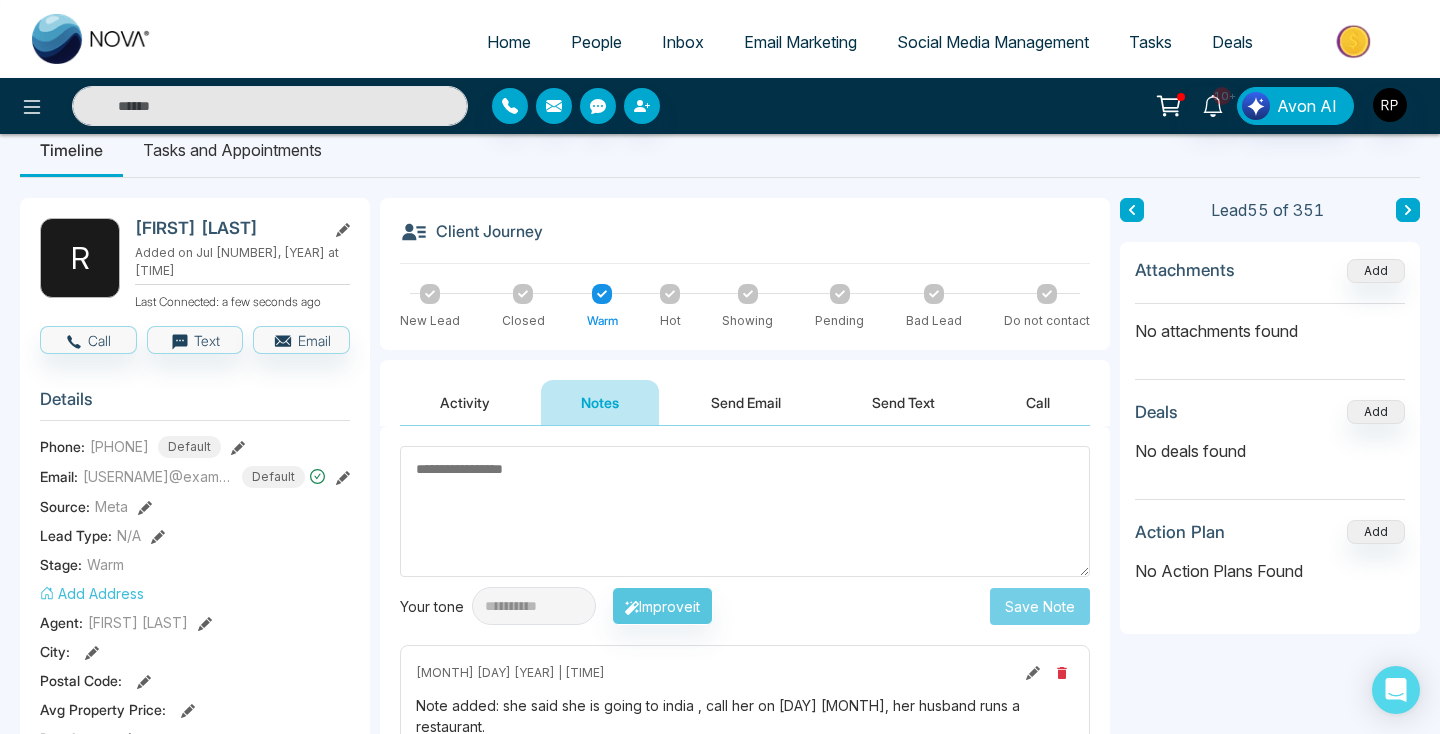 scroll, scrollTop: 0, scrollLeft: 0, axis: both 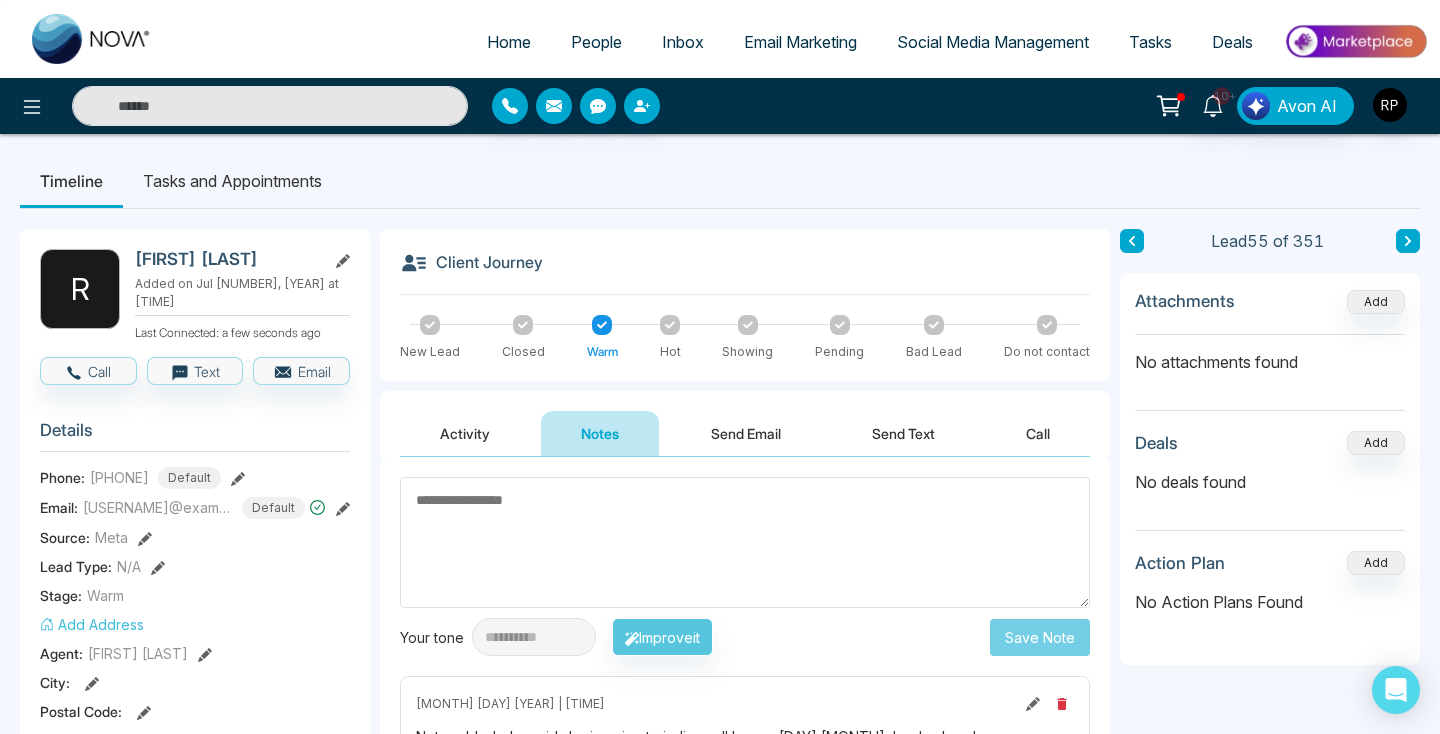 click on "Tasks and Appointments" at bounding box center (232, 181) 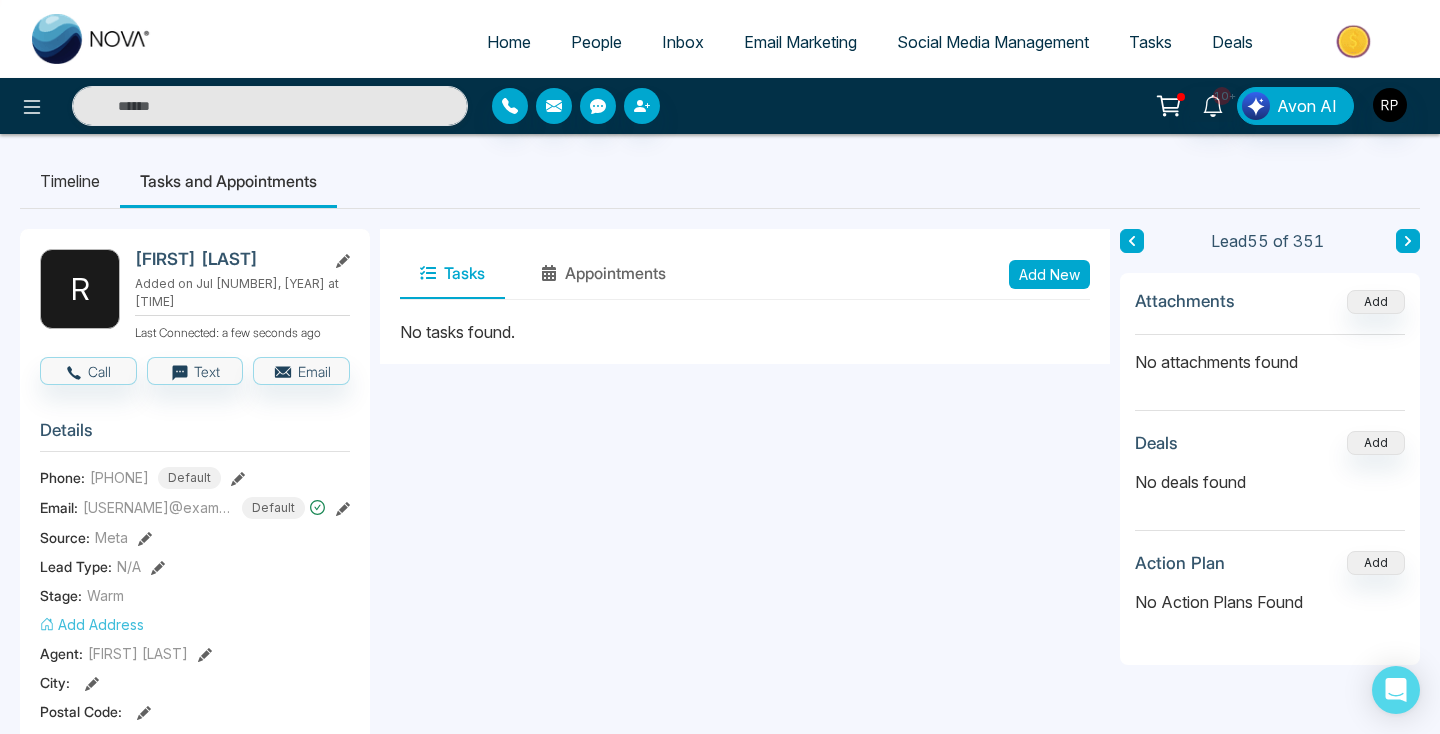 click on "Add New" at bounding box center [1049, 274] 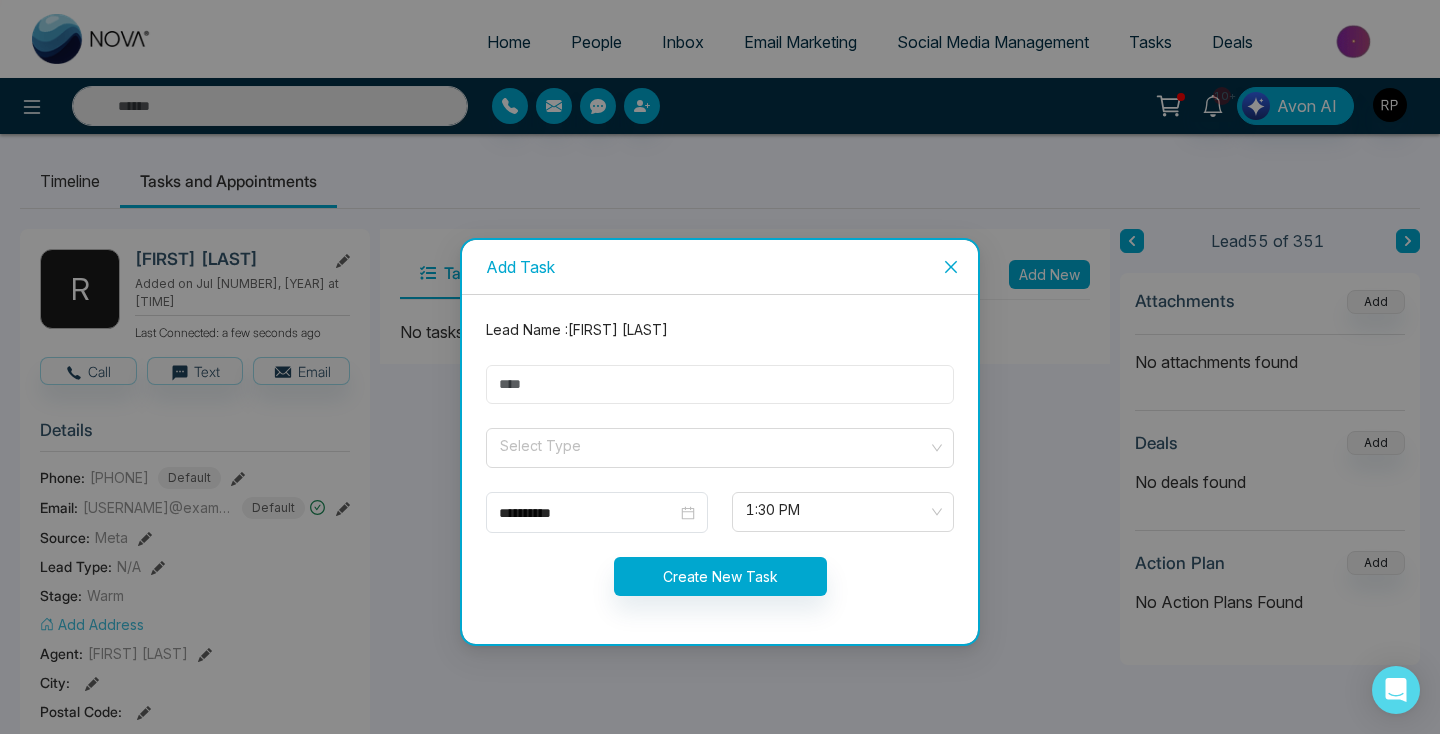 click at bounding box center [720, 384] 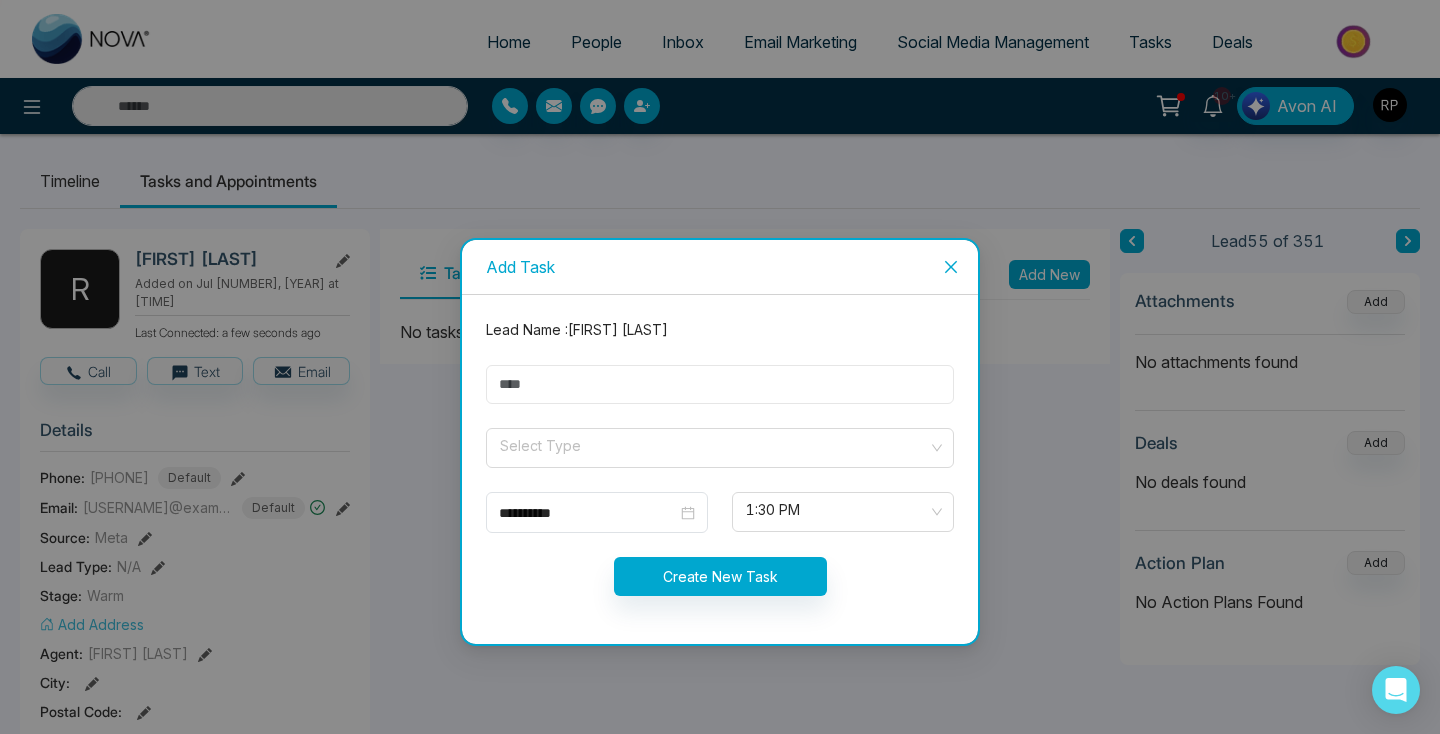type on "*********" 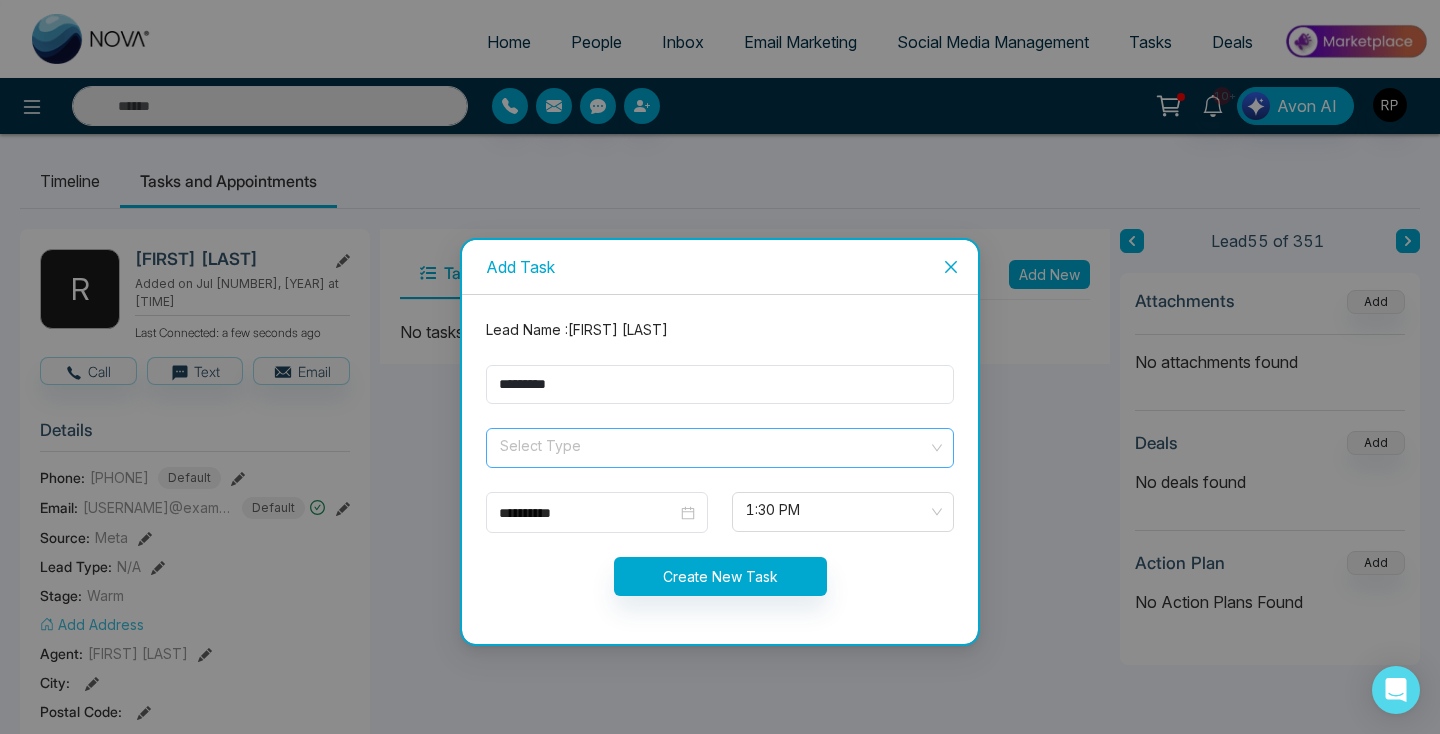 click at bounding box center [713, 444] 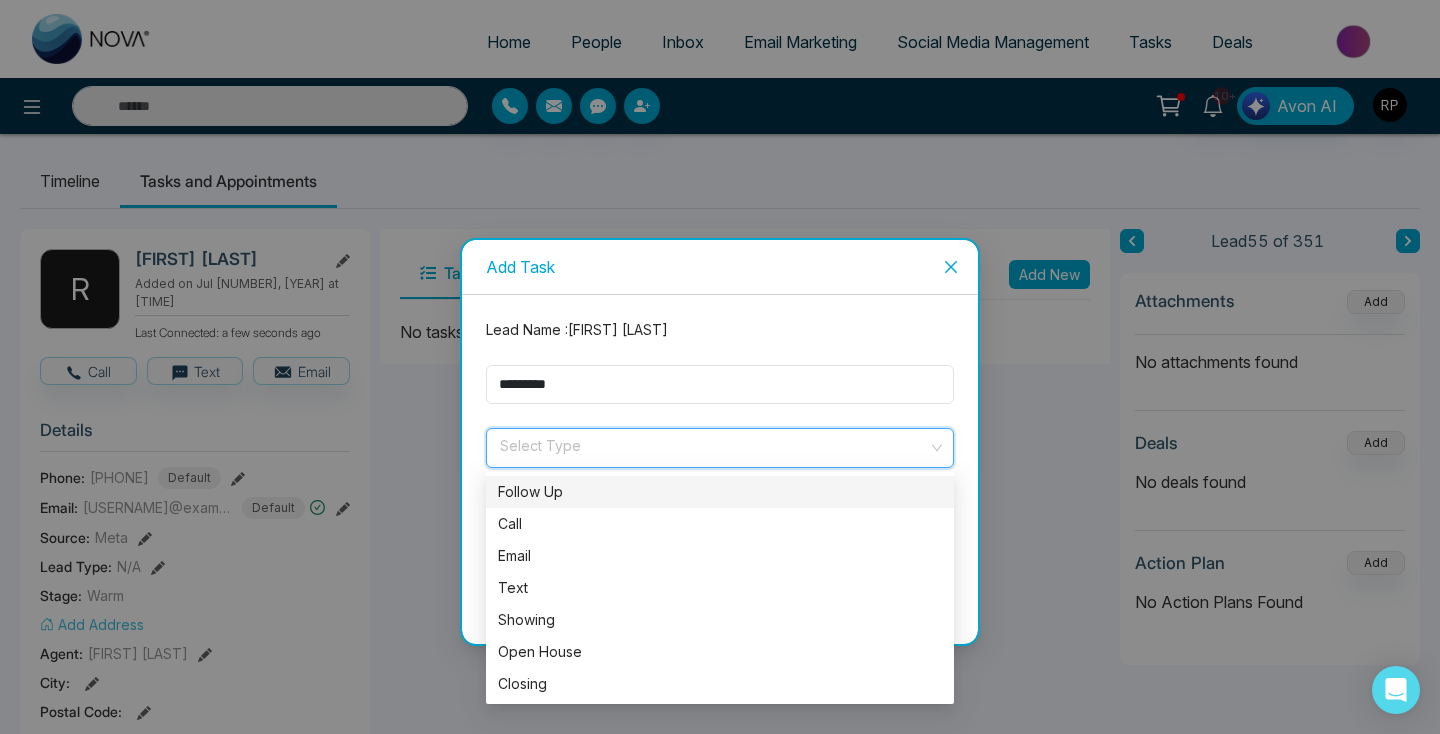 click on "Follow Up" at bounding box center [720, 492] 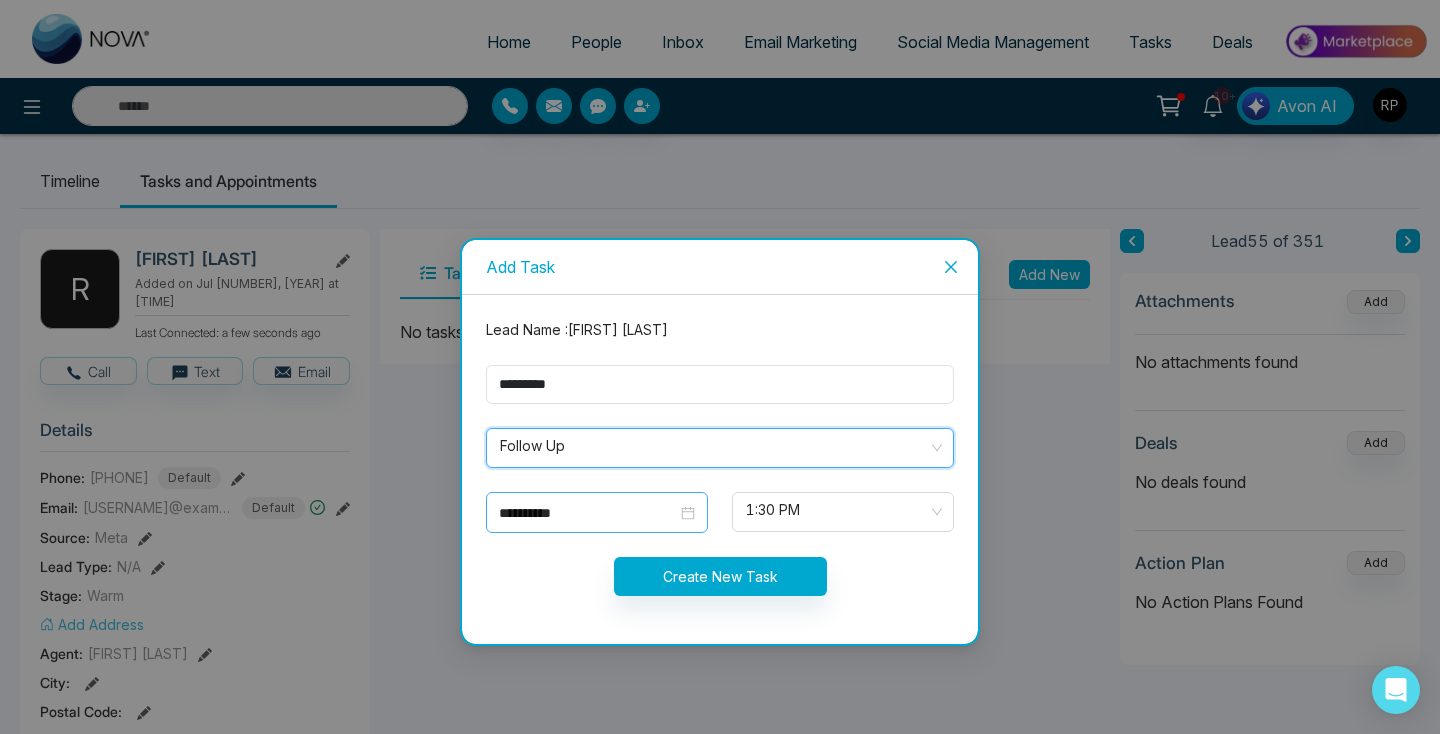 click on "**********" at bounding box center [597, 513] 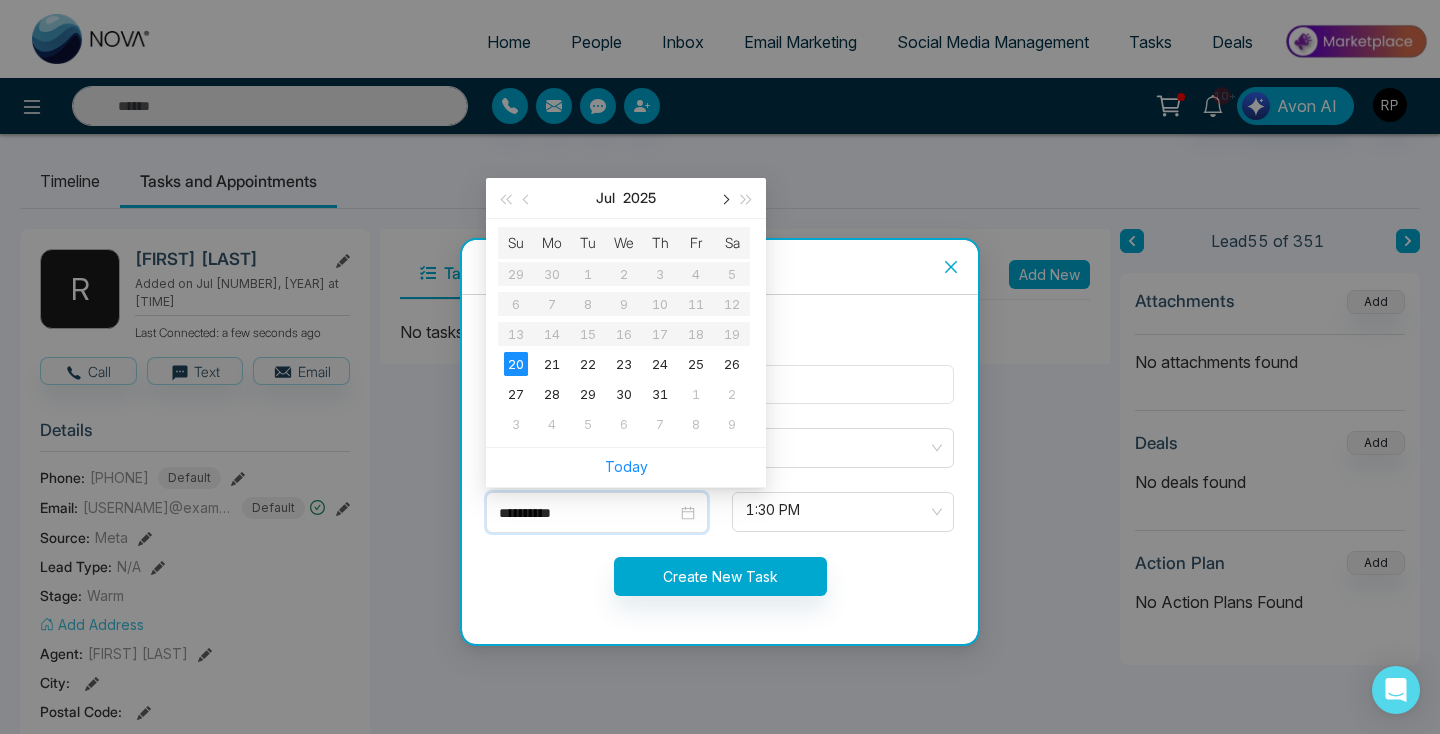 click at bounding box center [724, 198] 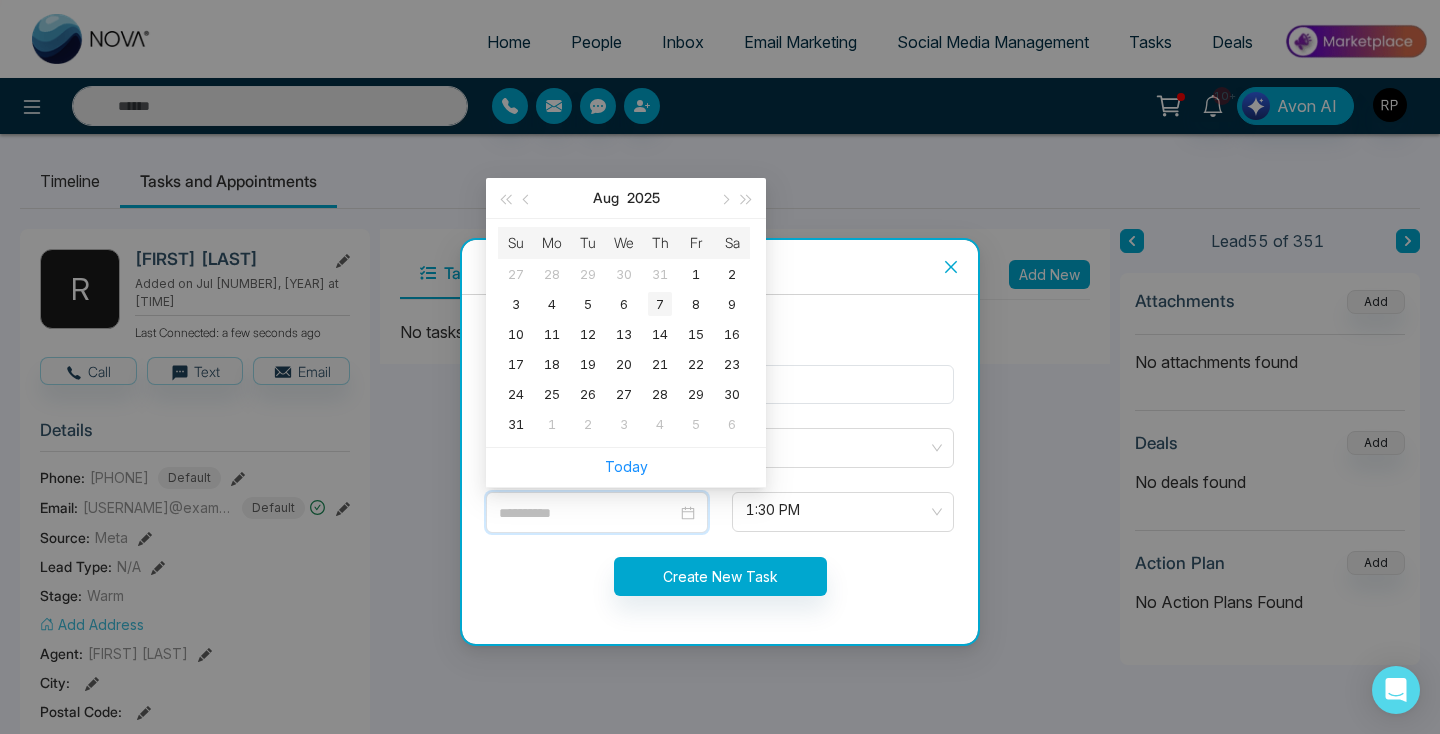 type on "**********" 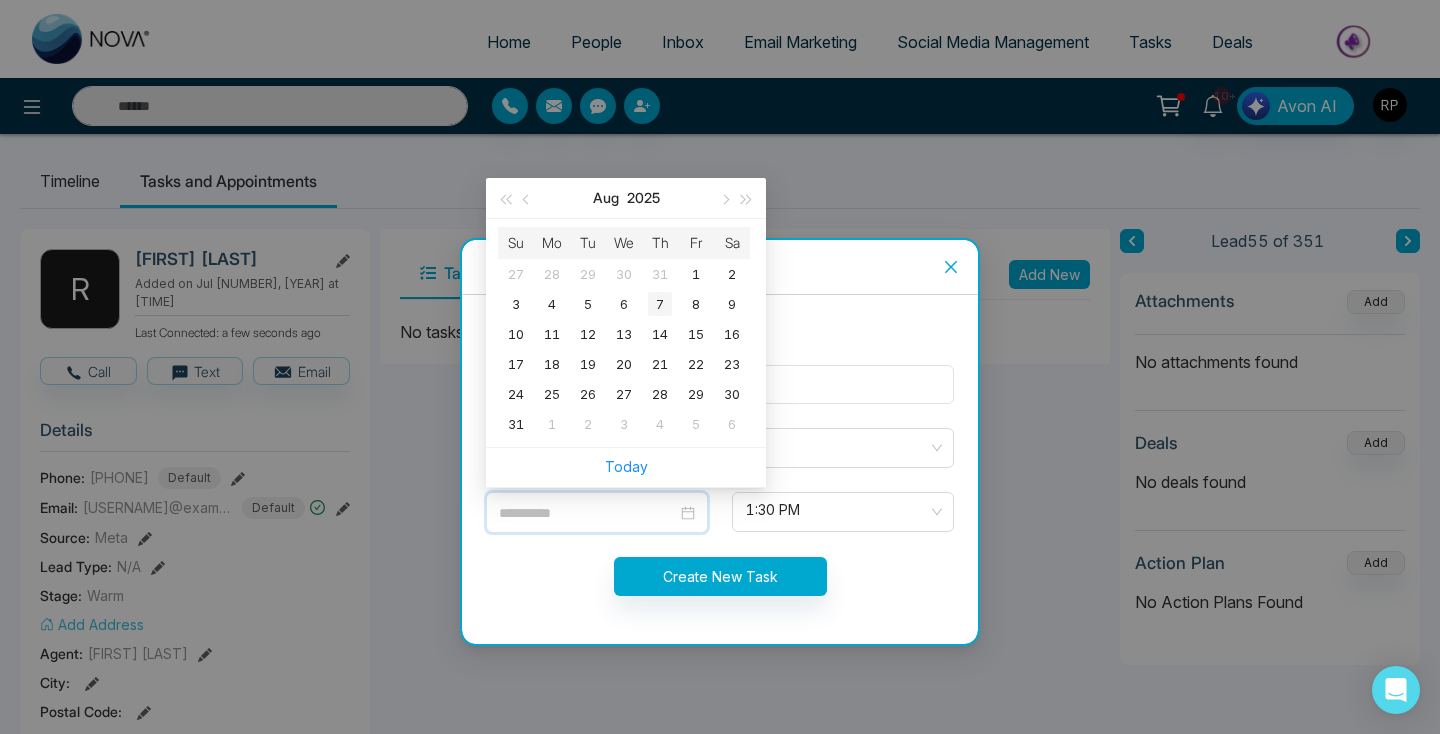 click on "7" at bounding box center (660, 304) 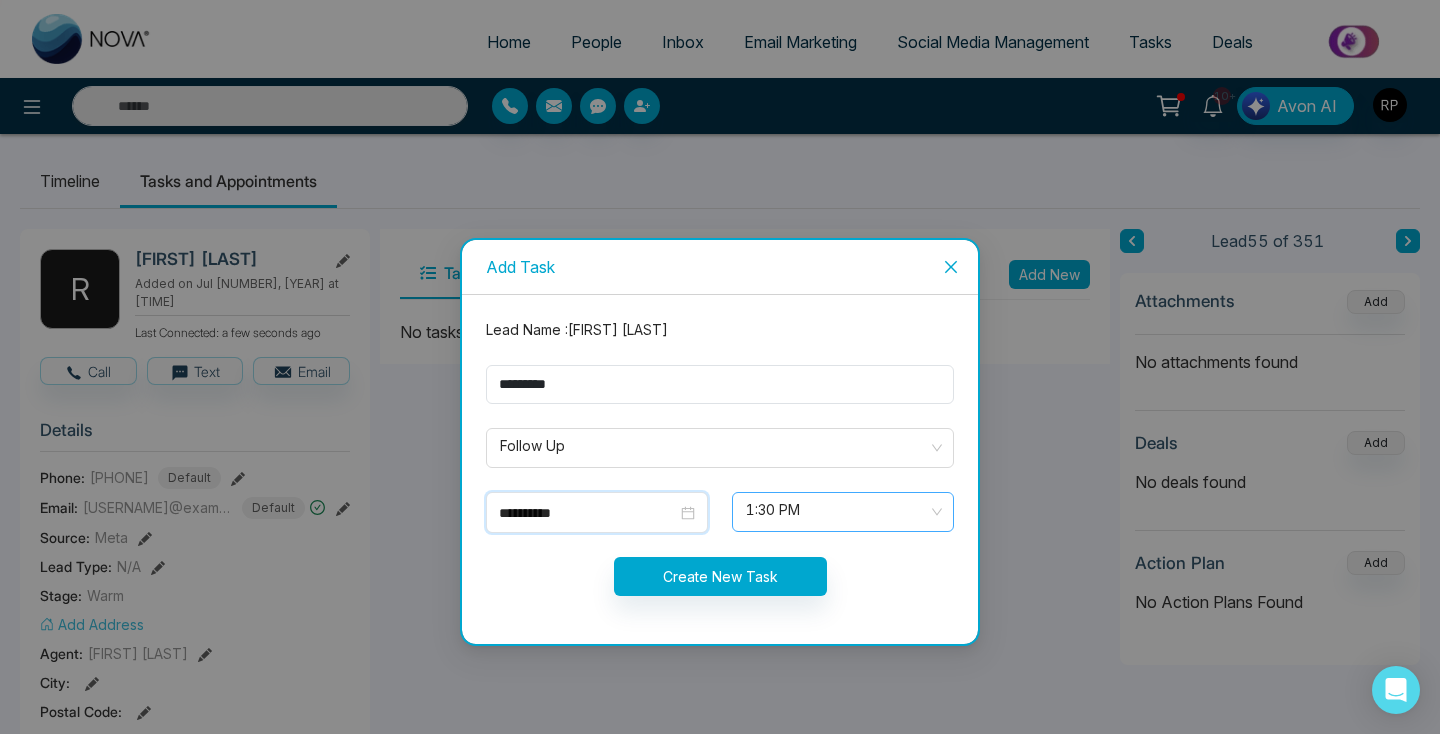 click on "1:30 PM" at bounding box center (843, 512) 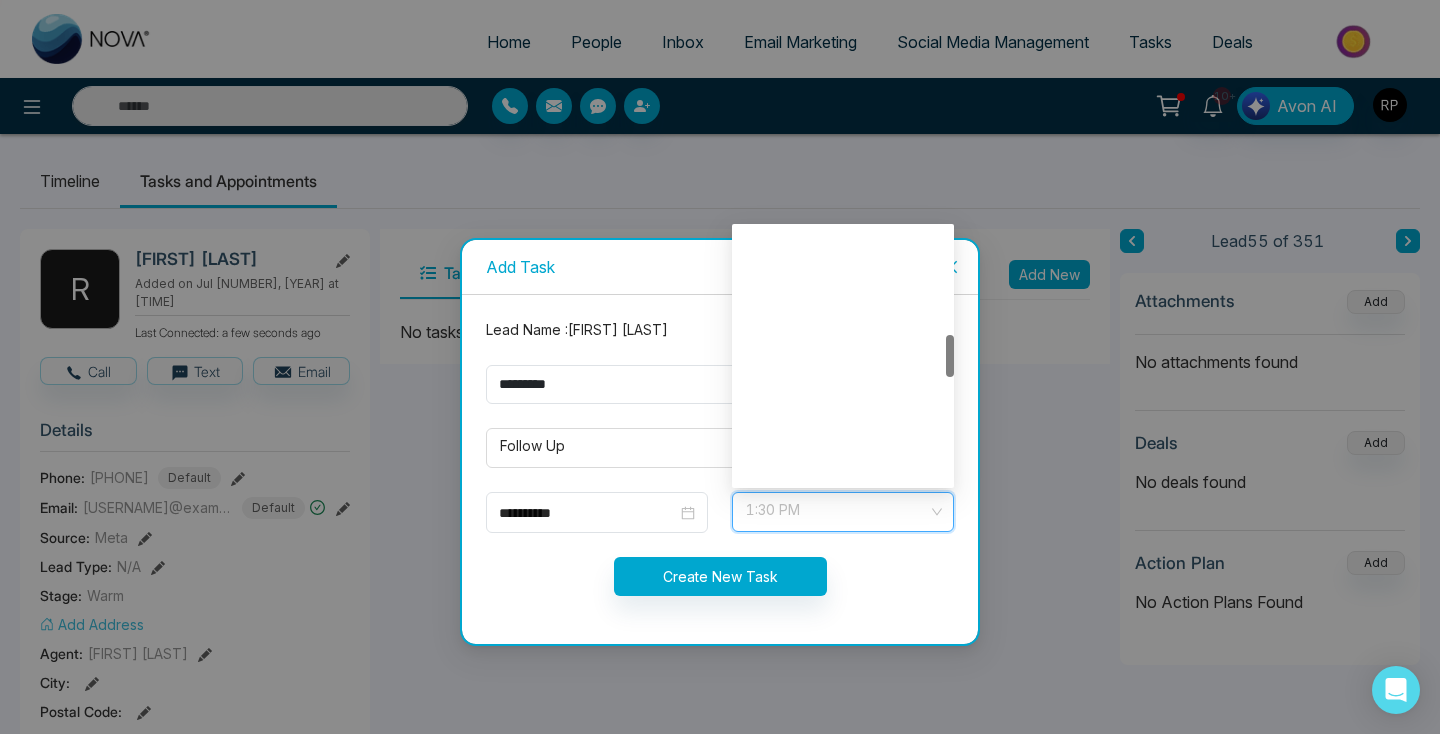 scroll, scrollTop: 640, scrollLeft: 0, axis: vertical 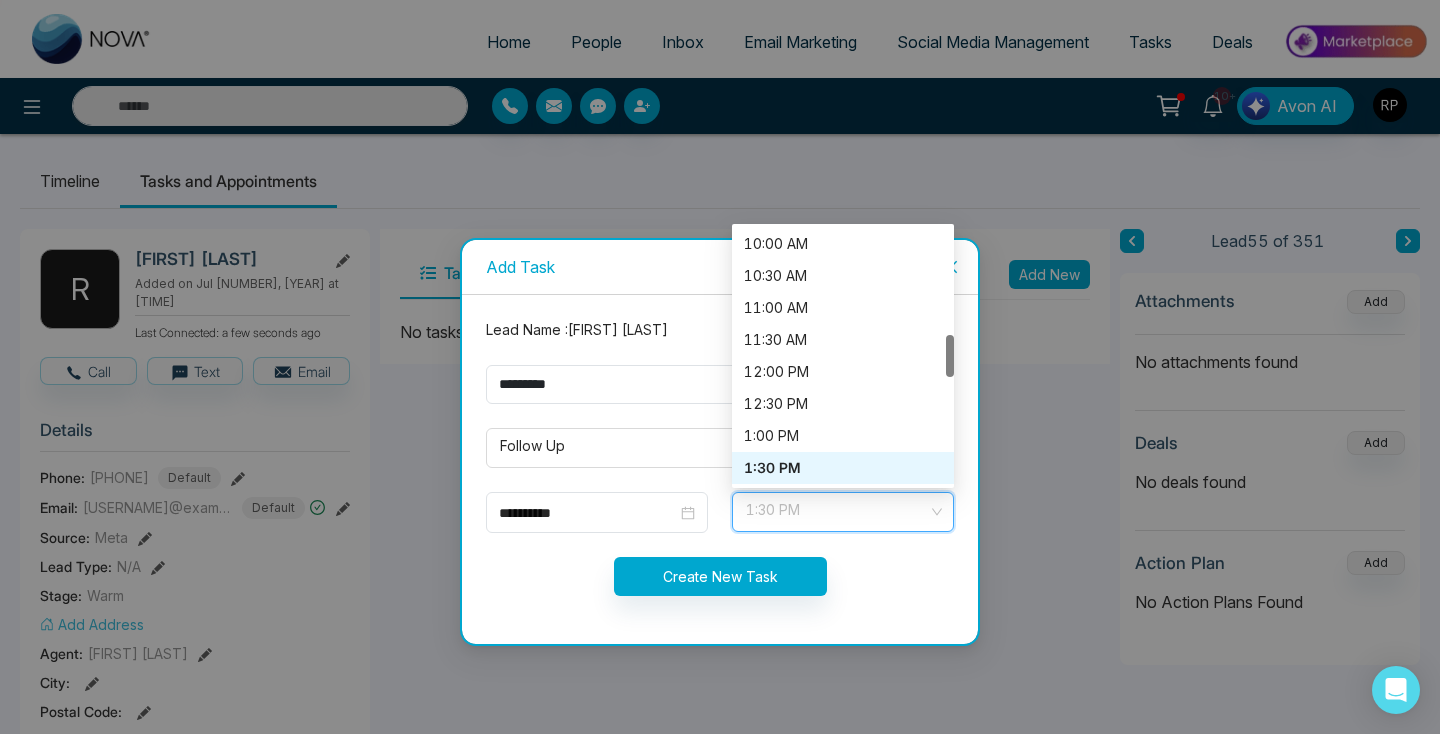 click on "1:30 PM" at bounding box center [843, 512] 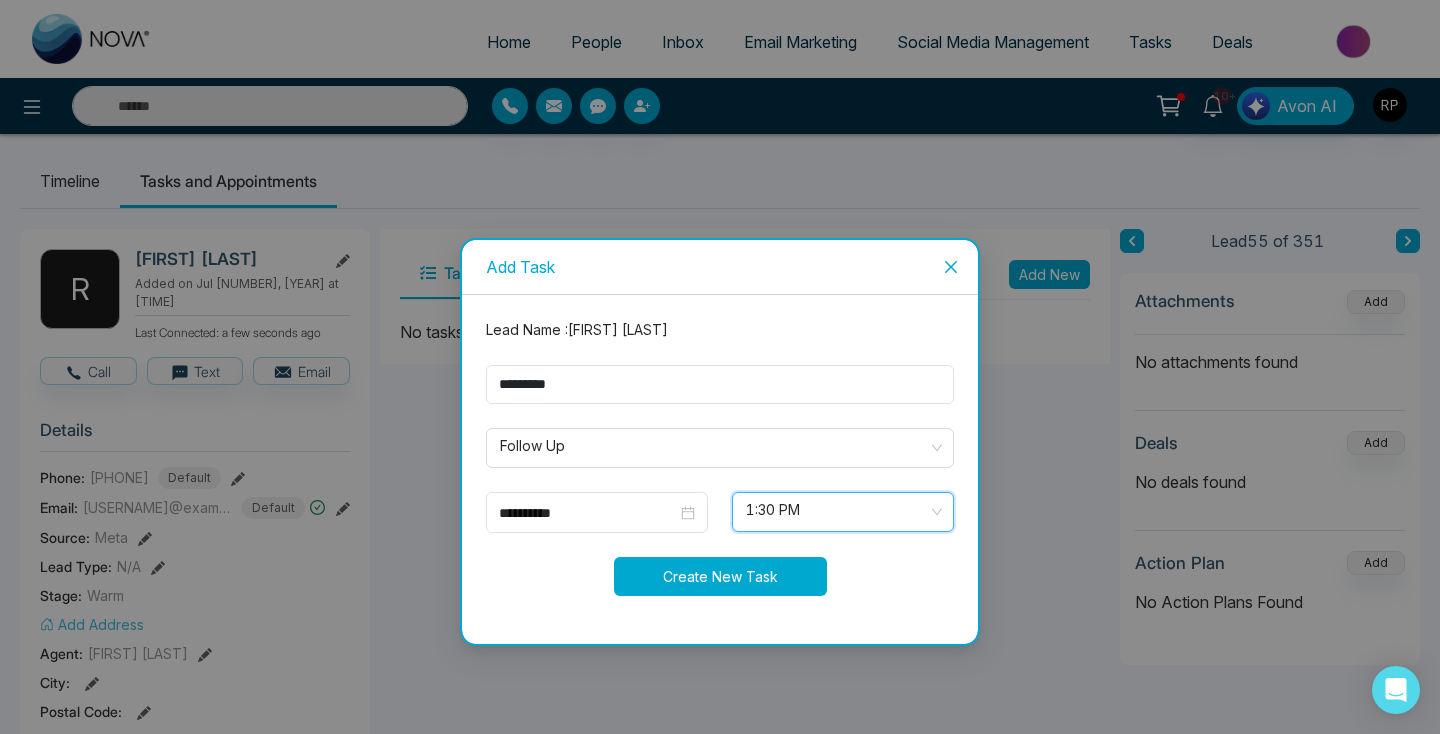 click on "Create New Task" at bounding box center (720, 576) 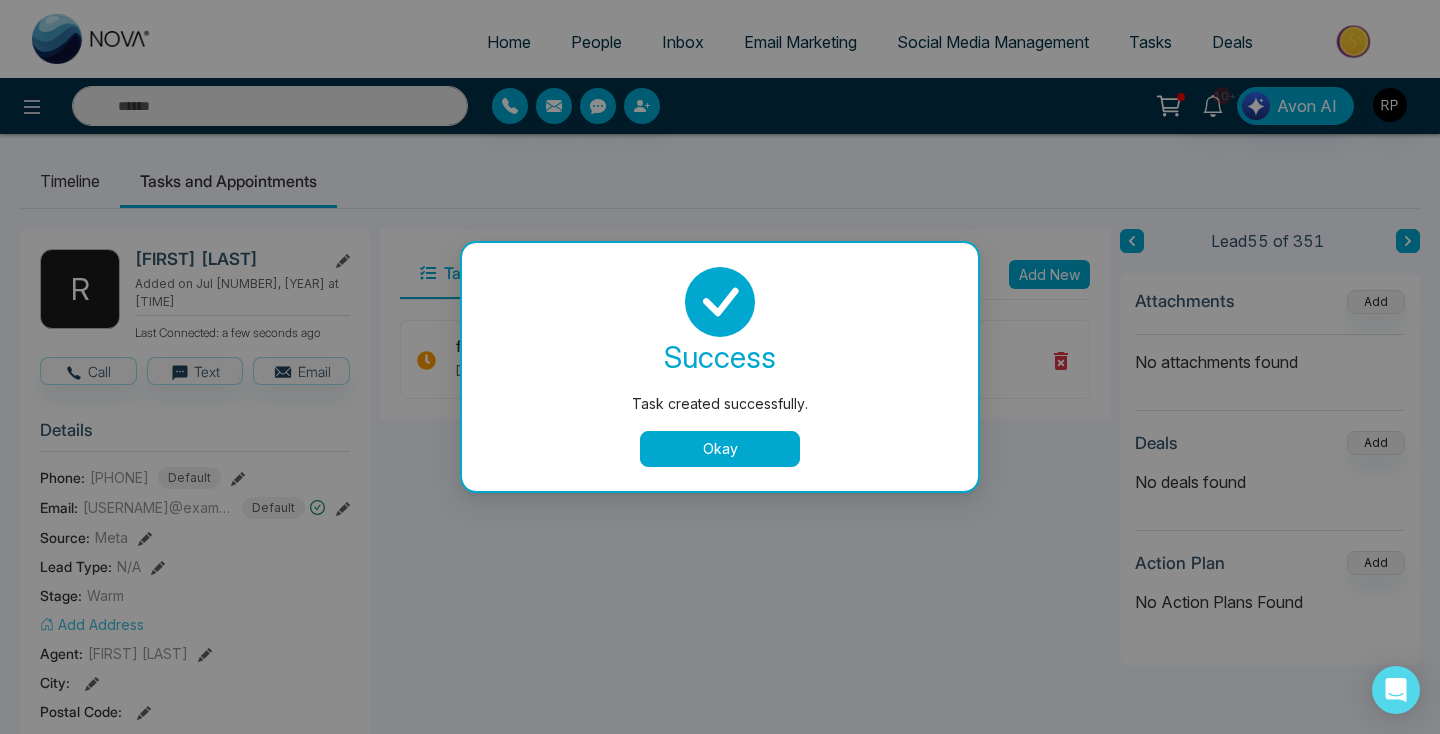 click on "Okay" at bounding box center [720, 449] 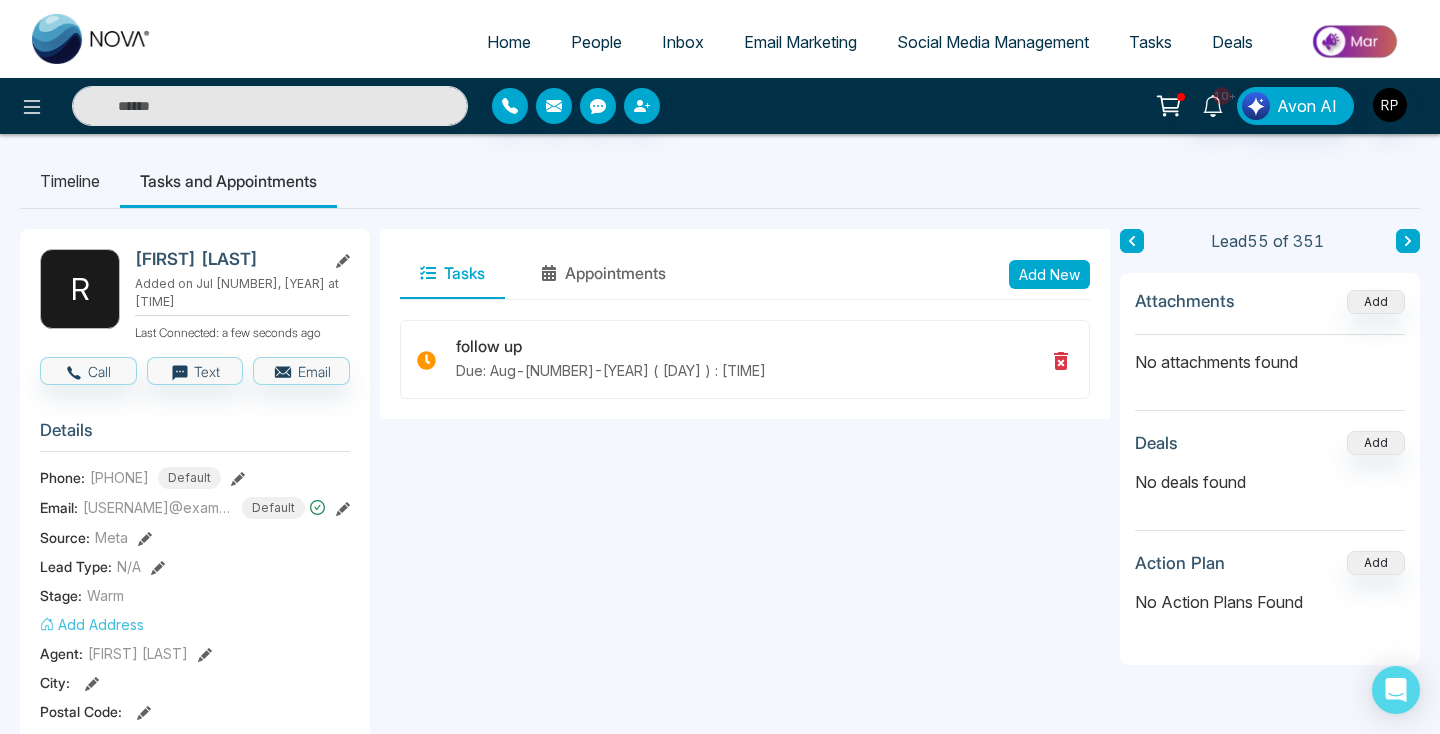 click on "People" at bounding box center (596, 42) 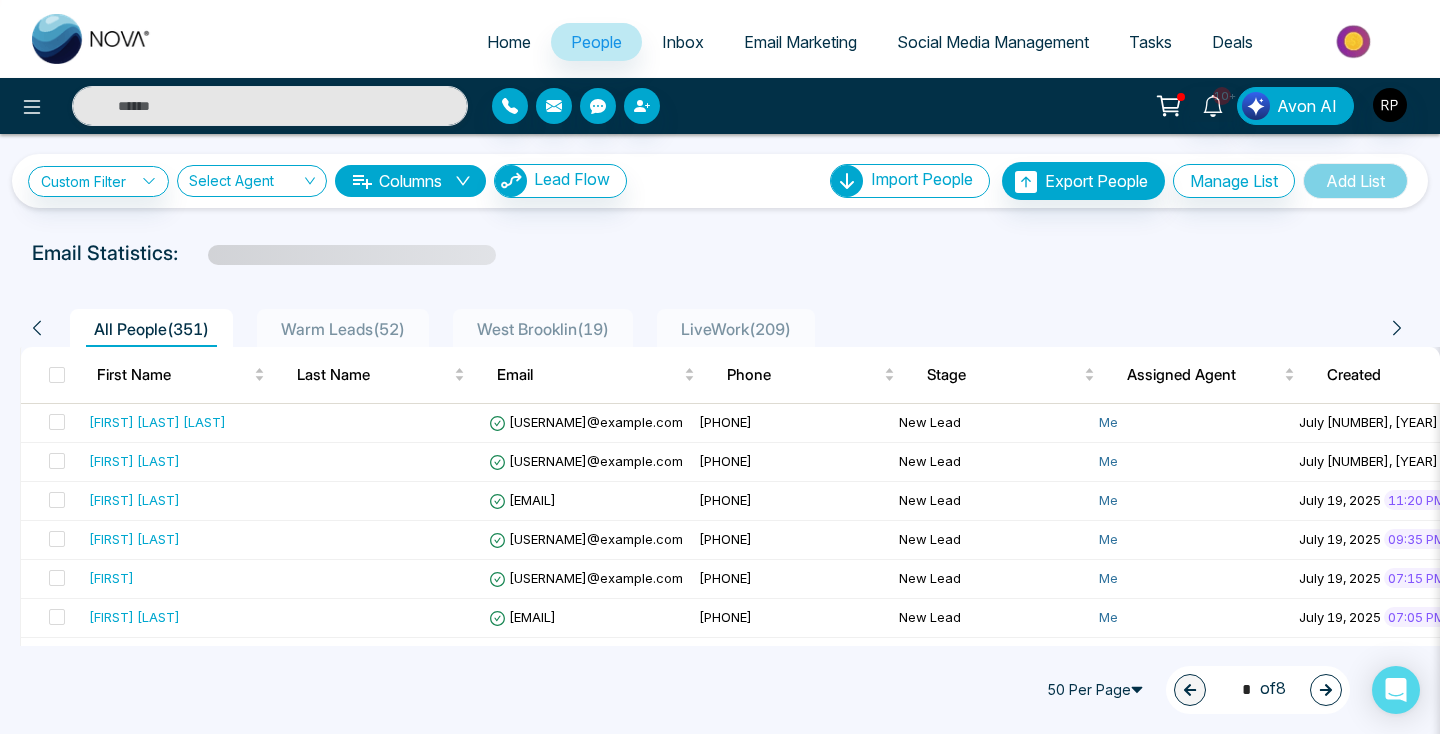 click on "Tasks" at bounding box center (1150, 42) 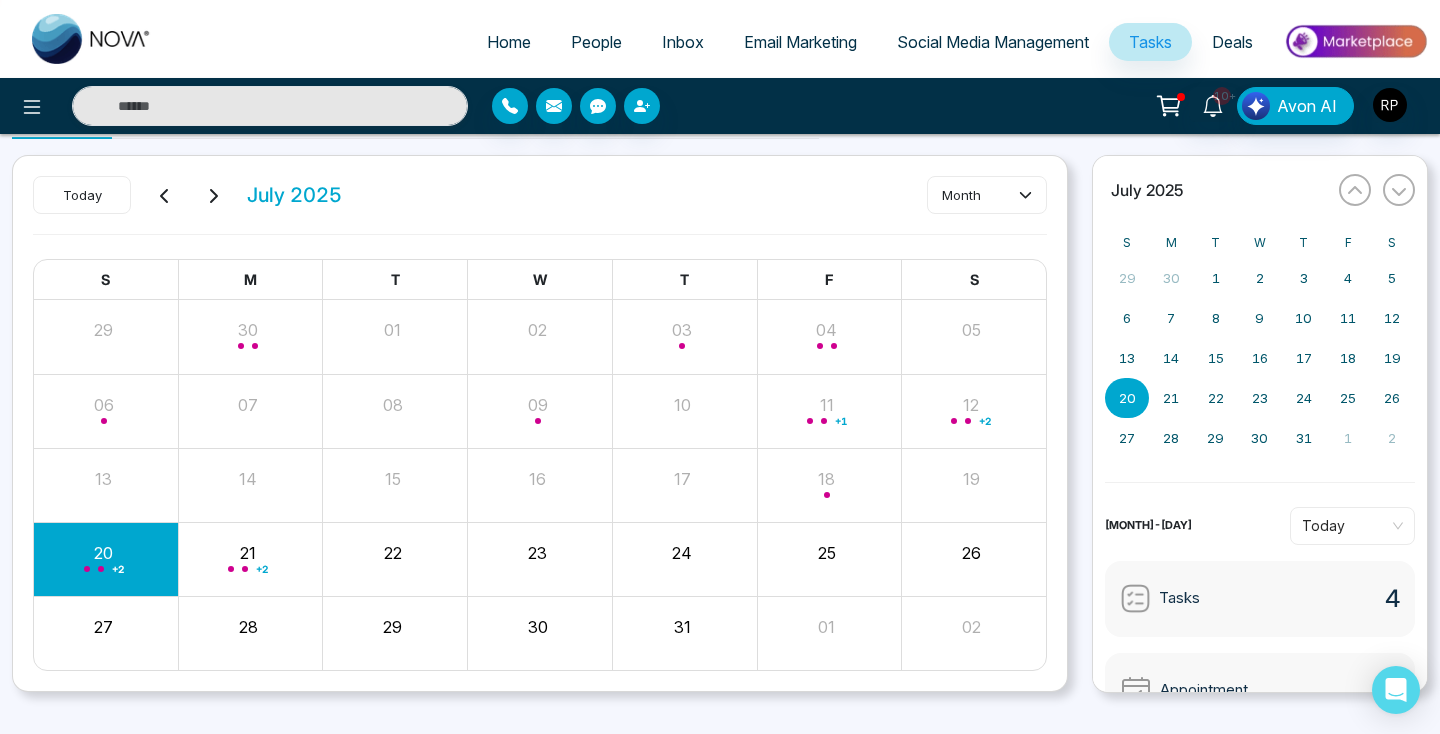scroll, scrollTop: 59, scrollLeft: 0, axis: vertical 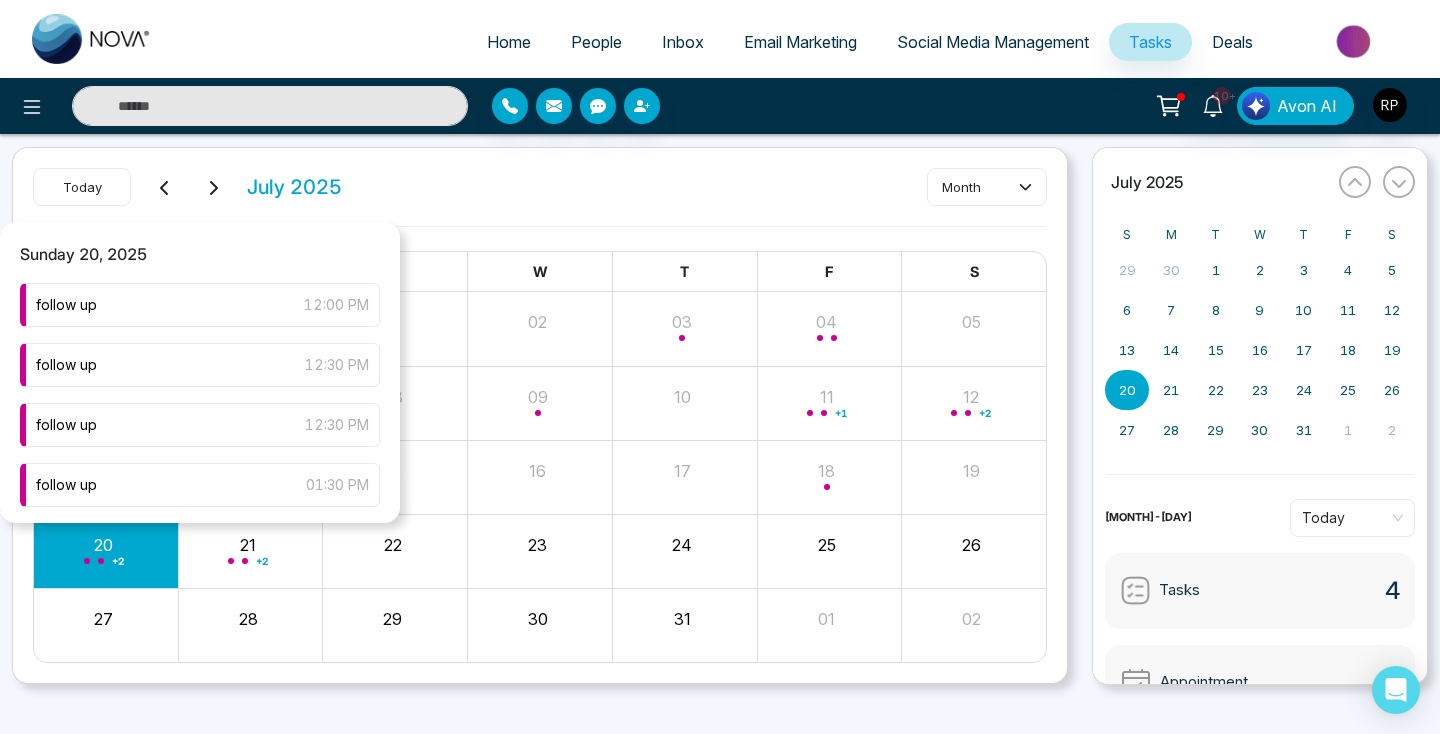 click on "+ 2" at bounding box center [106, 551] 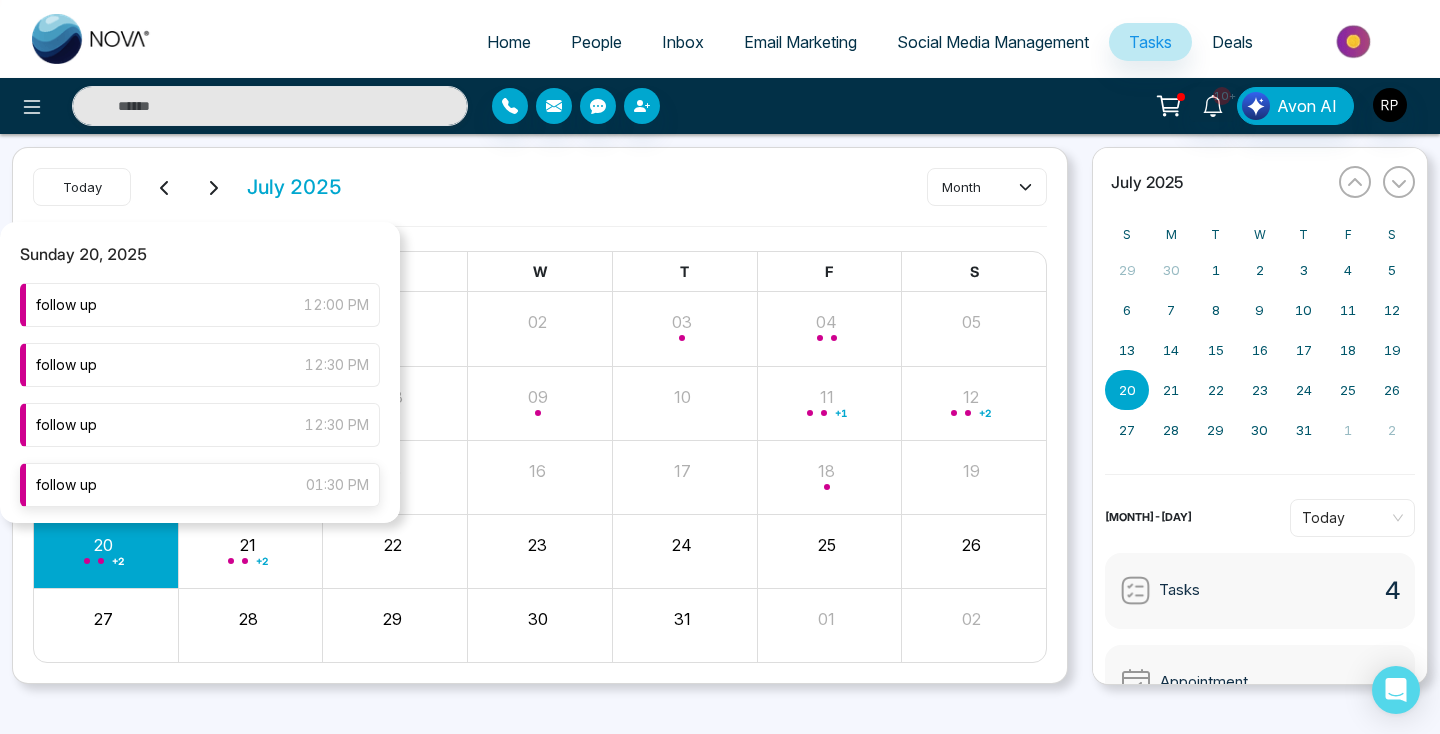 click on "follow up [TIME]" at bounding box center [200, 485] 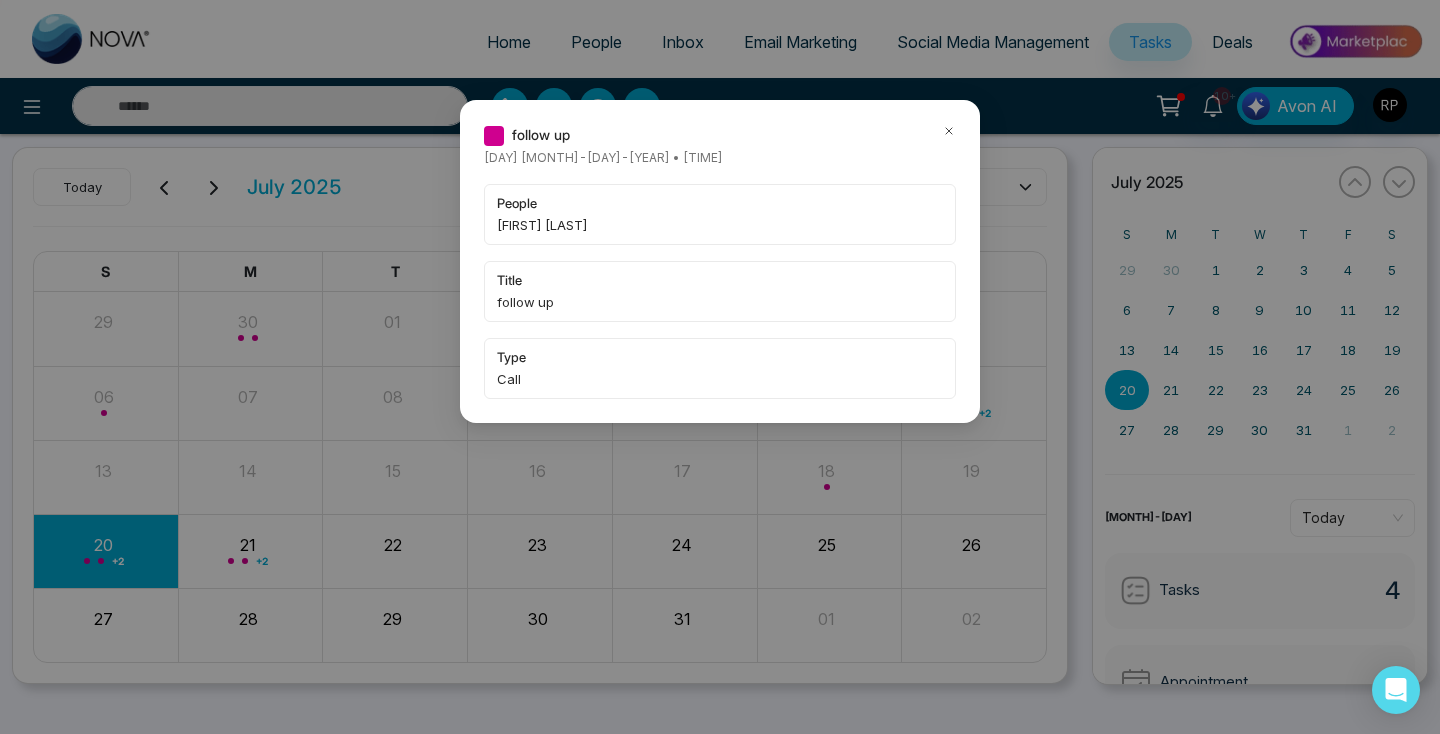 click 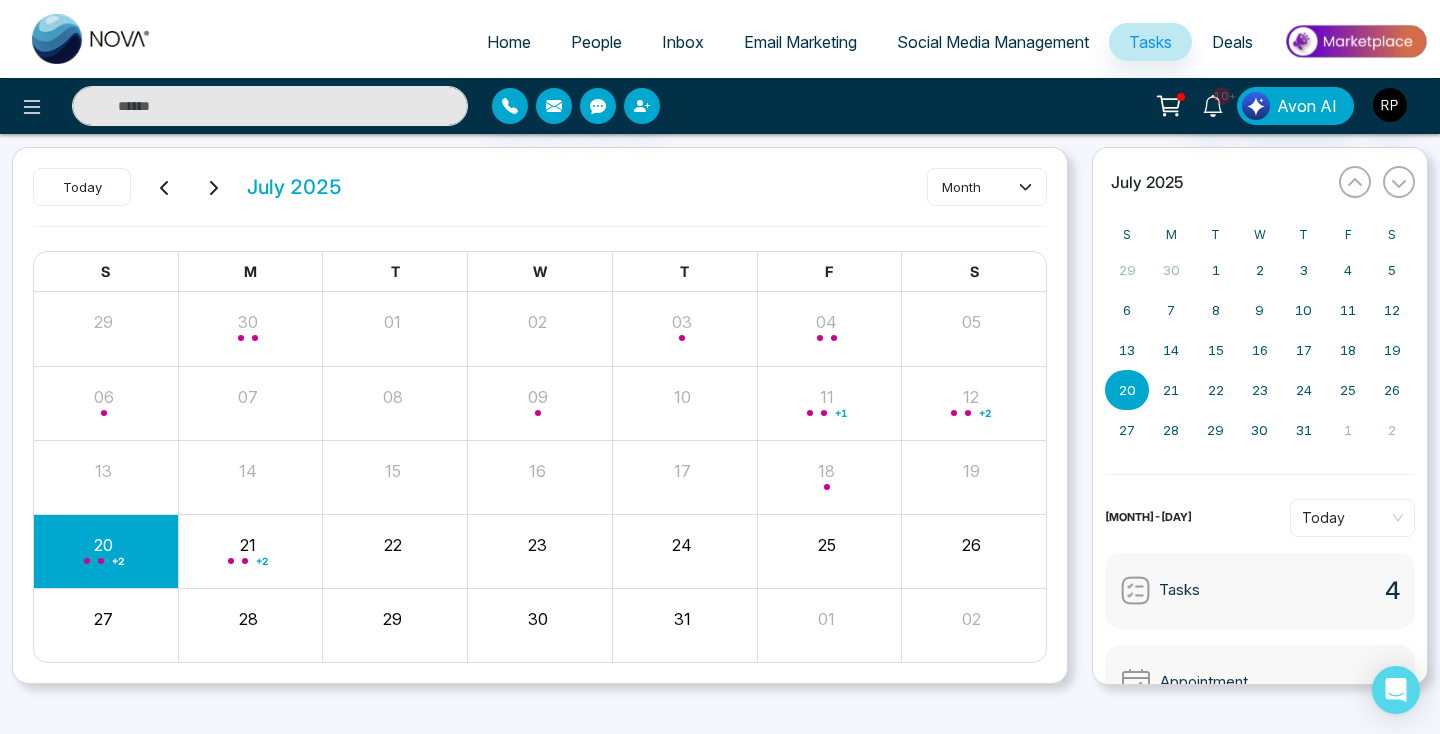 click at bounding box center (270, 106) 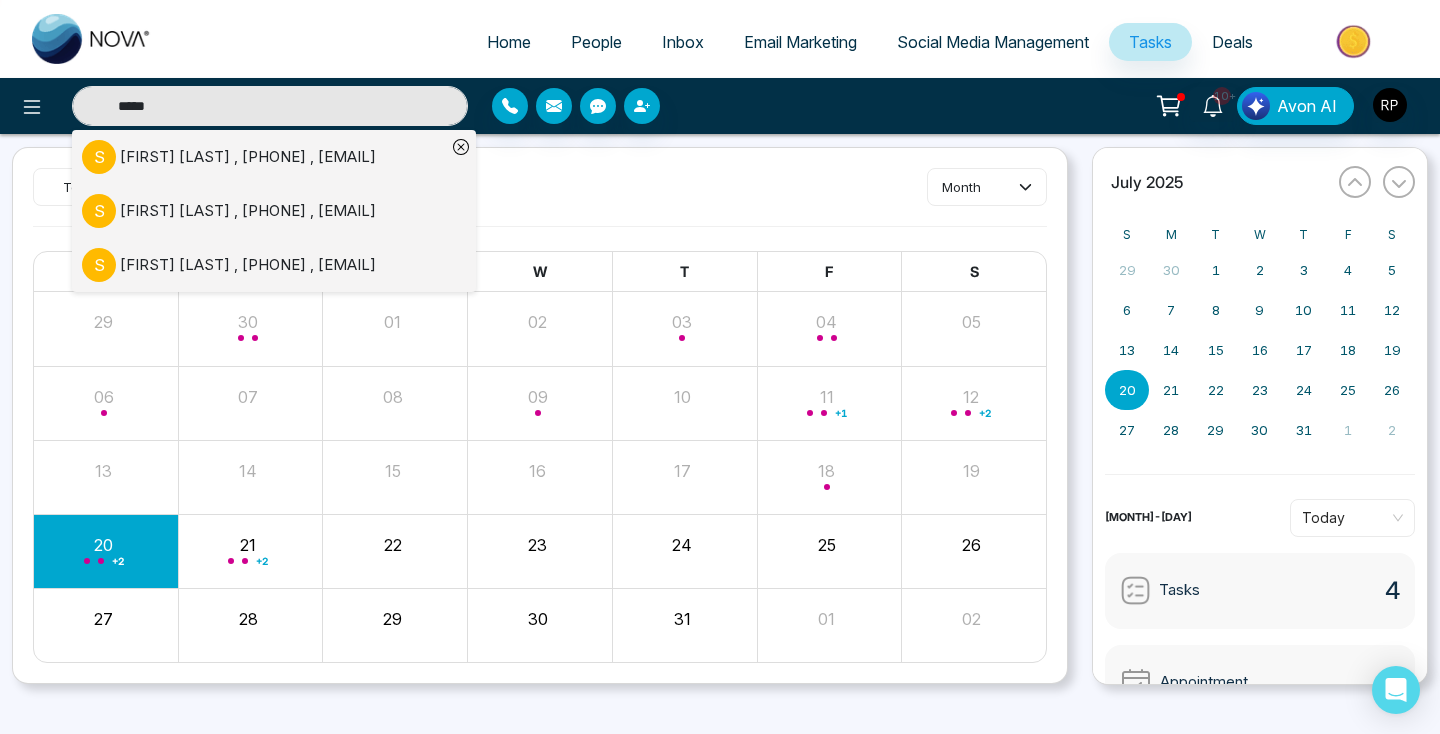 type on "*****" 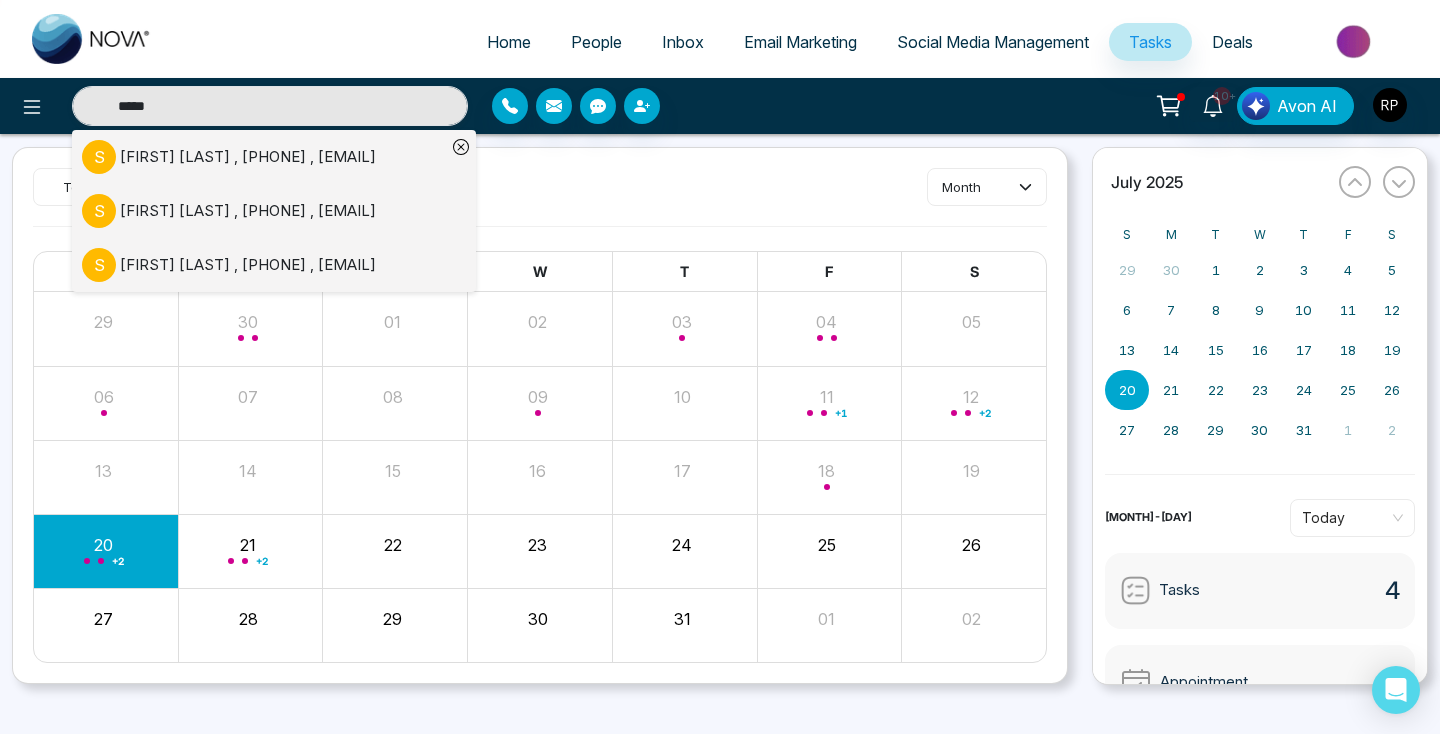 click on "[FIRST] [LAST]     , [PHONE]   , [EMAIL]" at bounding box center [264, 157] 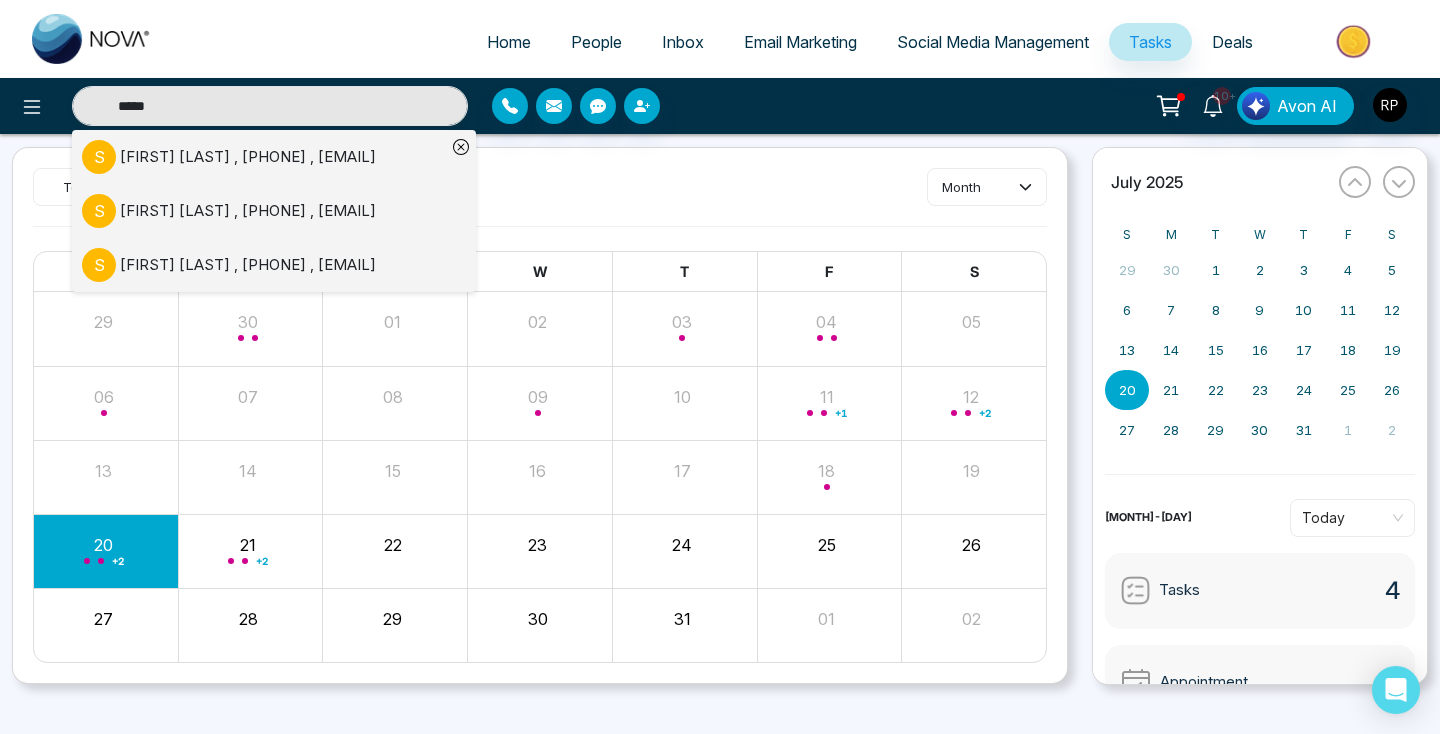 type 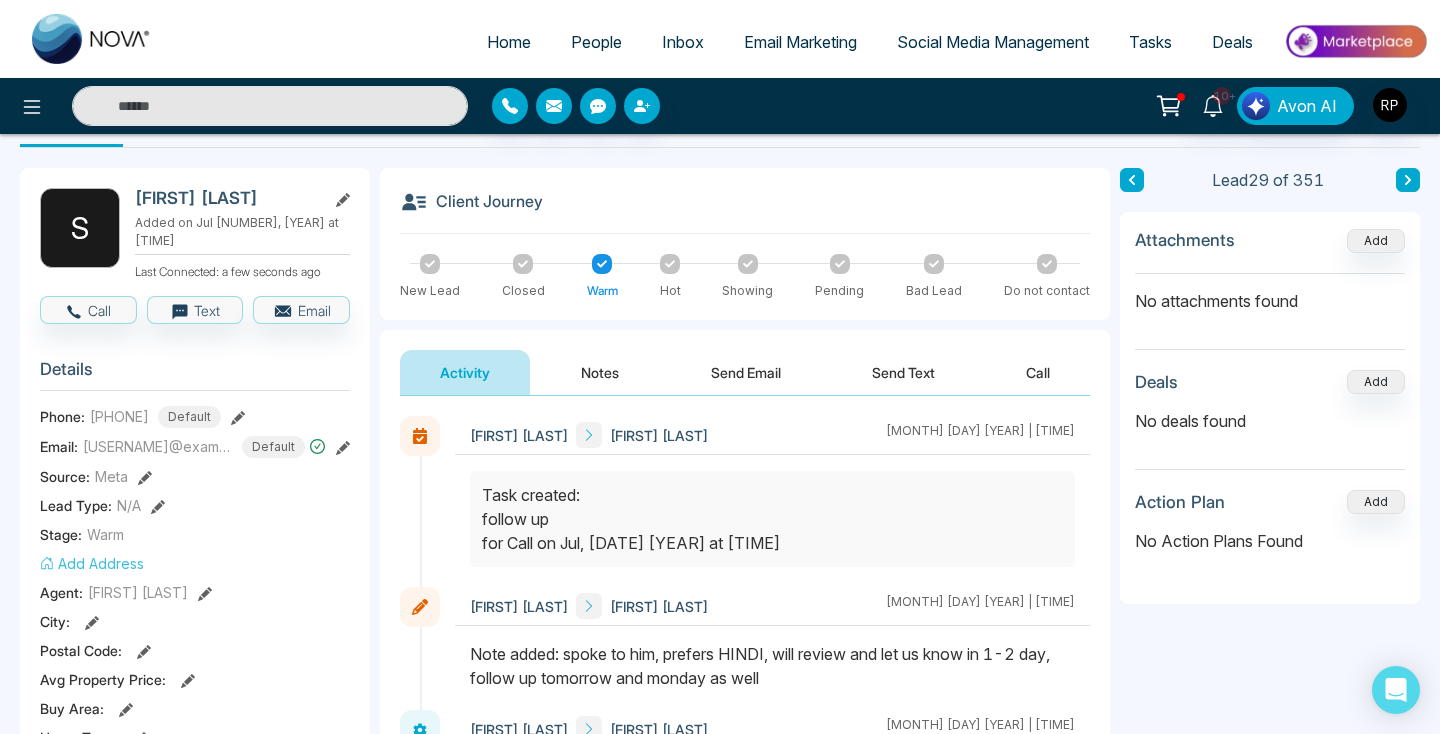 scroll, scrollTop: 56, scrollLeft: 0, axis: vertical 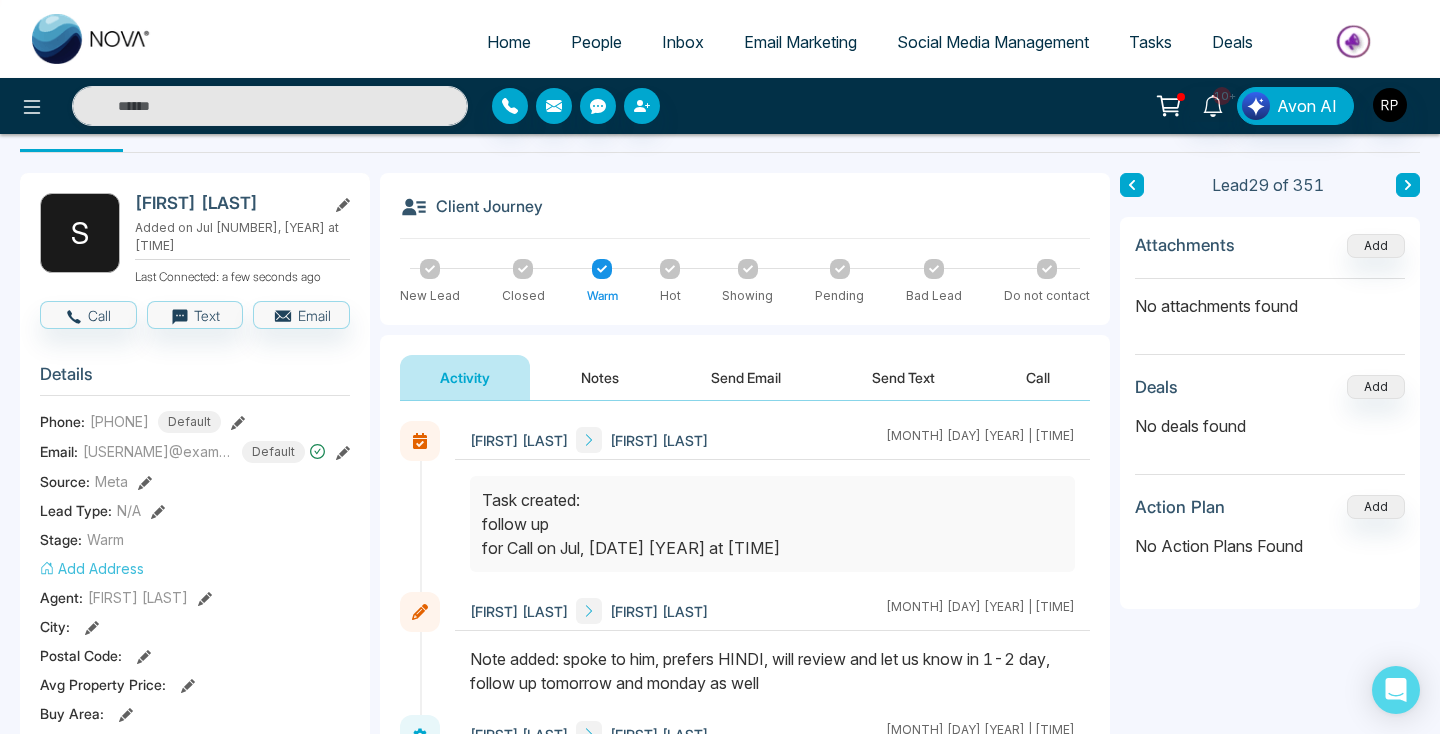 click on "Notes" at bounding box center (600, 377) 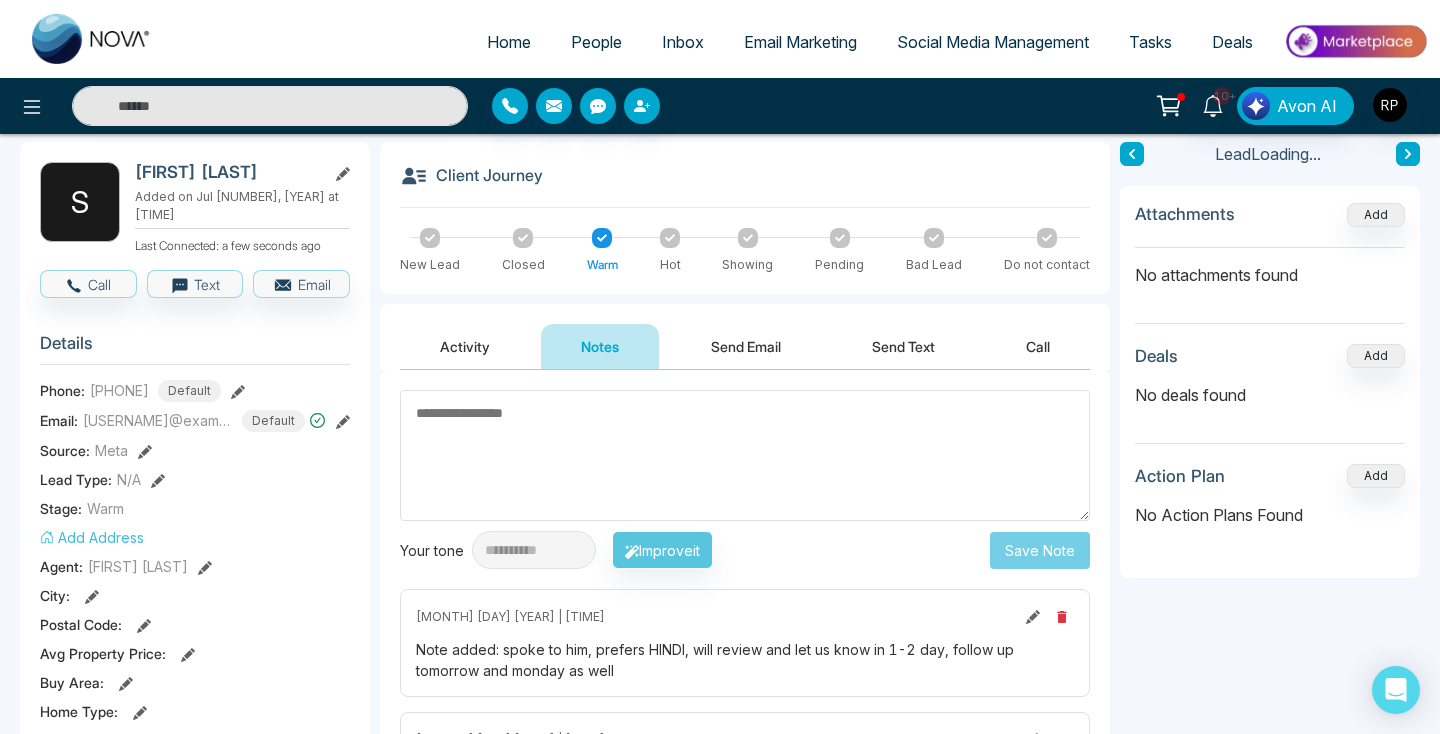 scroll, scrollTop: 95, scrollLeft: 0, axis: vertical 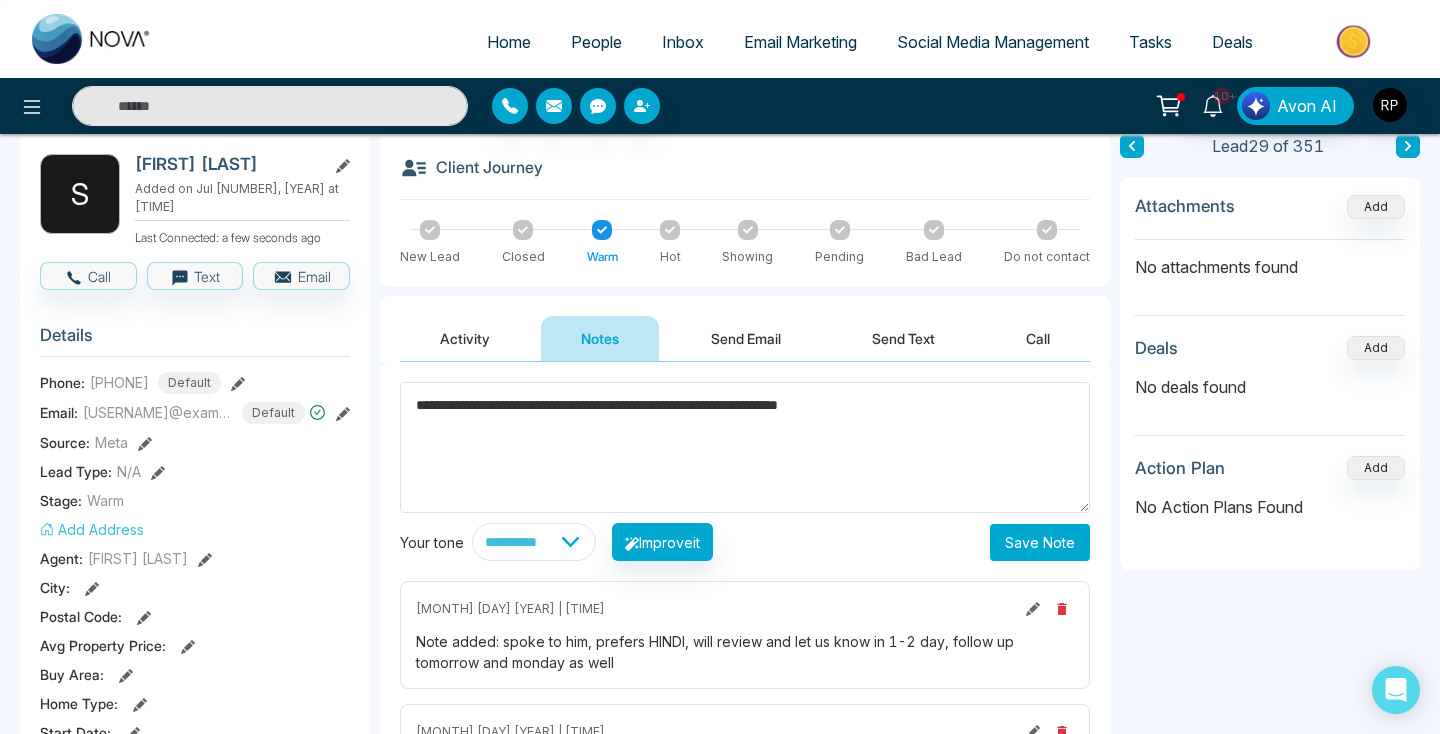 type on "**********" 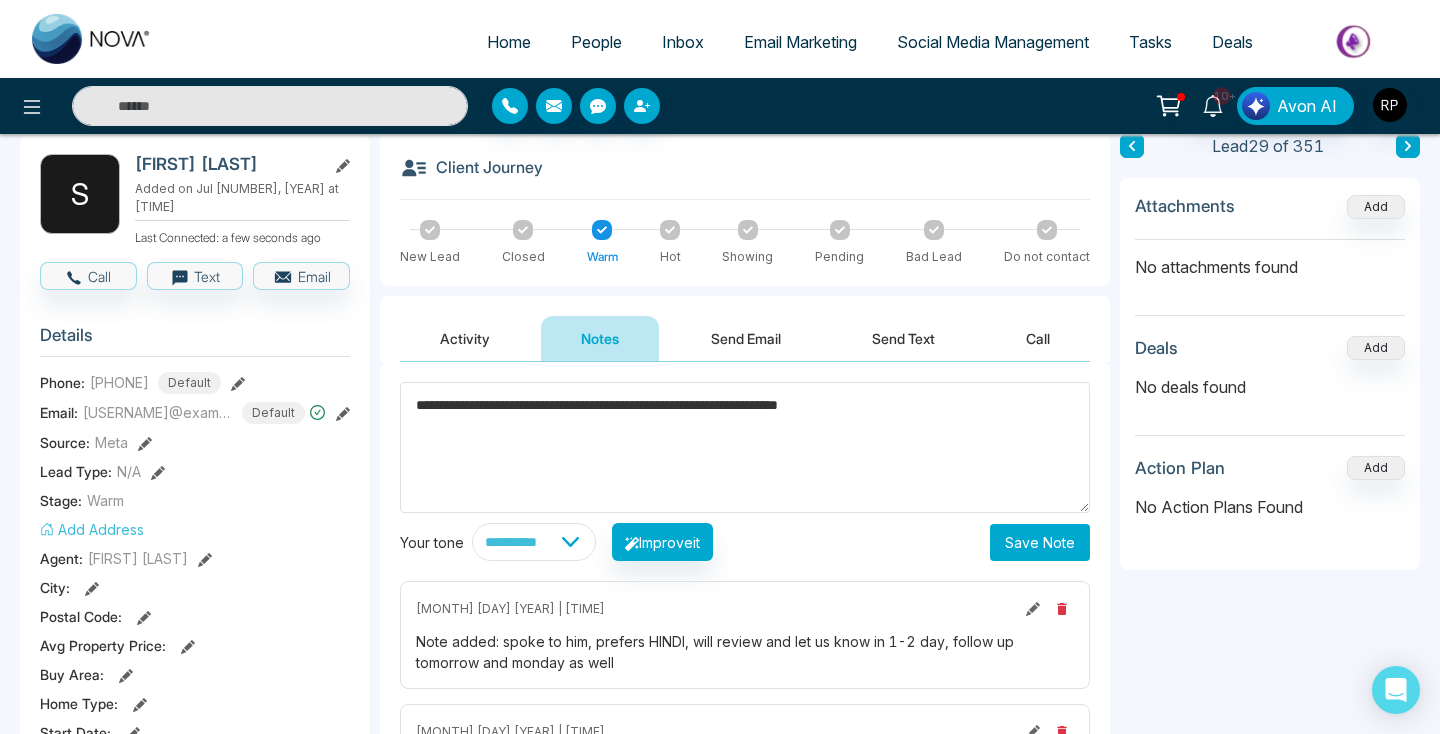 click on "Save Note" at bounding box center (1040, 542) 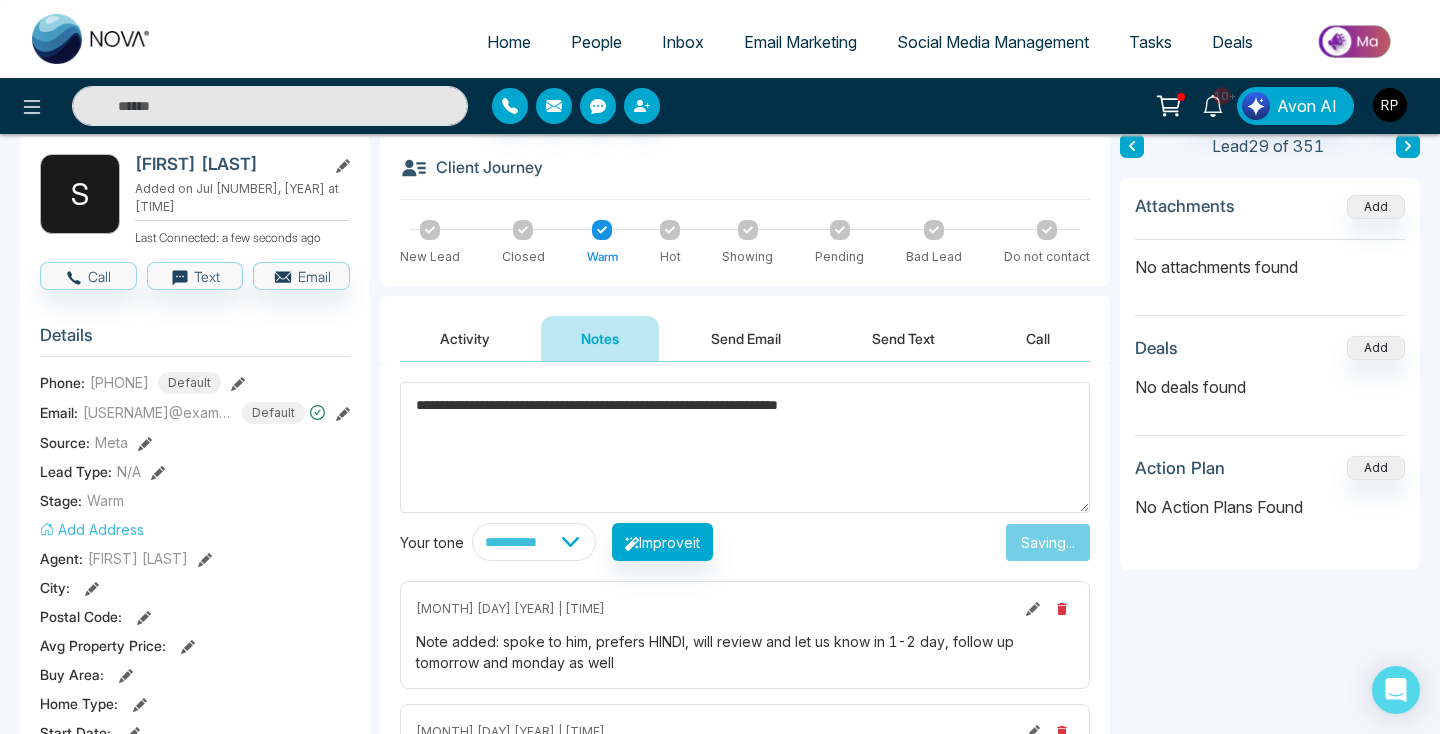 type 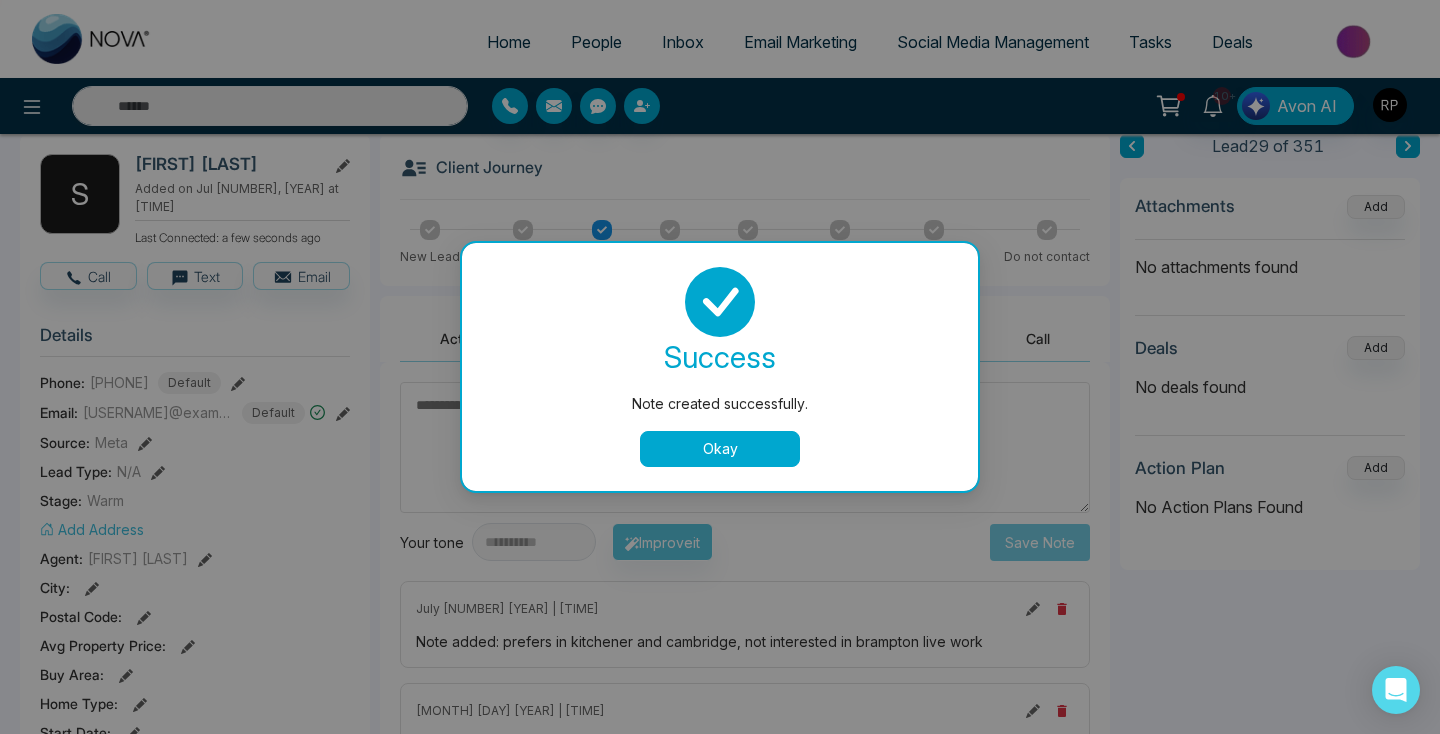 click on "Okay" at bounding box center (720, 449) 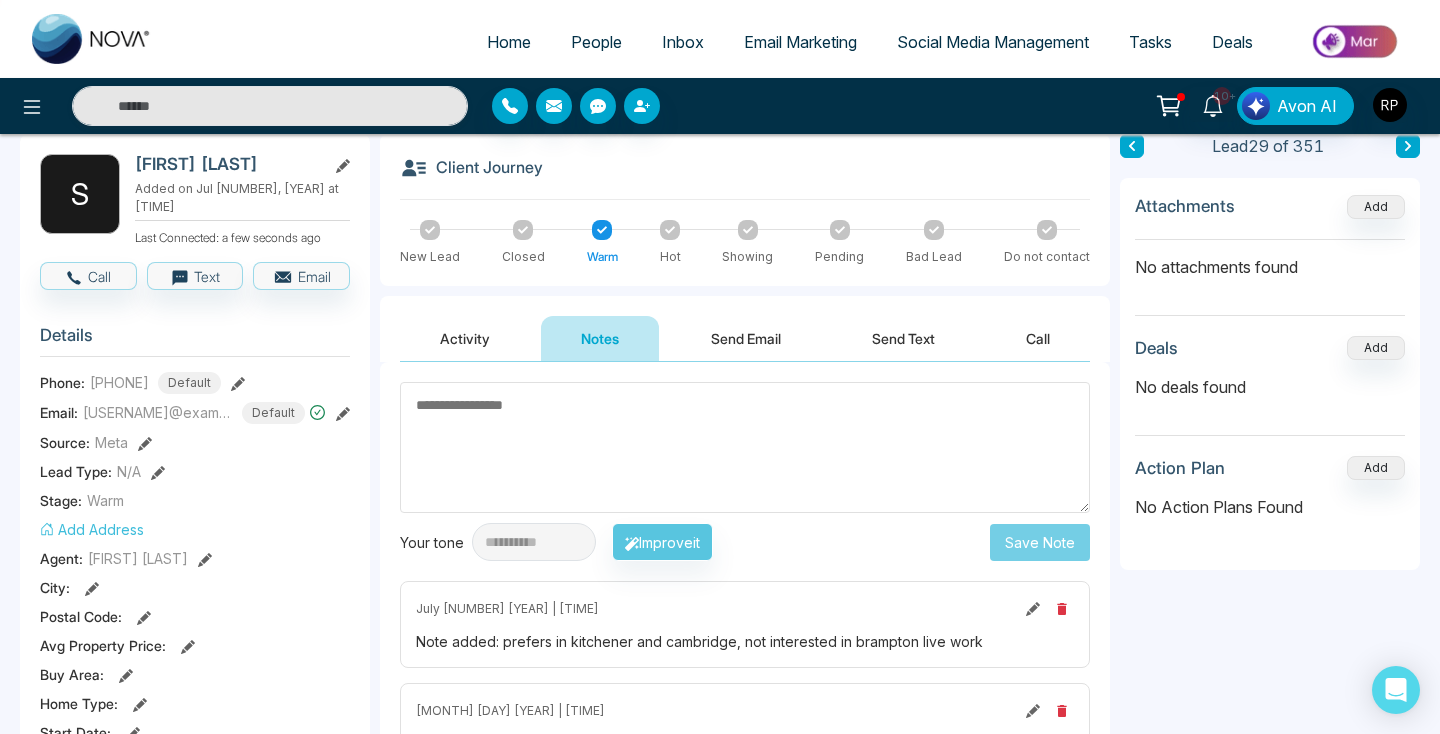 click 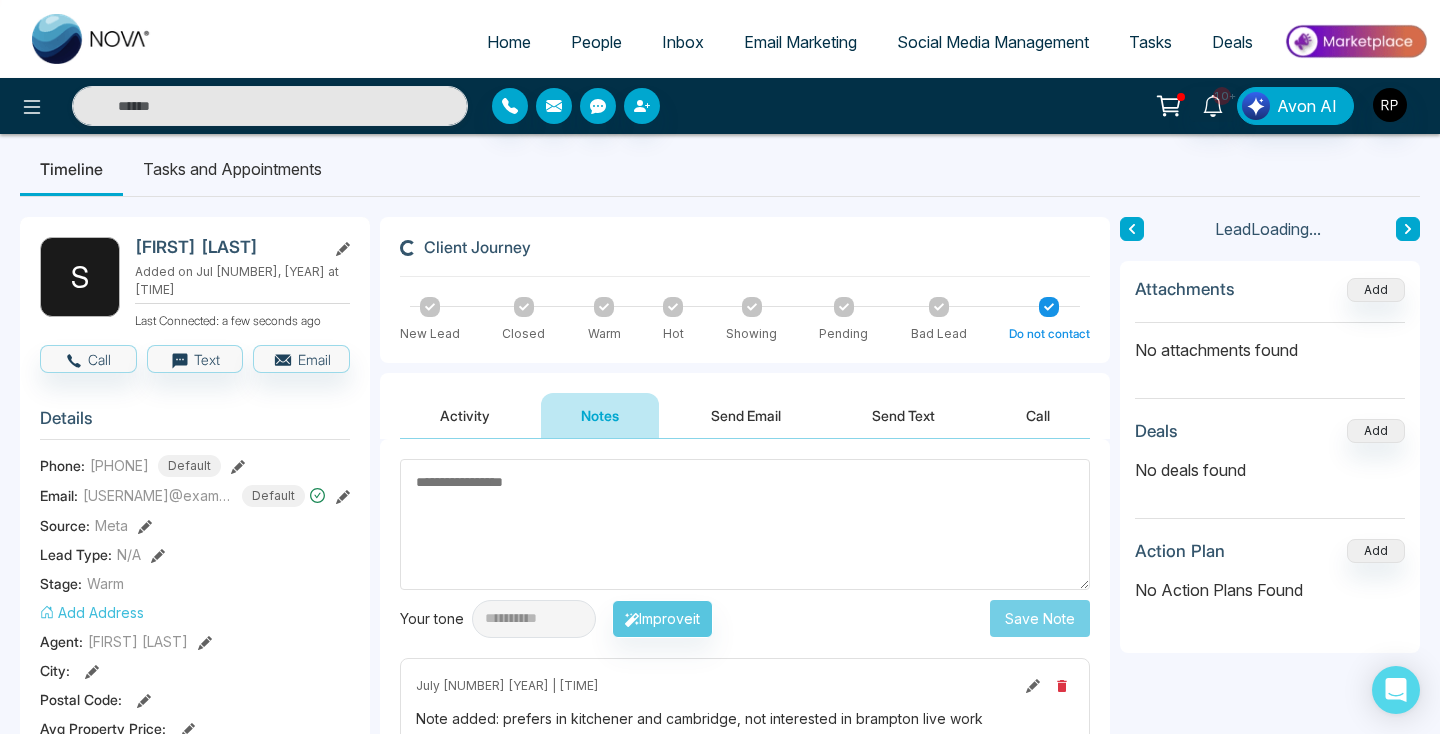 scroll, scrollTop: 0, scrollLeft: 0, axis: both 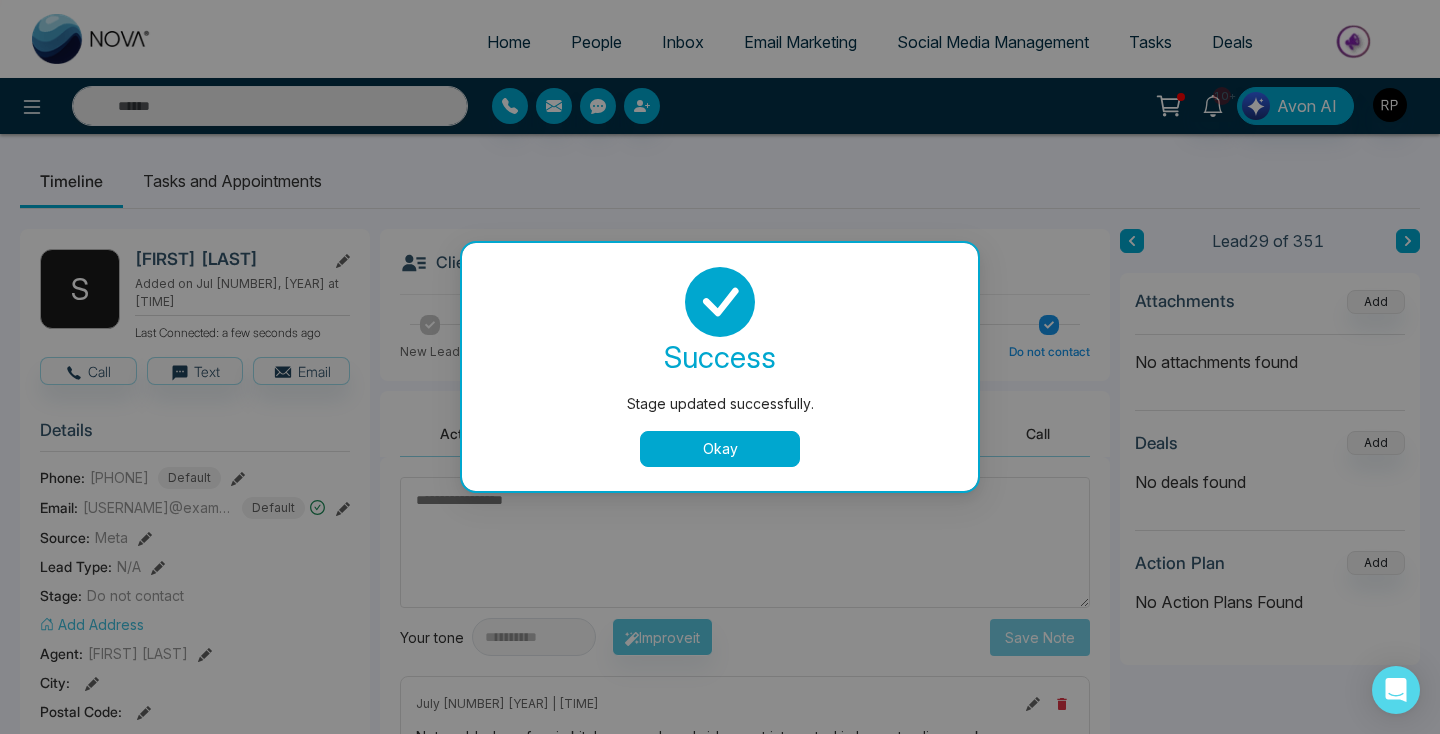 click on "Okay" at bounding box center (720, 449) 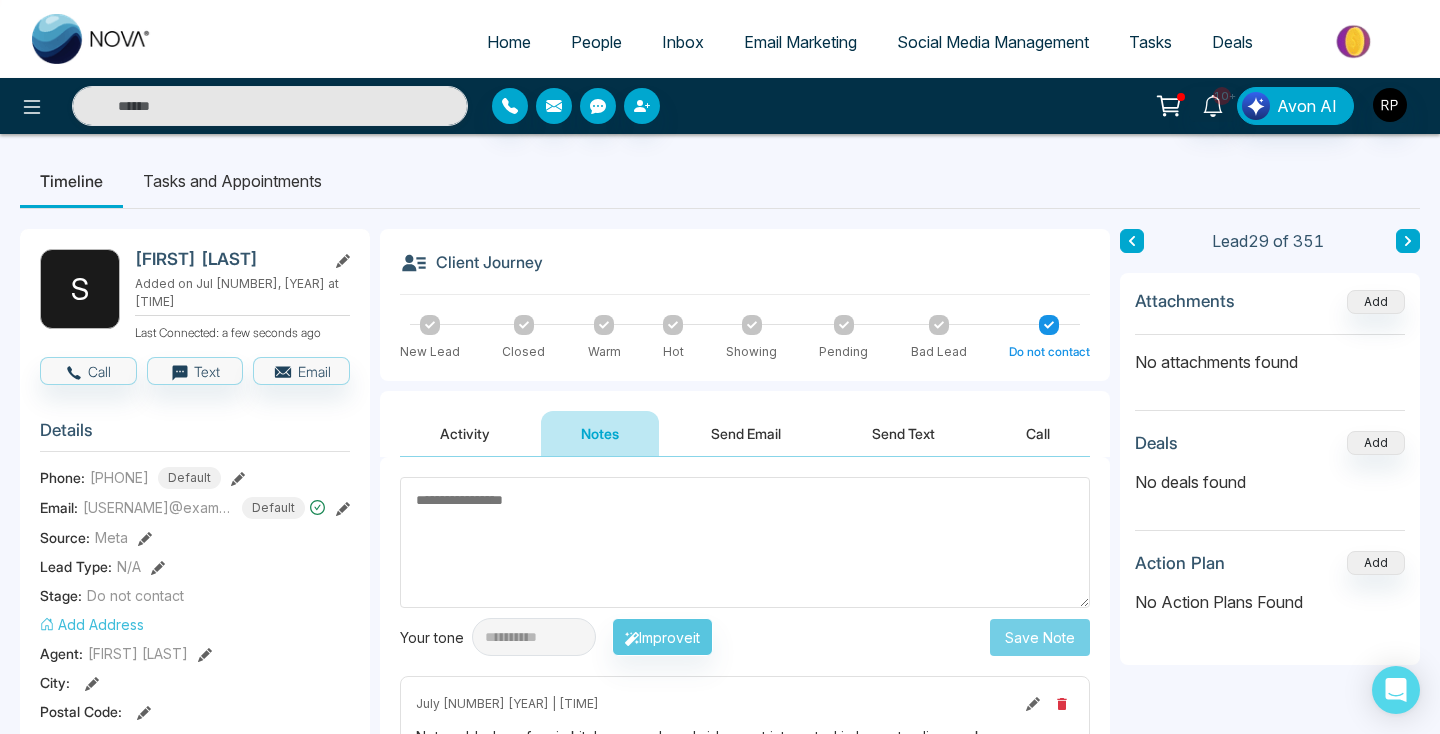 click on "Tasks" at bounding box center (1150, 42) 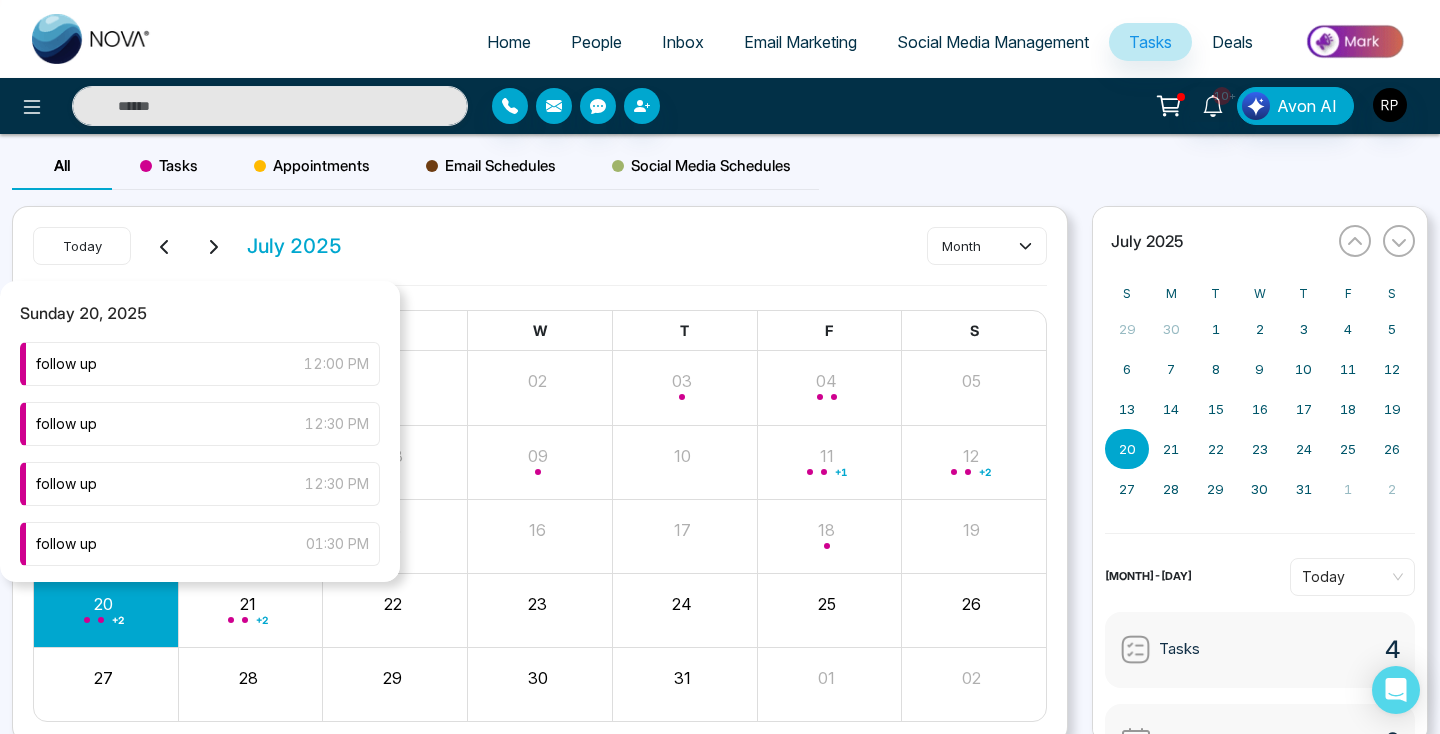 click on "+ 2" at bounding box center (118, 620) 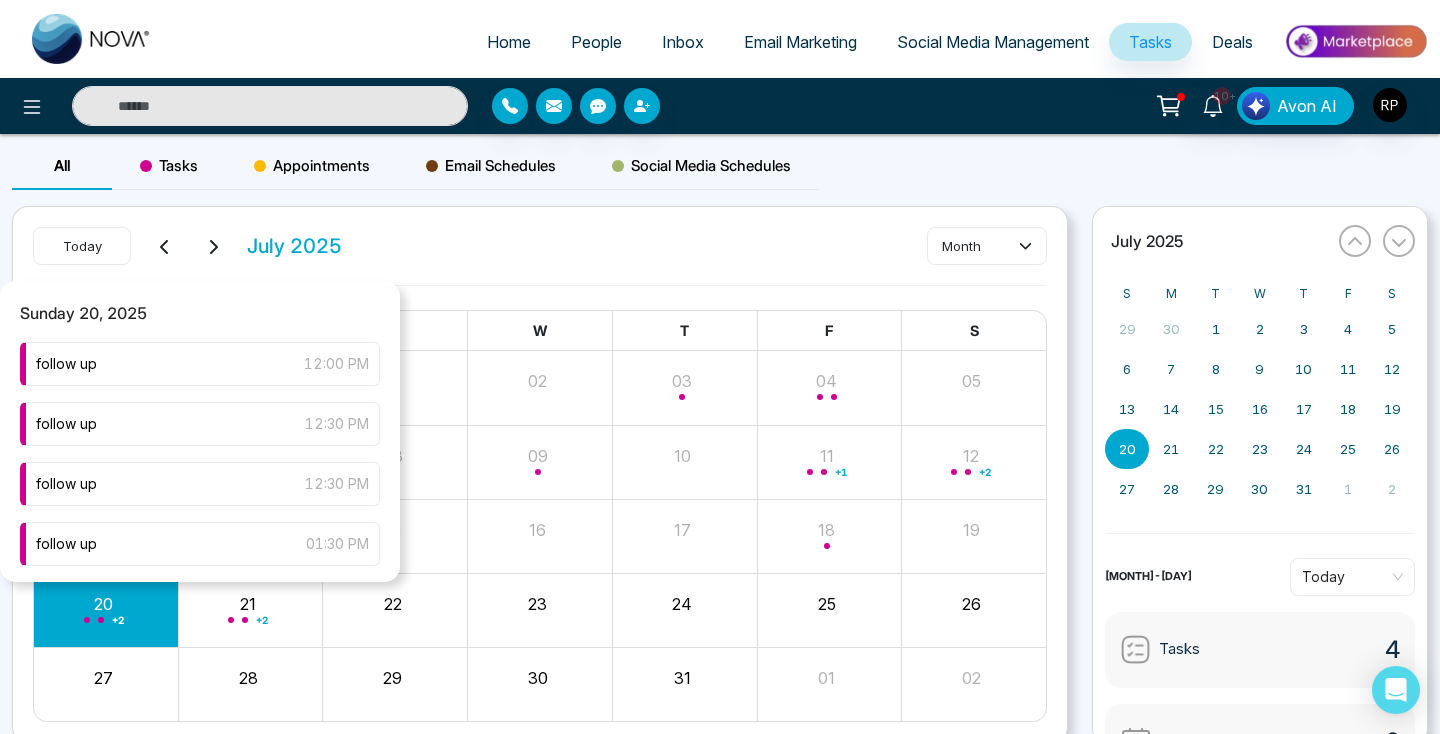 scroll, scrollTop: 4, scrollLeft: 0, axis: vertical 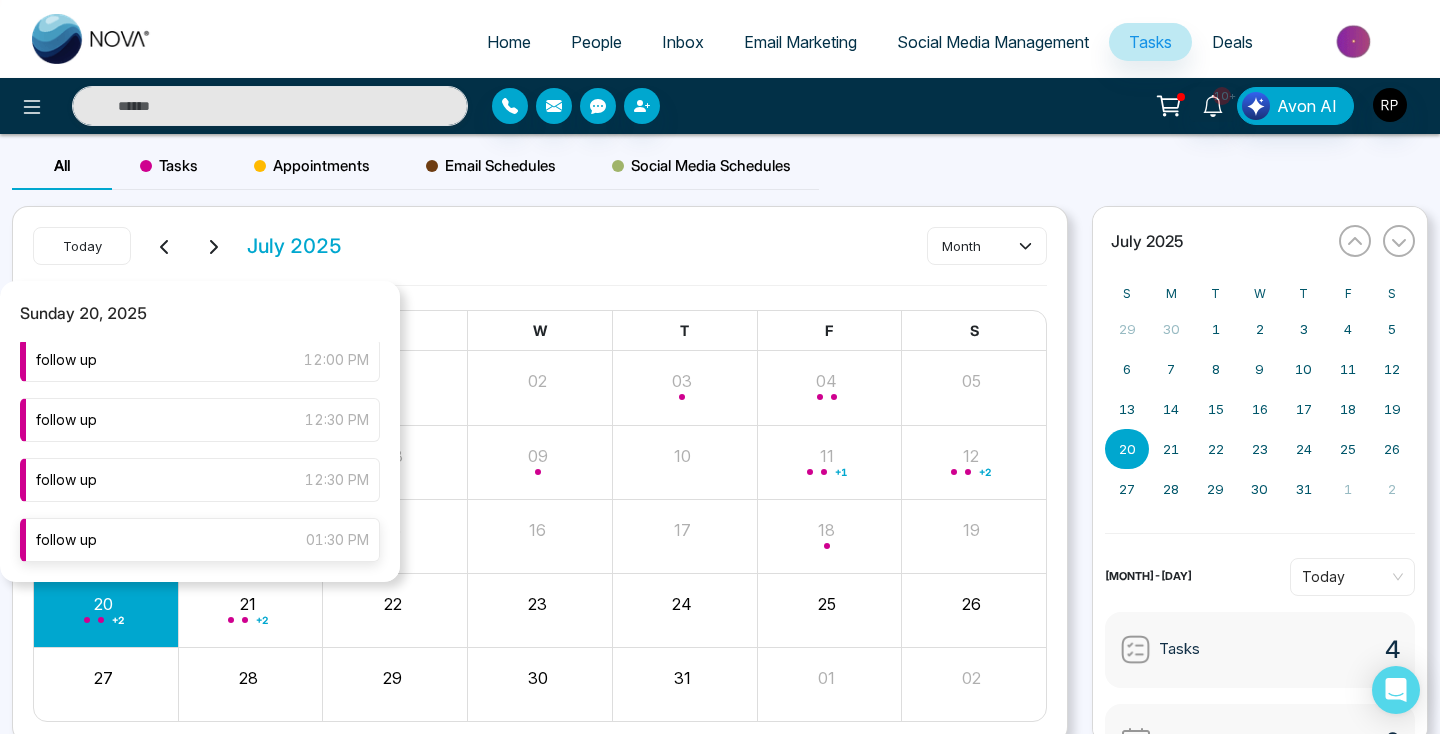 click on "follow up [TIME]" at bounding box center (200, 540) 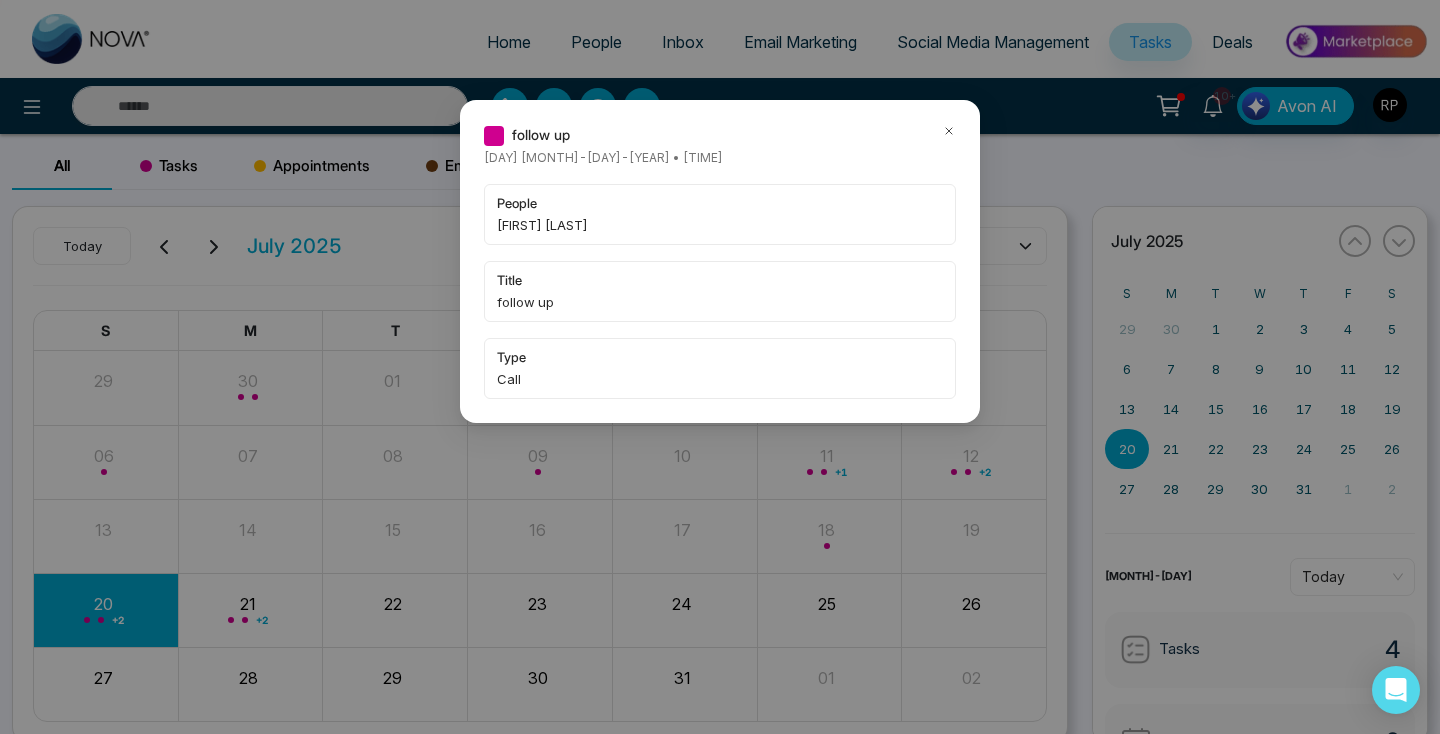 click 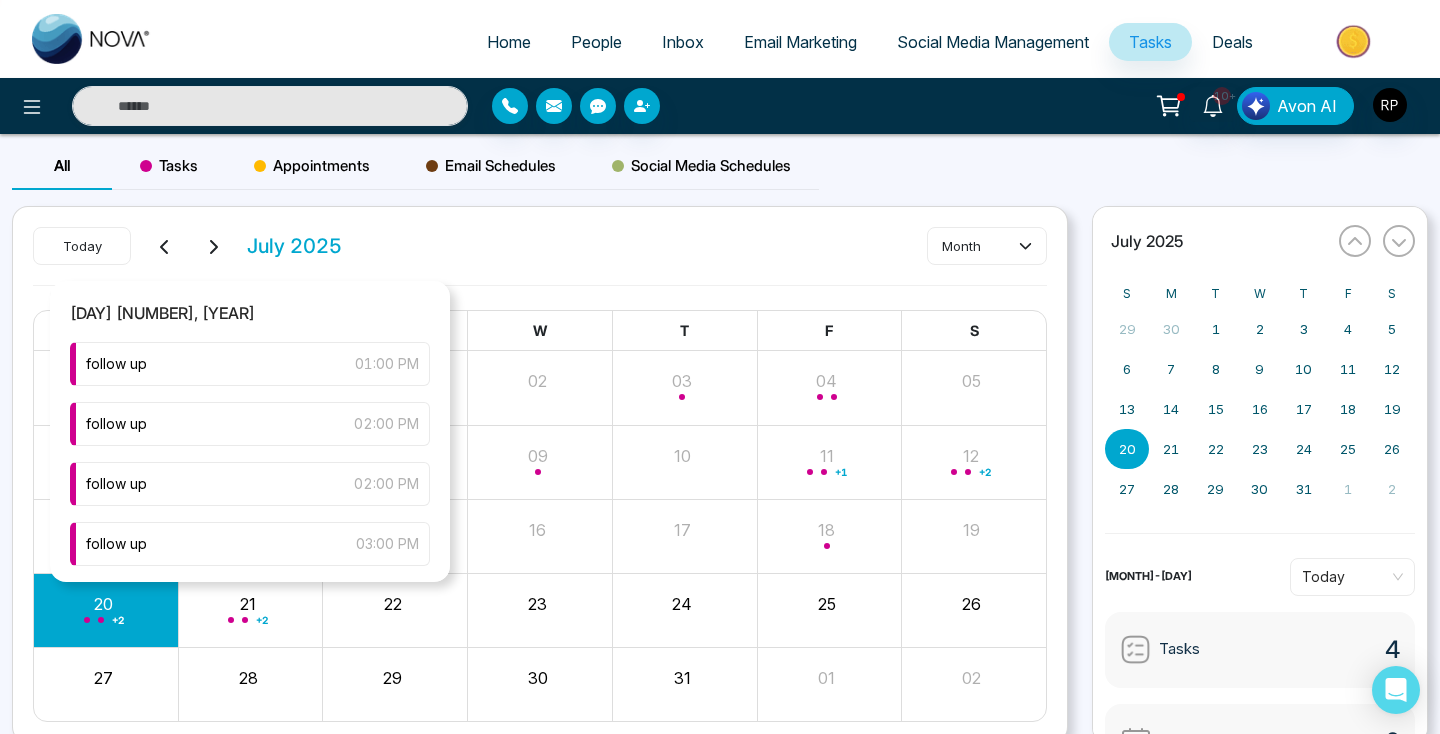 click on "+ 2" at bounding box center (251, 610) 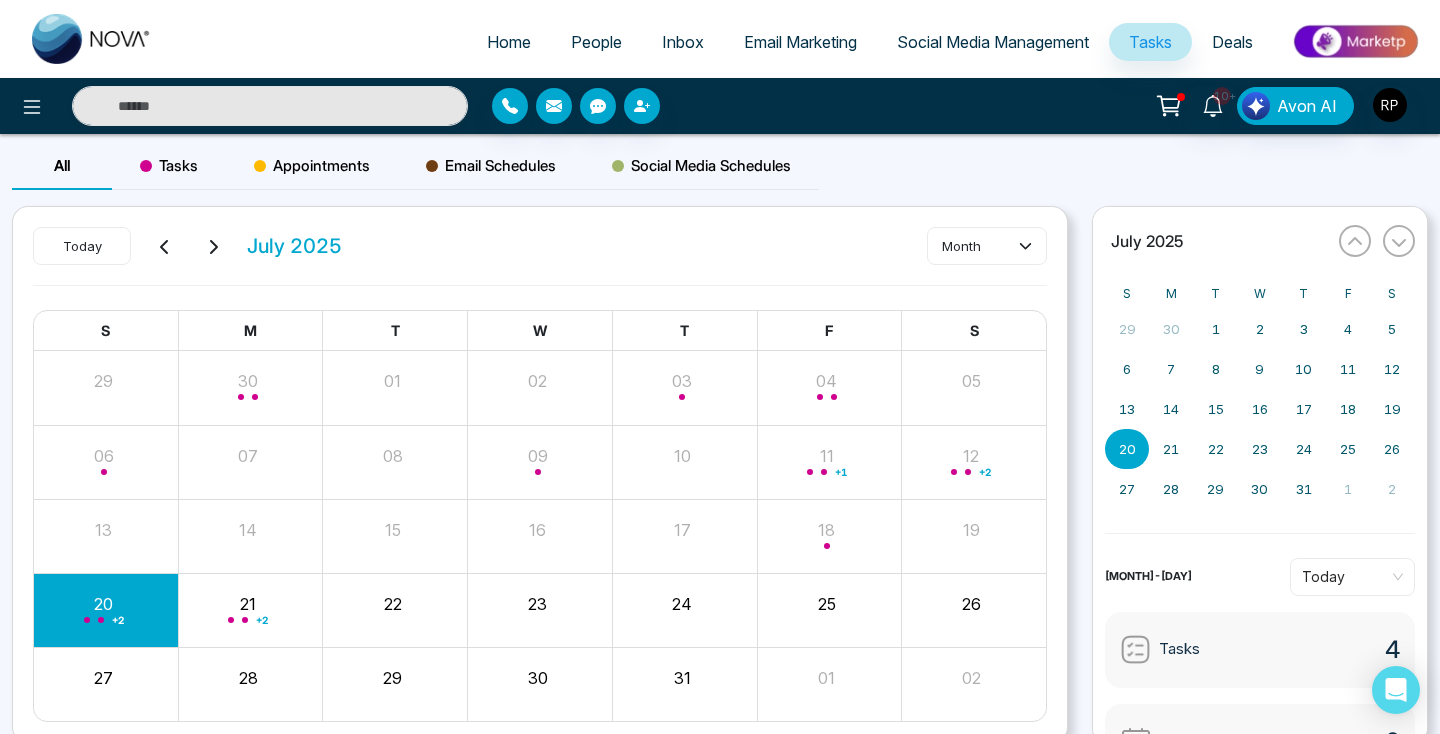 click on "People" at bounding box center [596, 42] 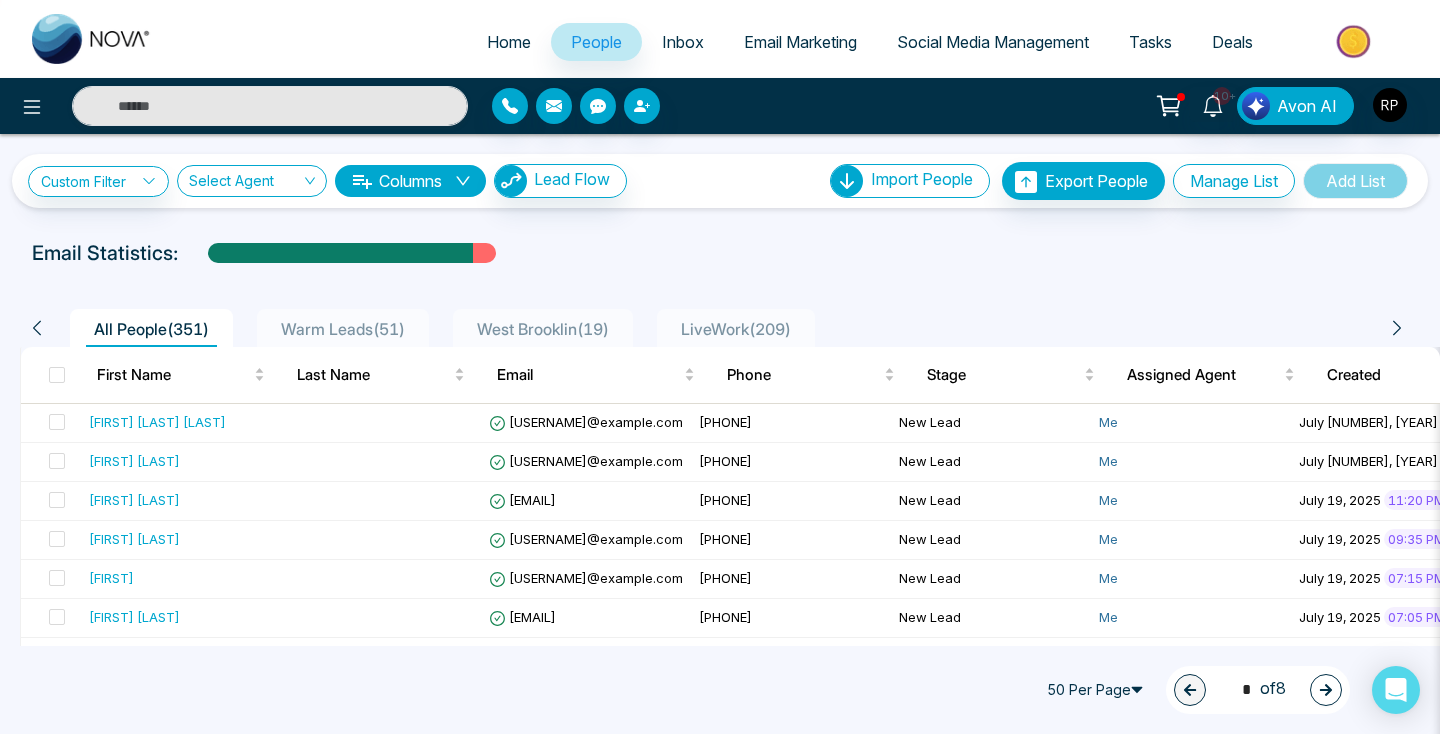 click on "LiveWork  ( 209 )" at bounding box center [736, 329] 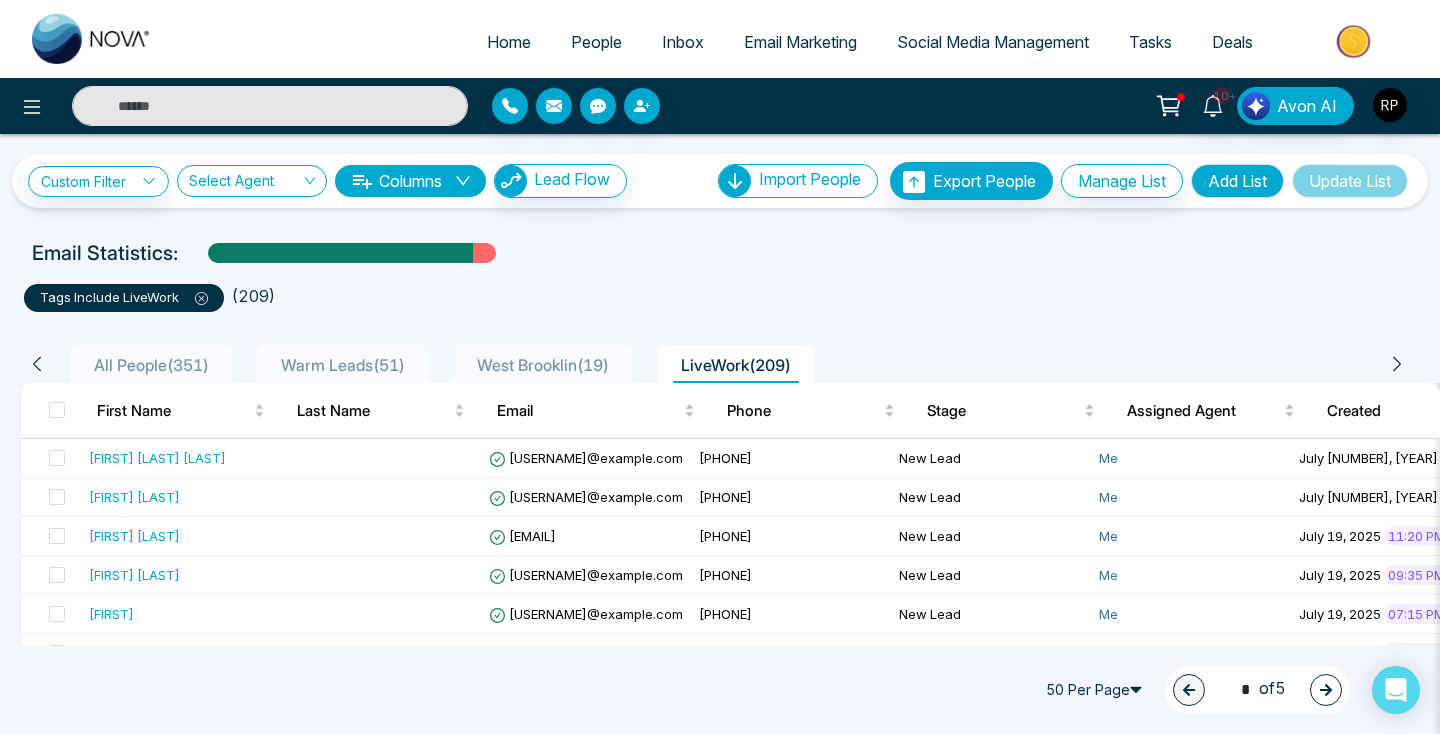 click on "[CITY]  ( [NUMBER] )" at bounding box center (543, 365) 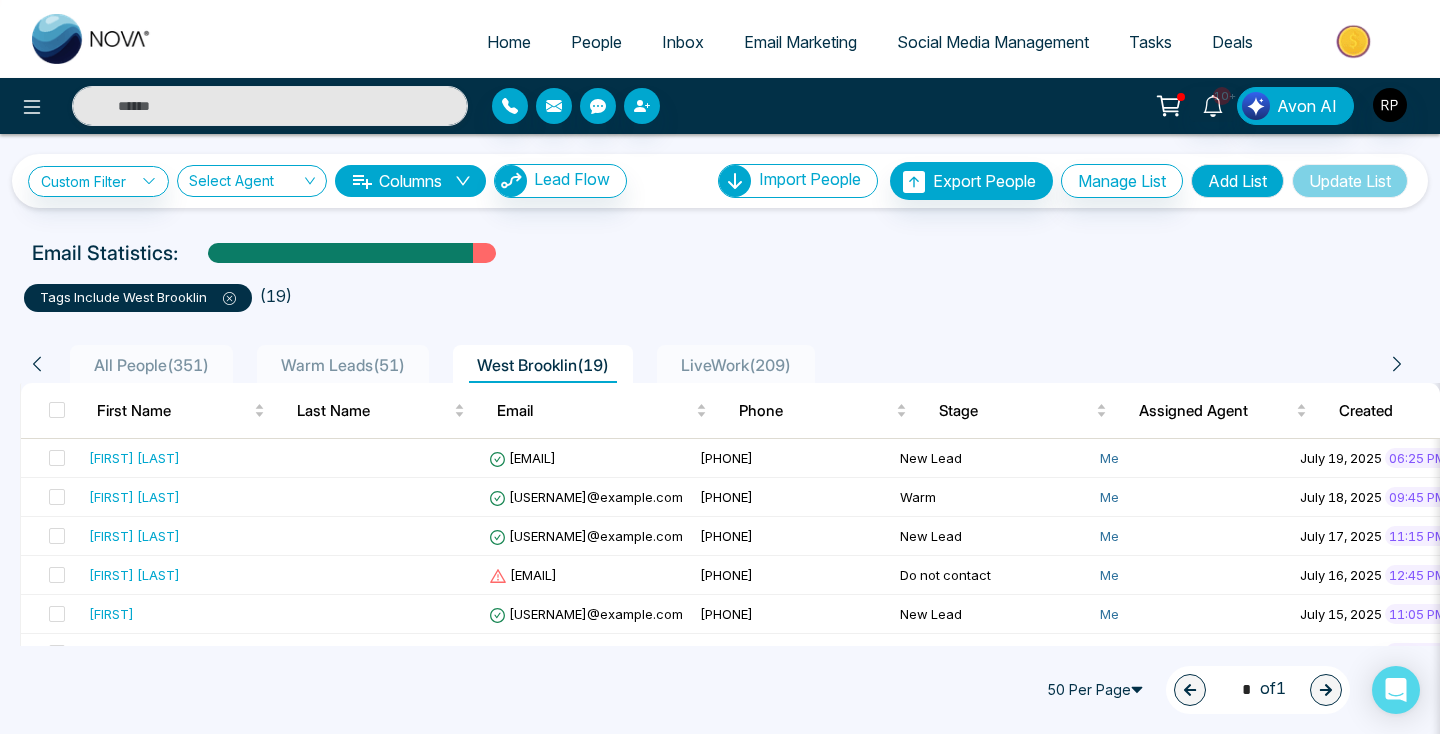 click on "LiveWork  ( 209 )" at bounding box center [736, 364] 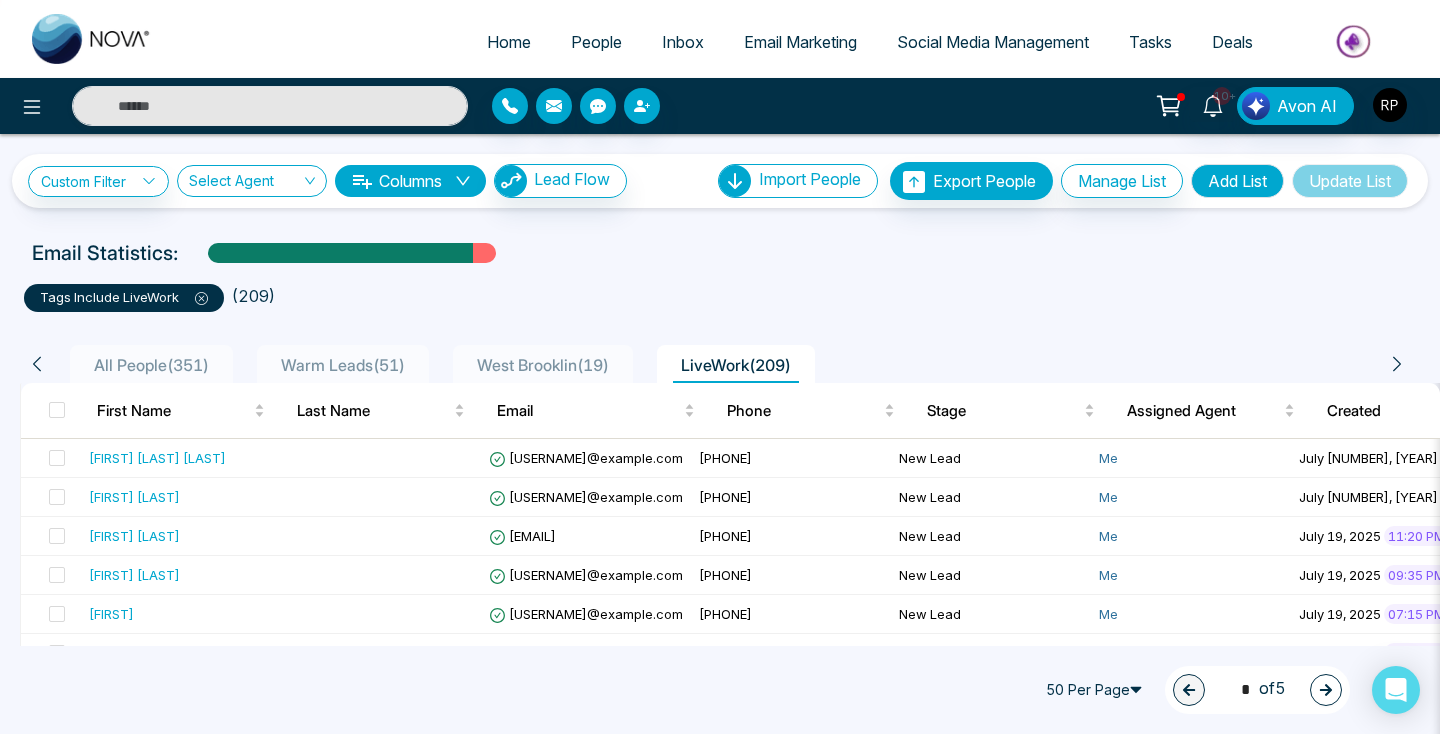 click on "All People  ( 351 ) Warm Leads  ( 51 ) West Brooklin  ( 19 ) LiveWork  ( 209 )" at bounding box center (720, 357) 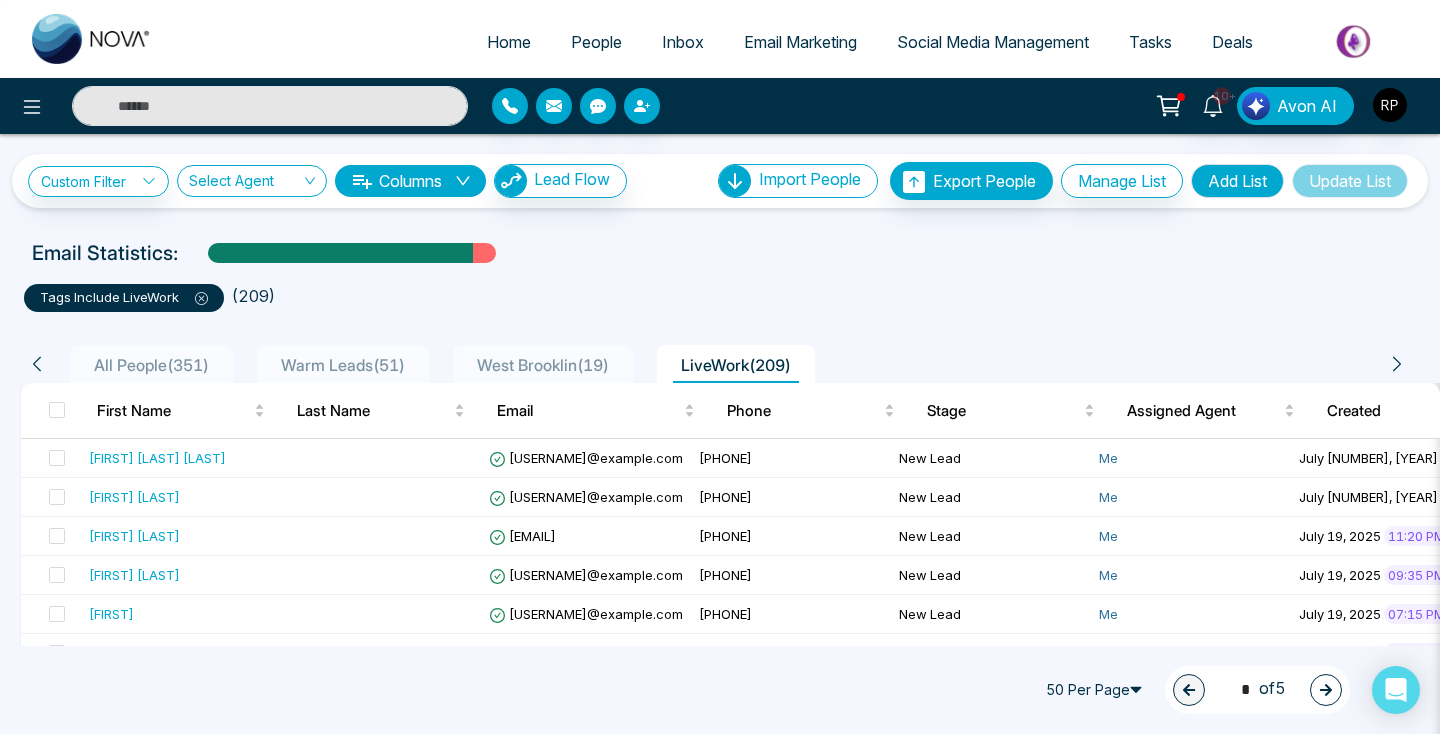 click on "[CITY]  ( [NUMBER] )" at bounding box center [543, 365] 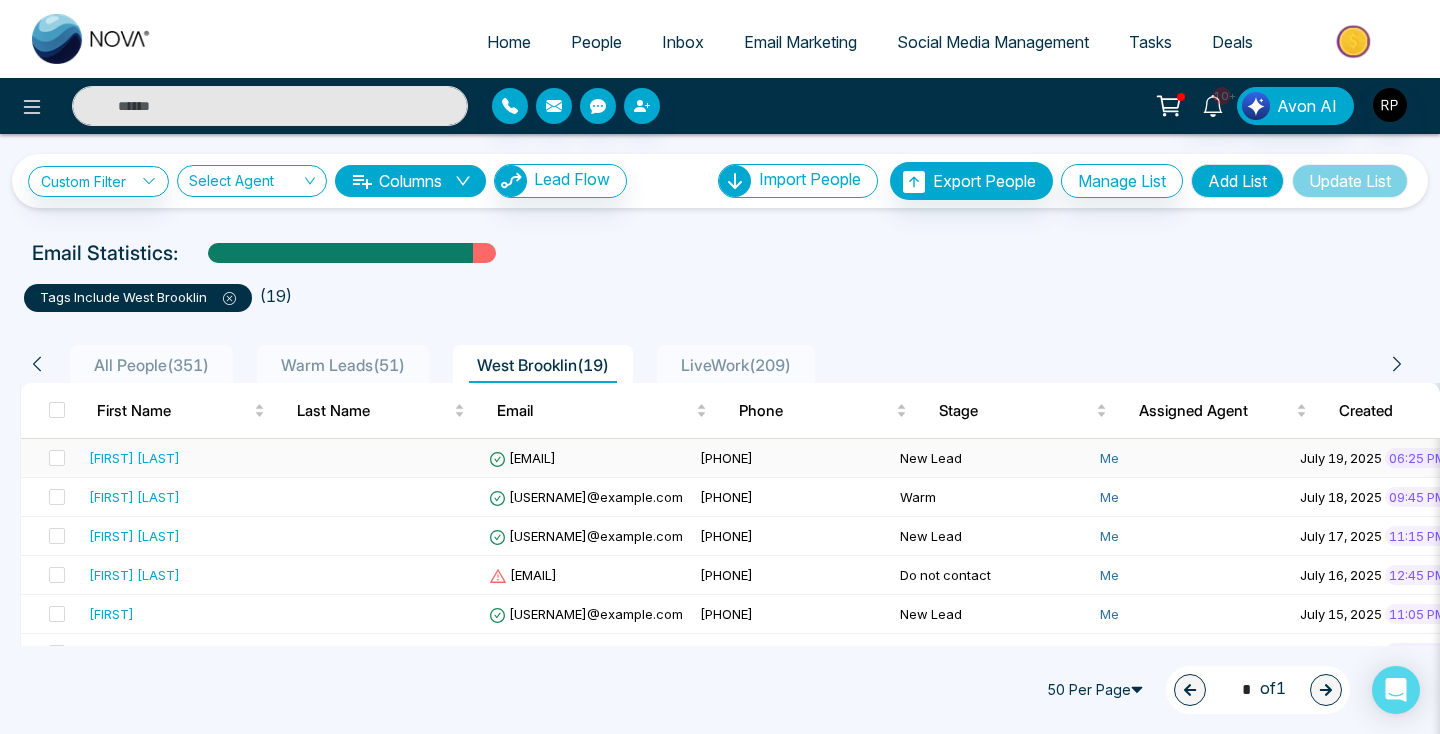 scroll, scrollTop: 63, scrollLeft: 0, axis: vertical 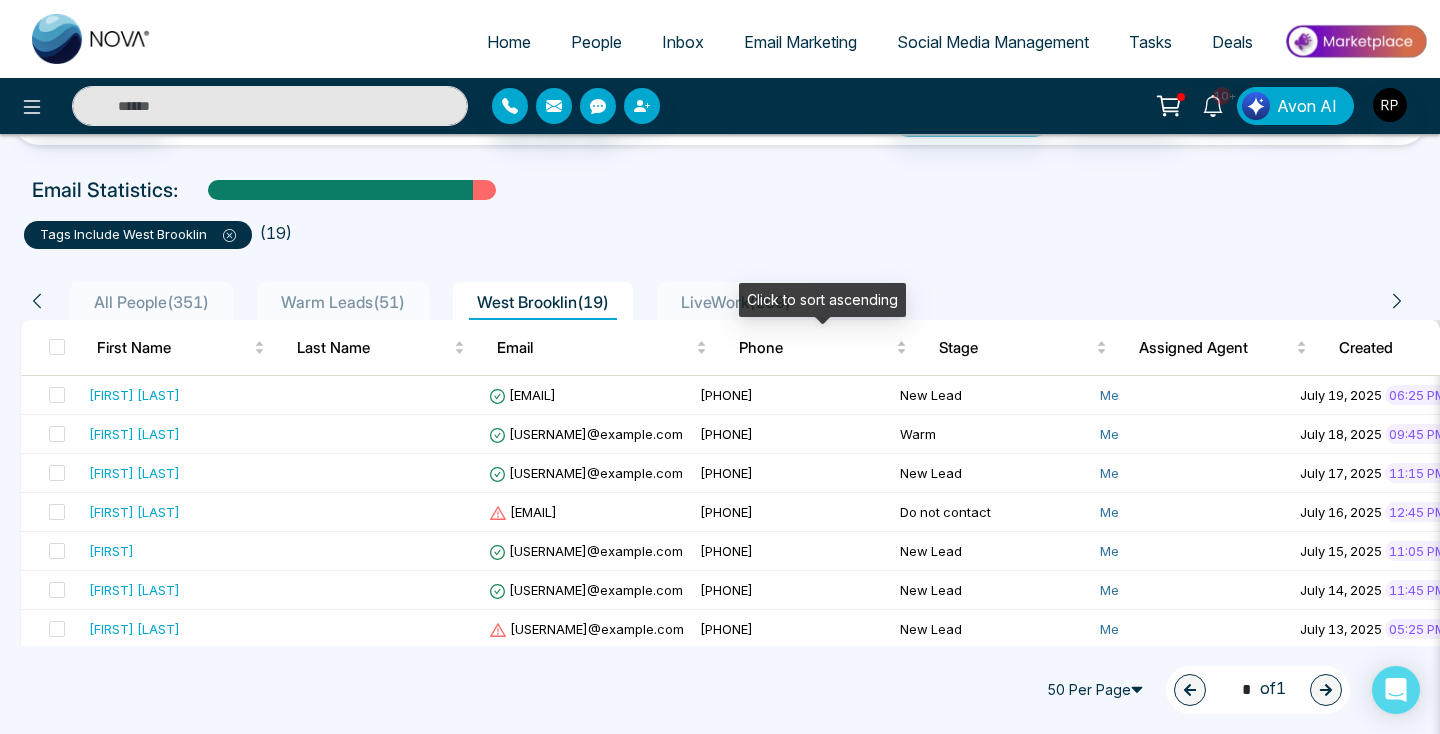 click on "Click to sort ascending" at bounding box center [822, 300] 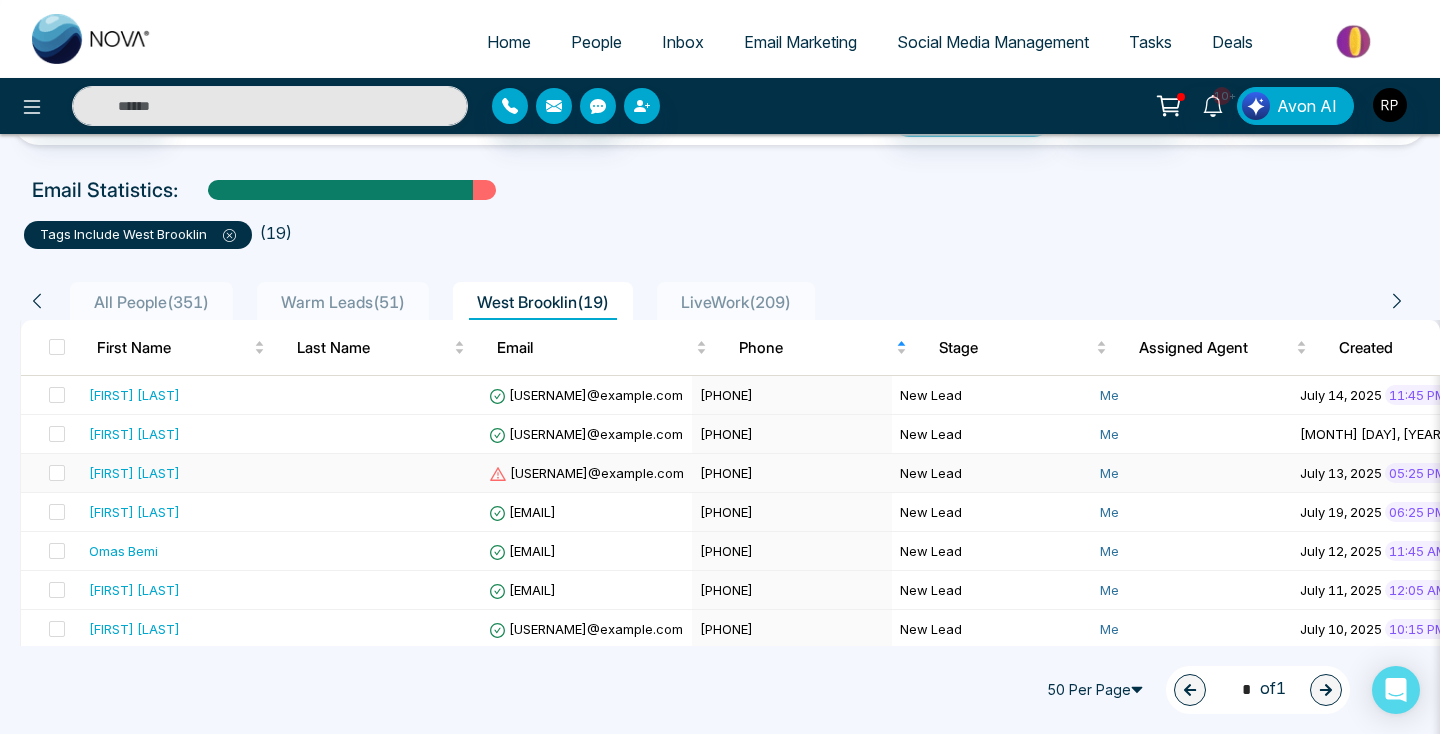 scroll, scrollTop: 115, scrollLeft: 0, axis: vertical 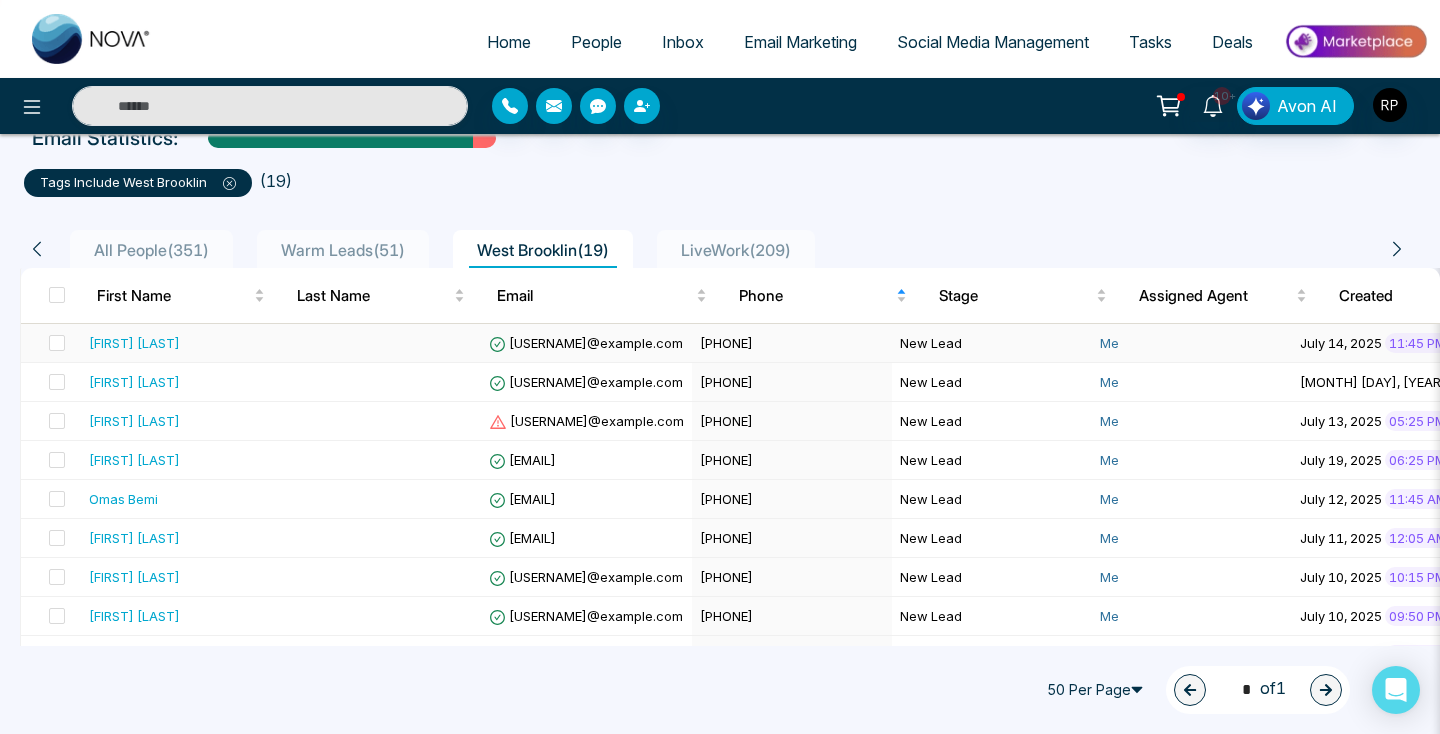 click on "[FIRST] [LAST]" at bounding box center (134, 343) 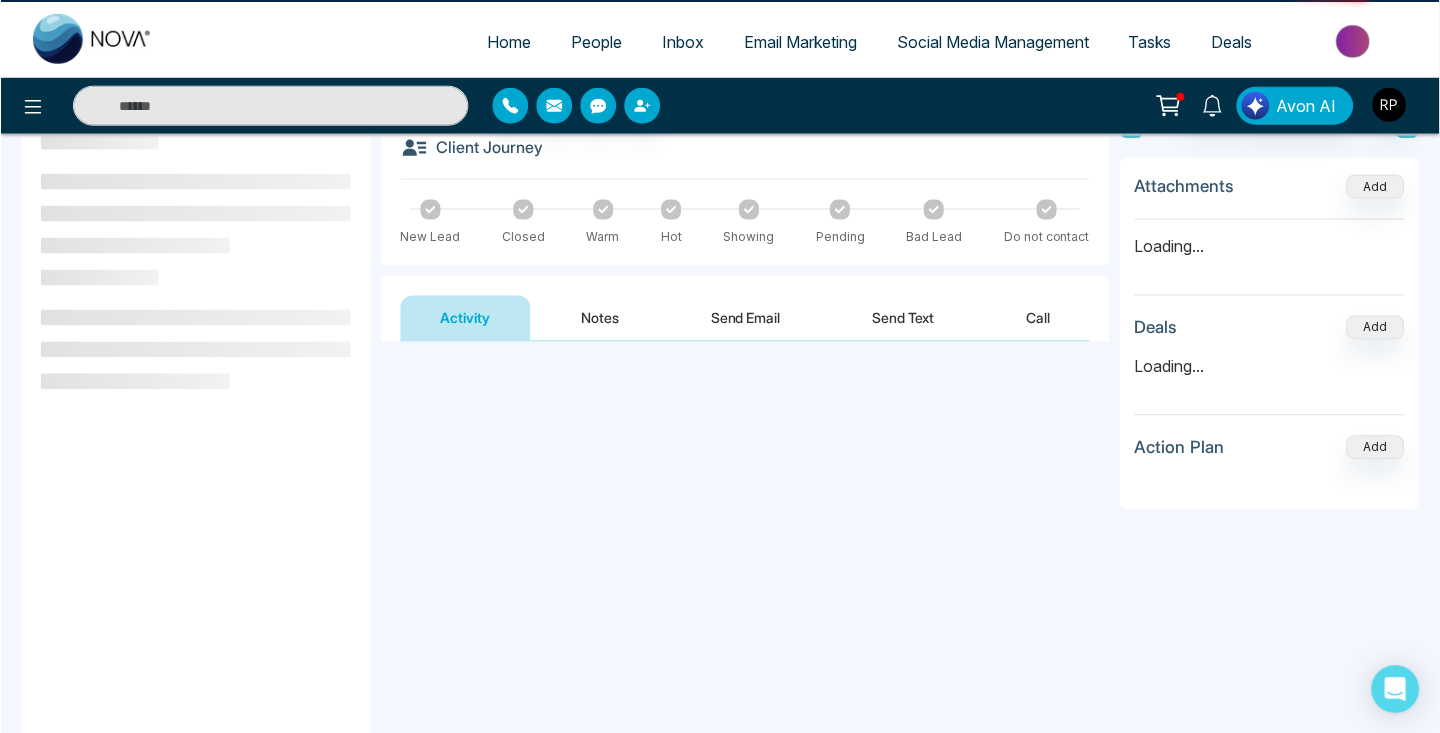scroll, scrollTop: 0, scrollLeft: 0, axis: both 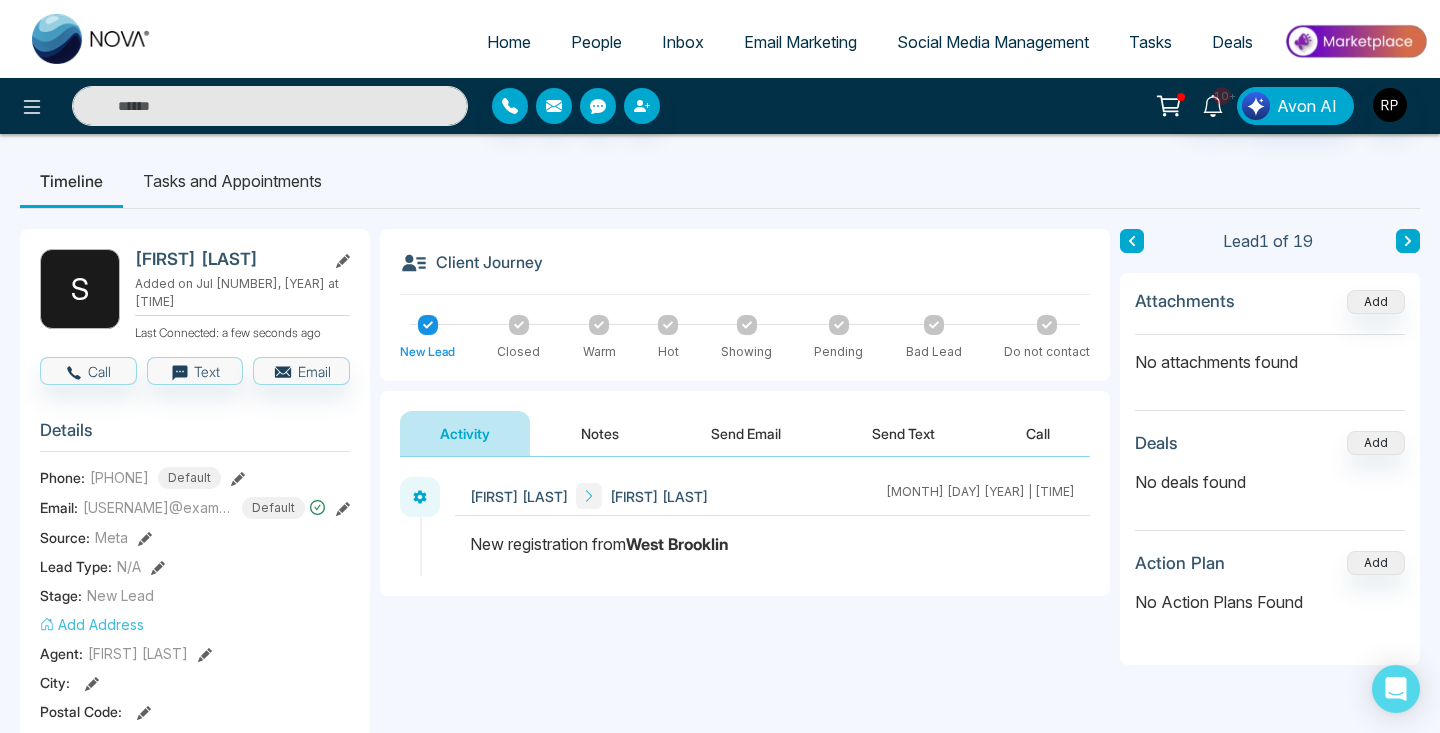 click at bounding box center [270, 106] 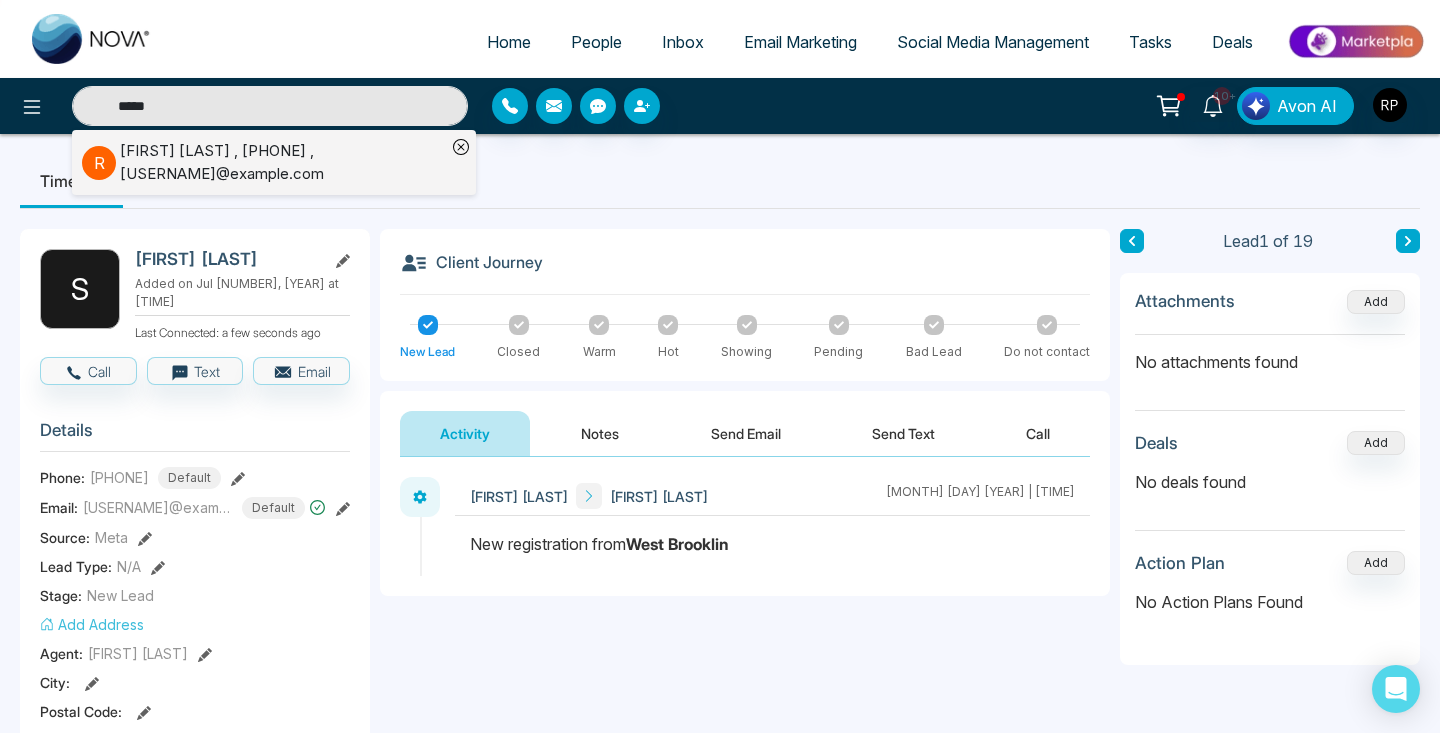 type on "*****" 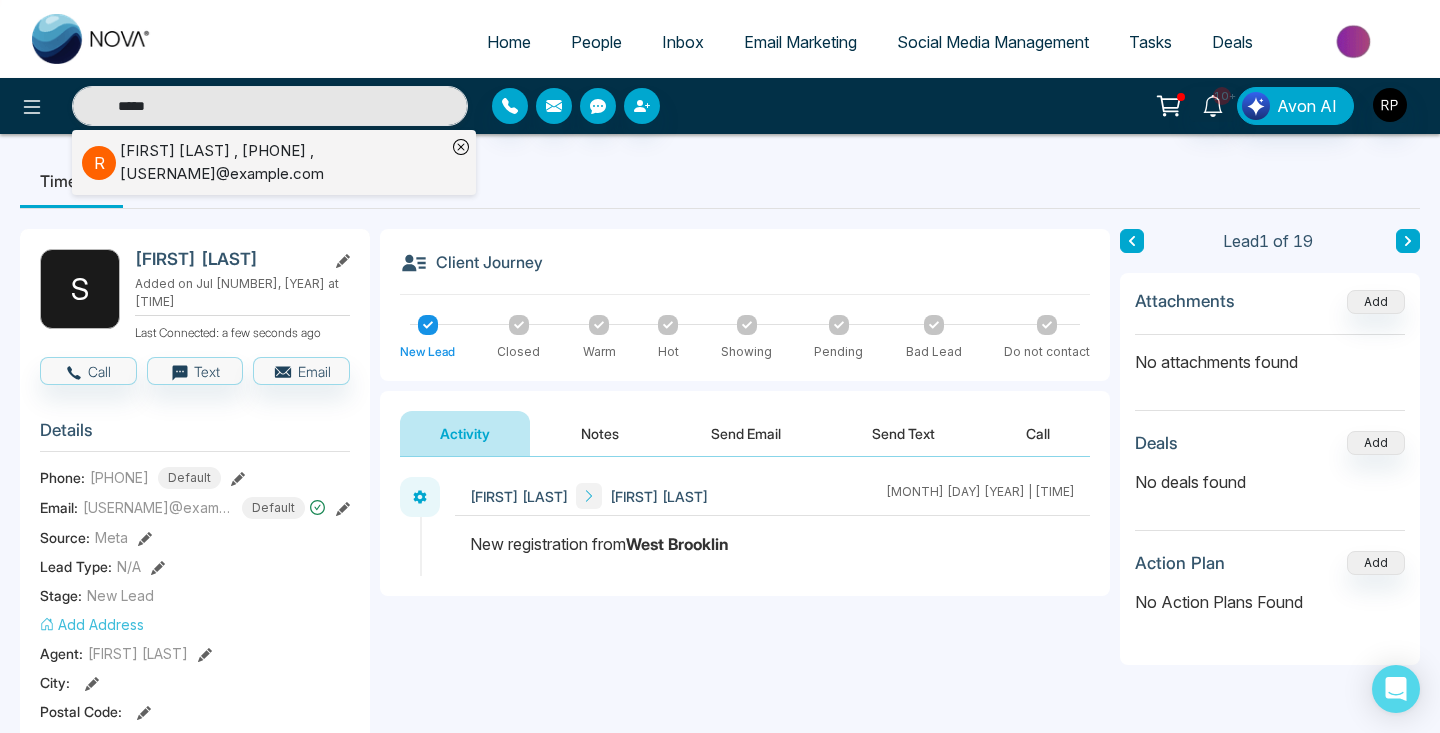 click on "[FIRST] [LAST]     , [PHONE]   , [EMAIL]" at bounding box center [283, 162] 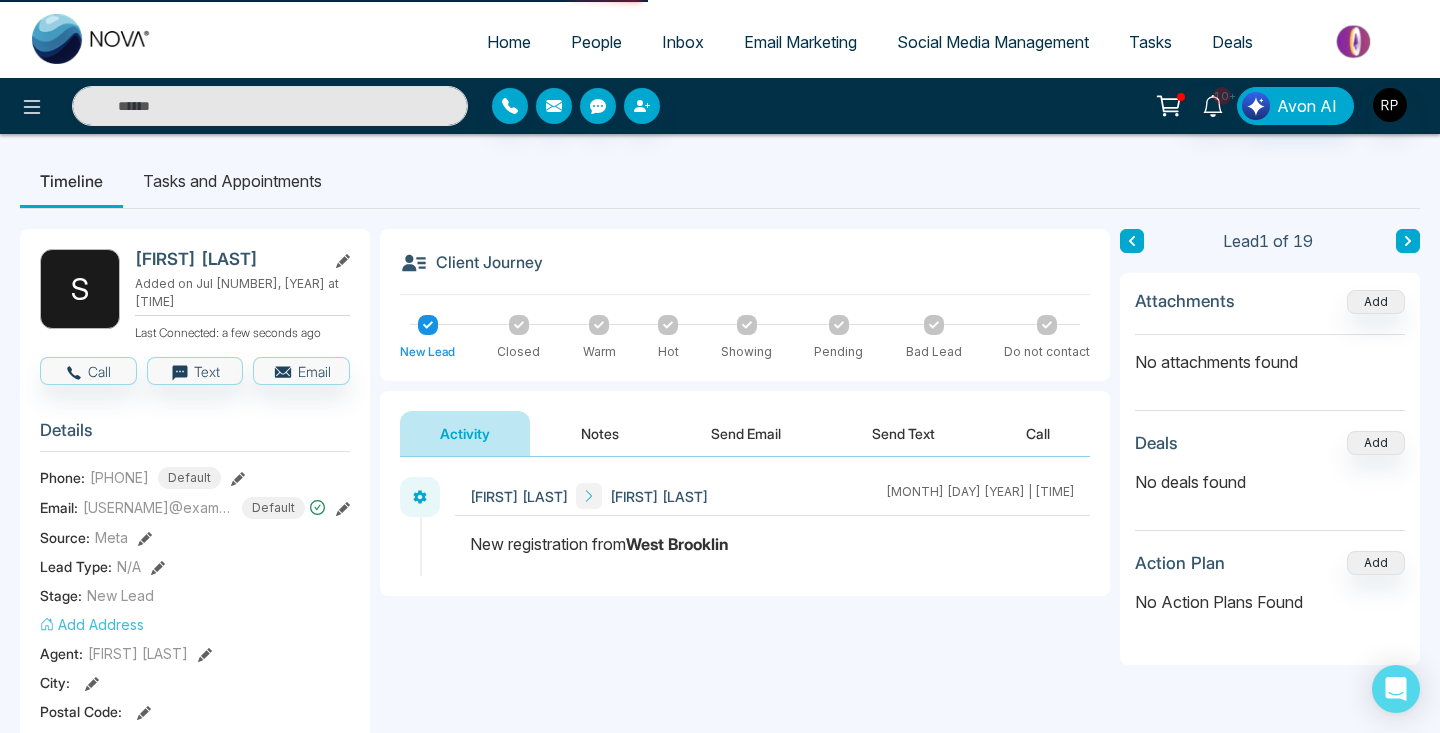 type on "*****" 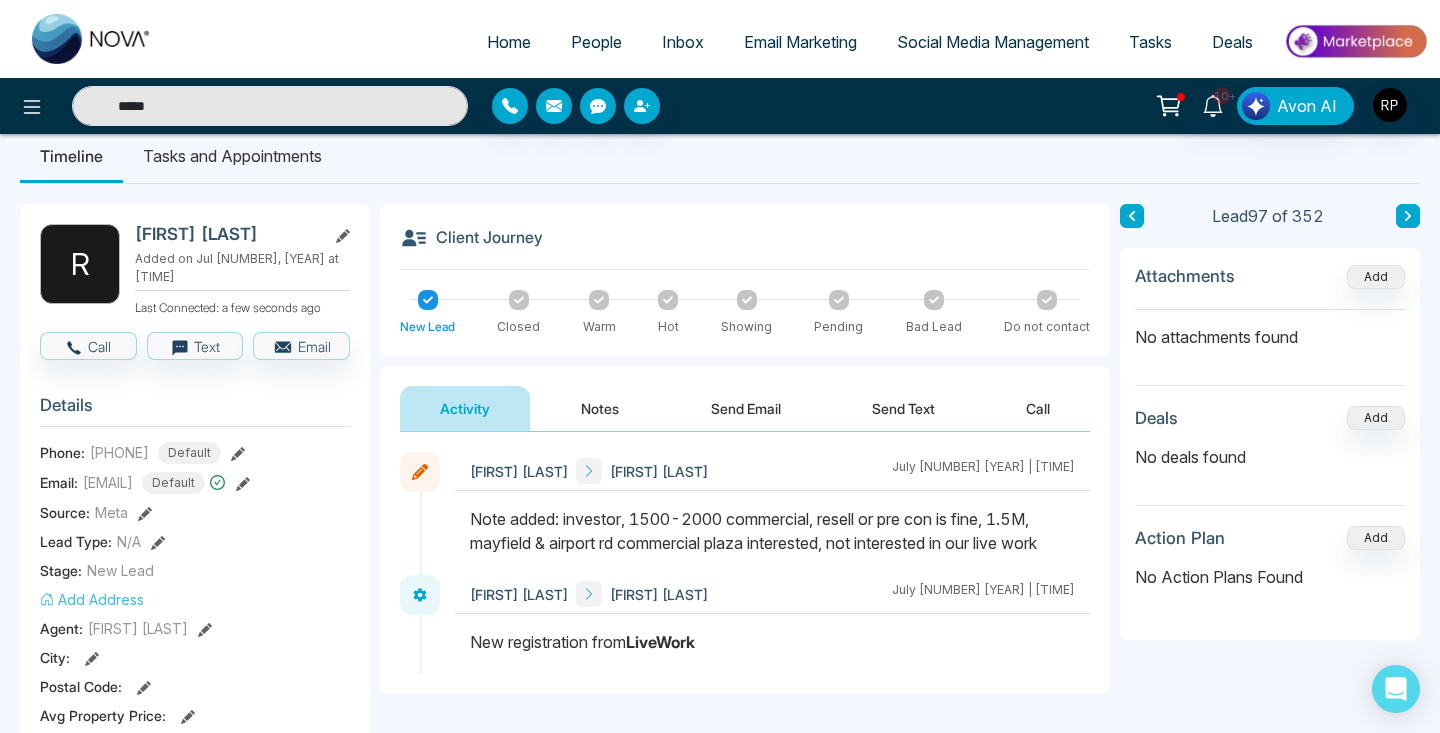 scroll, scrollTop: 15, scrollLeft: 0, axis: vertical 